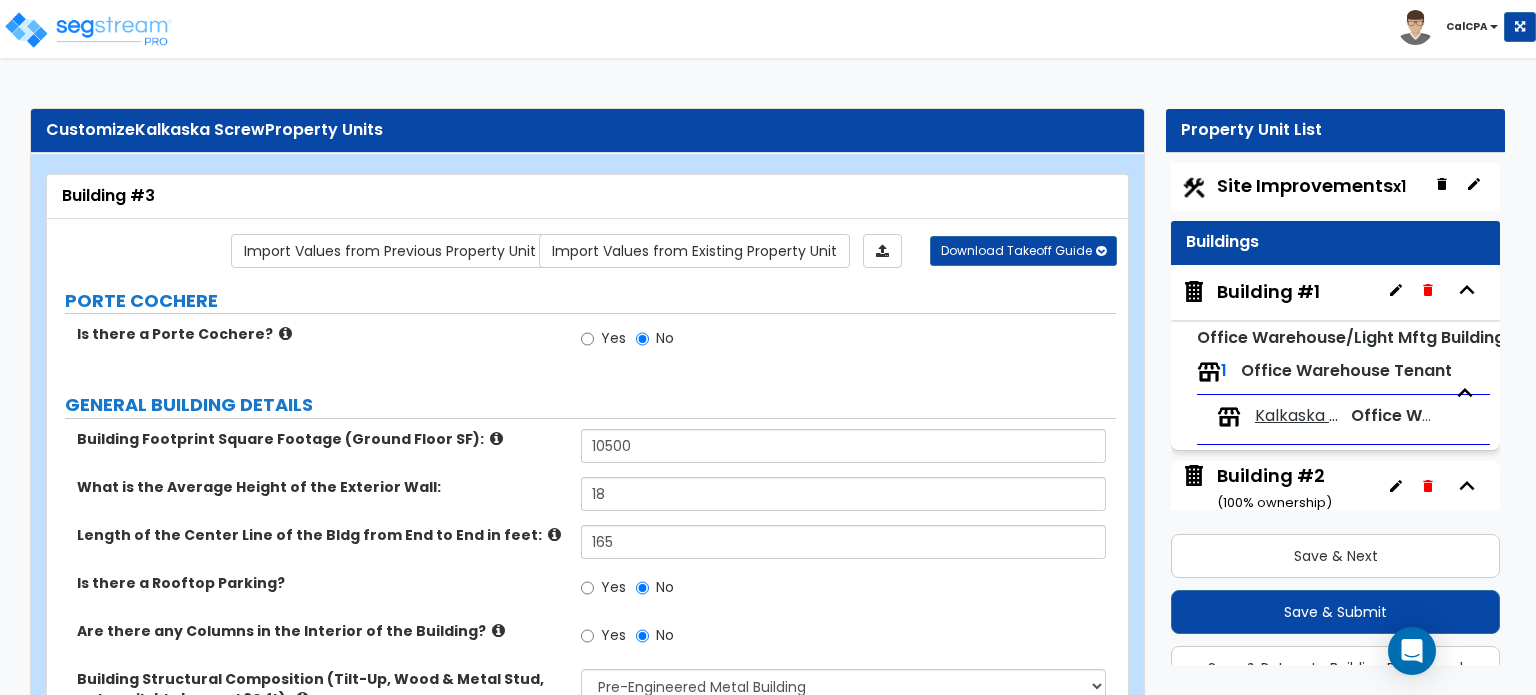 select on "1" 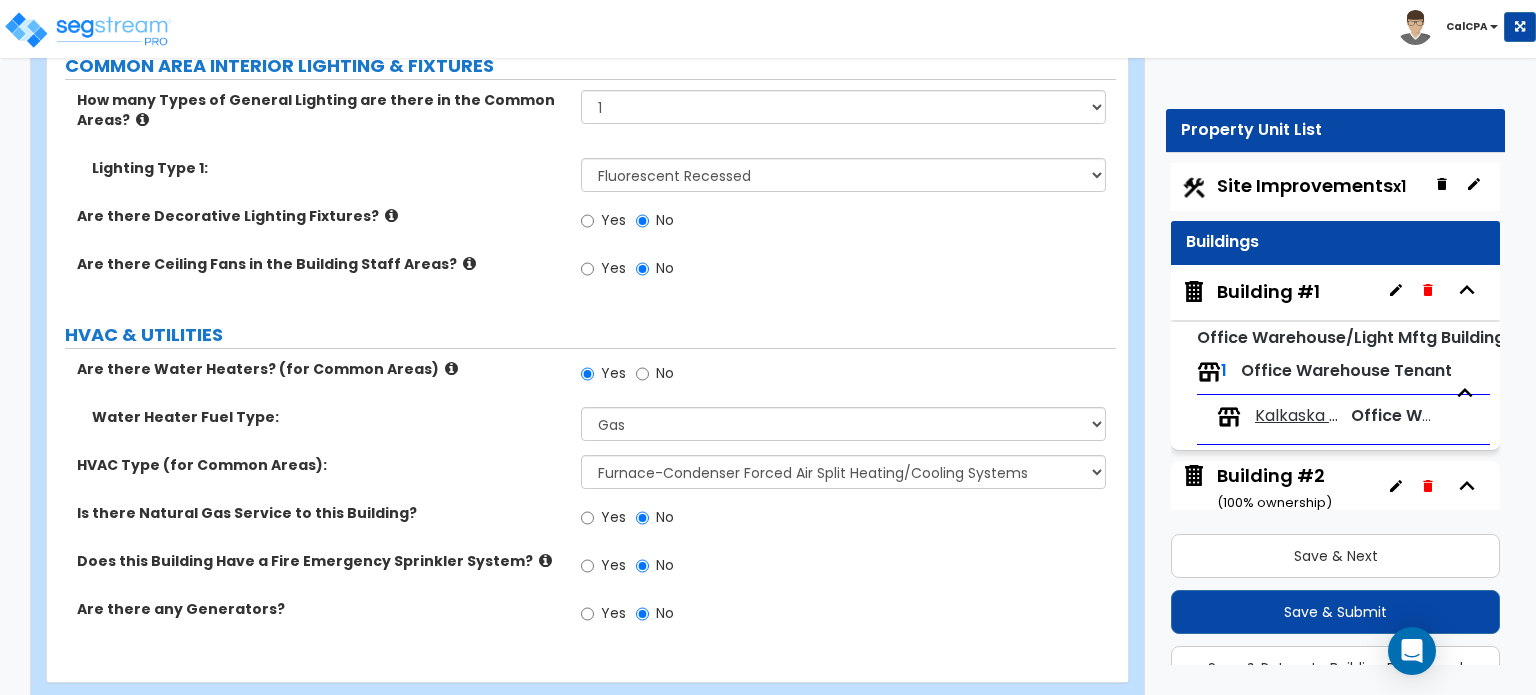 scroll, scrollTop: 53, scrollLeft: 0, axis: vertical 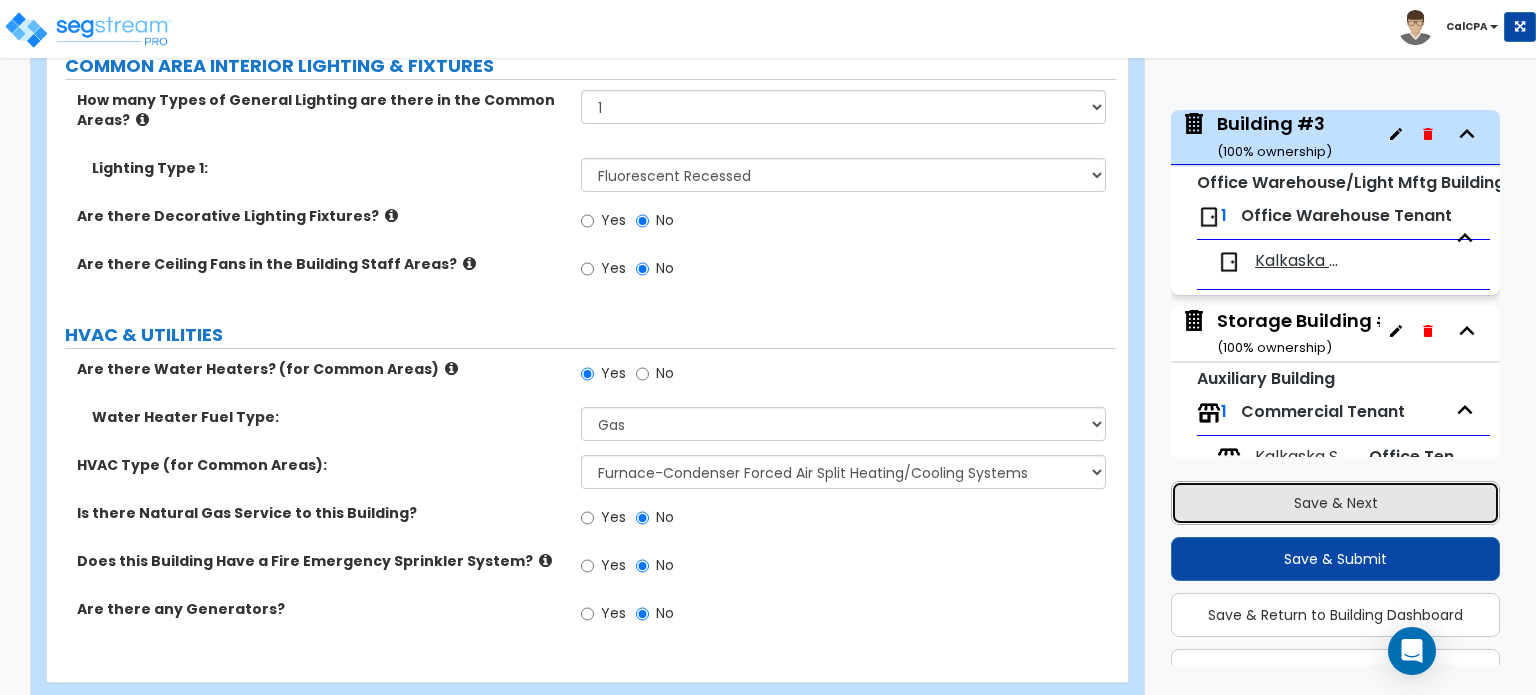 click on "Save & Next" at bounding box center [1335, 503] 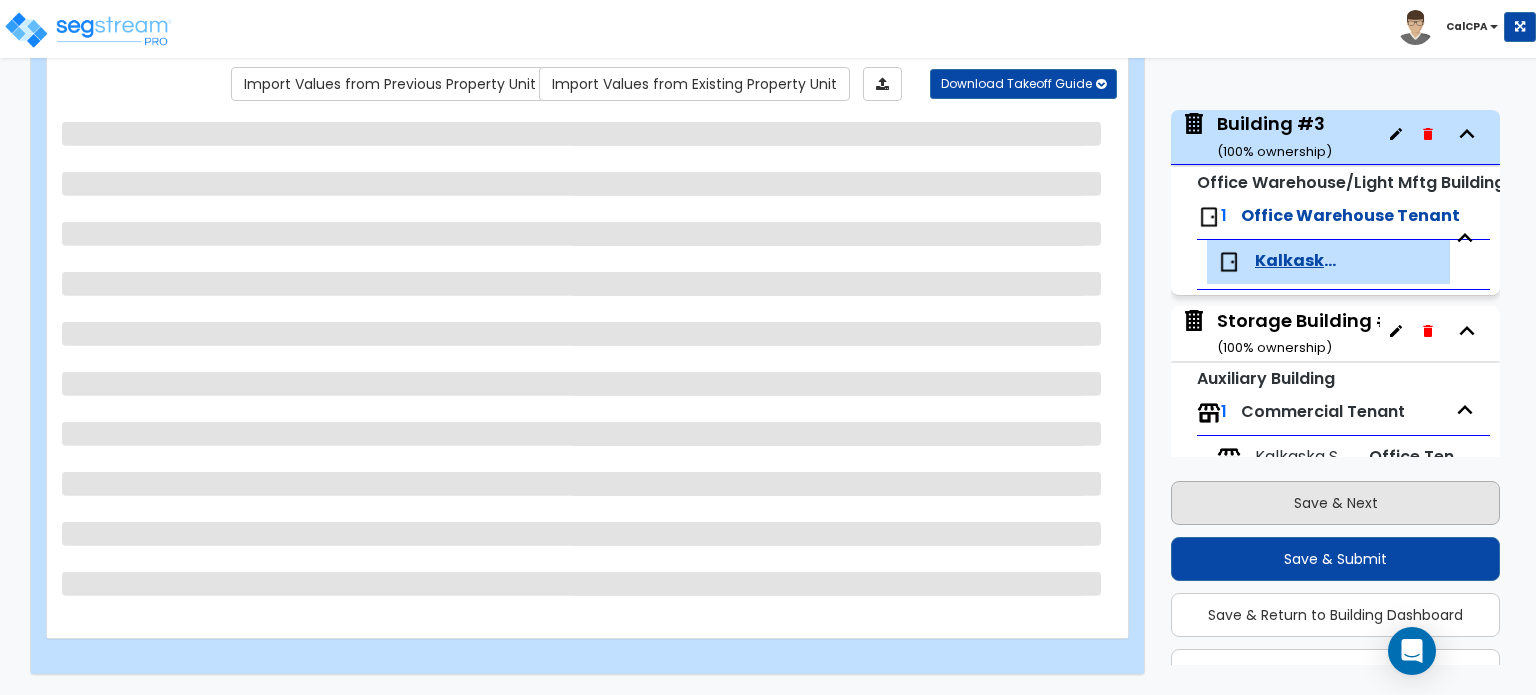 scroll, scrollTop: 164, scrollLeft: 0, axis: vertical 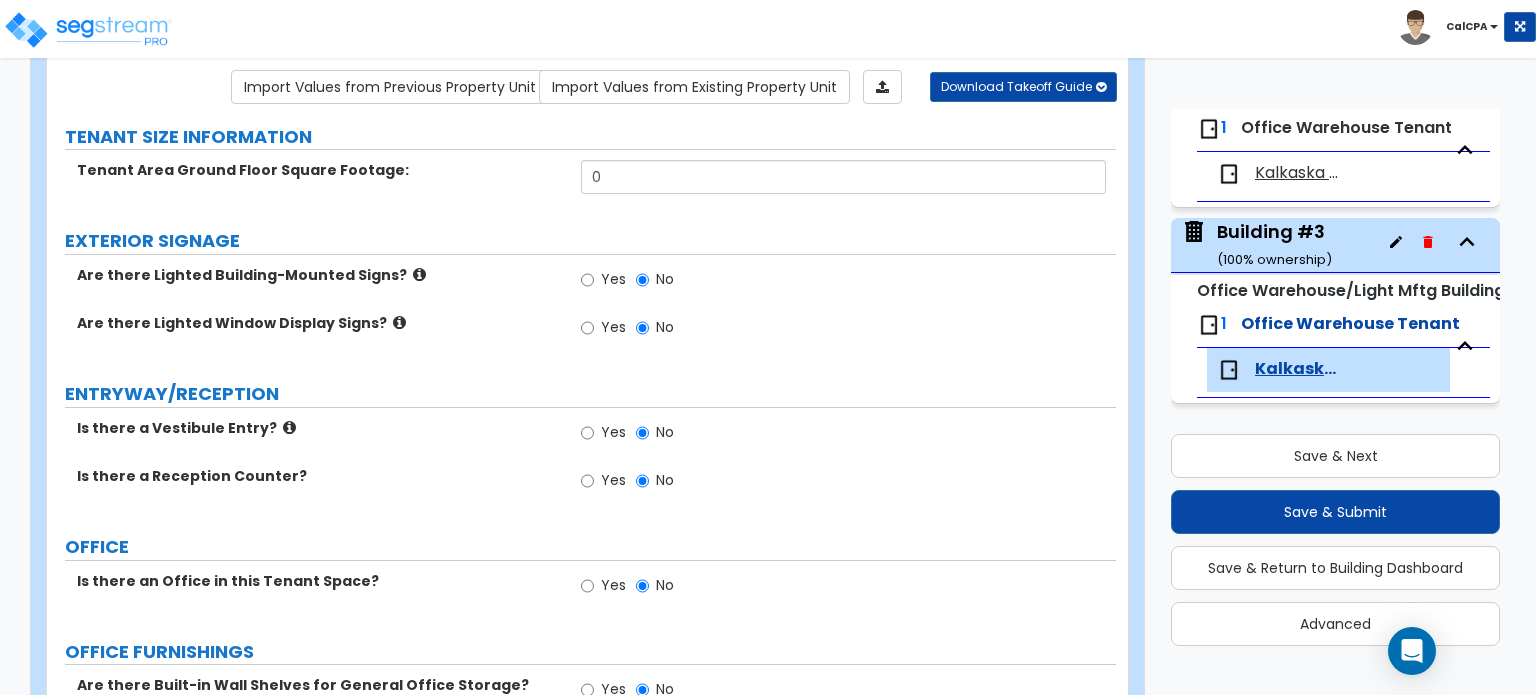 click on "Building #3 ( 100 % ownership)" at bounding box center [1274, 244] 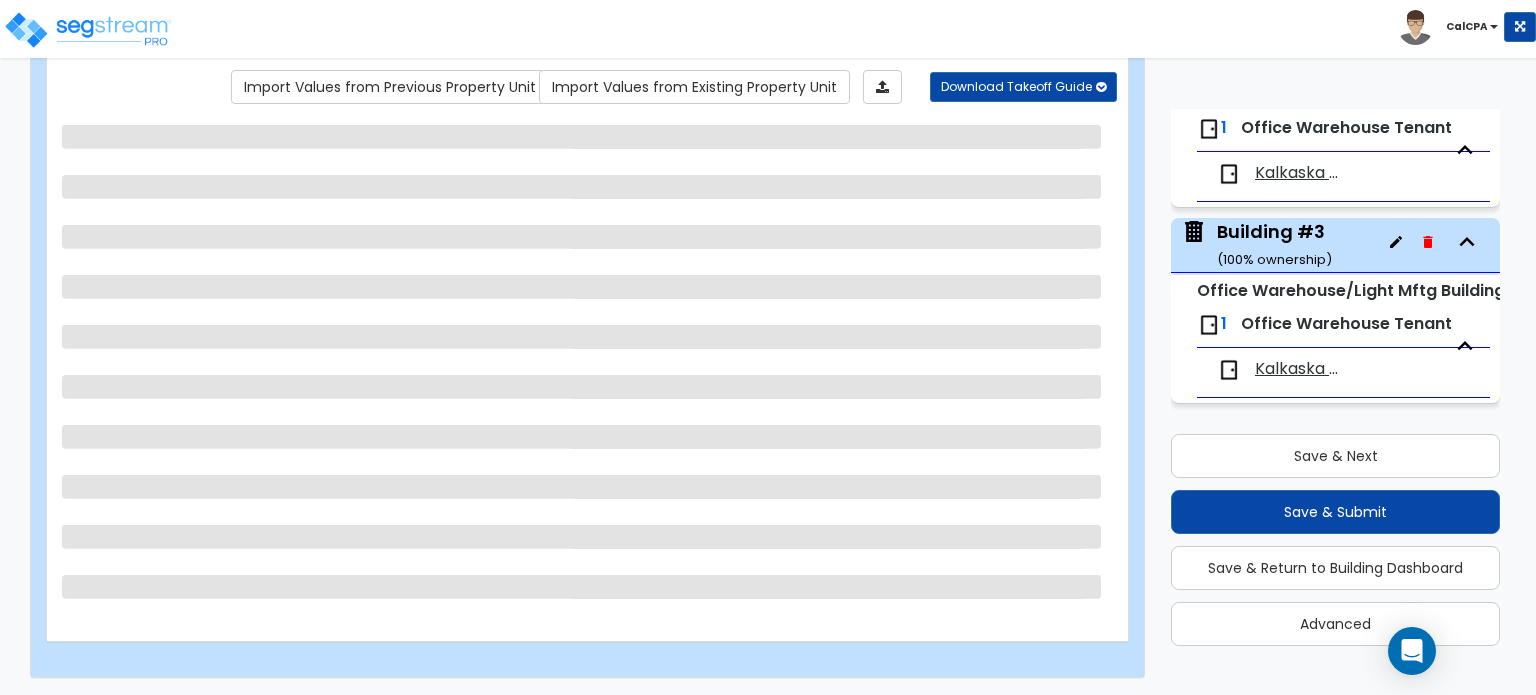 scroll, scrollTop: 54, scrollLeft: 0, axis: vertical 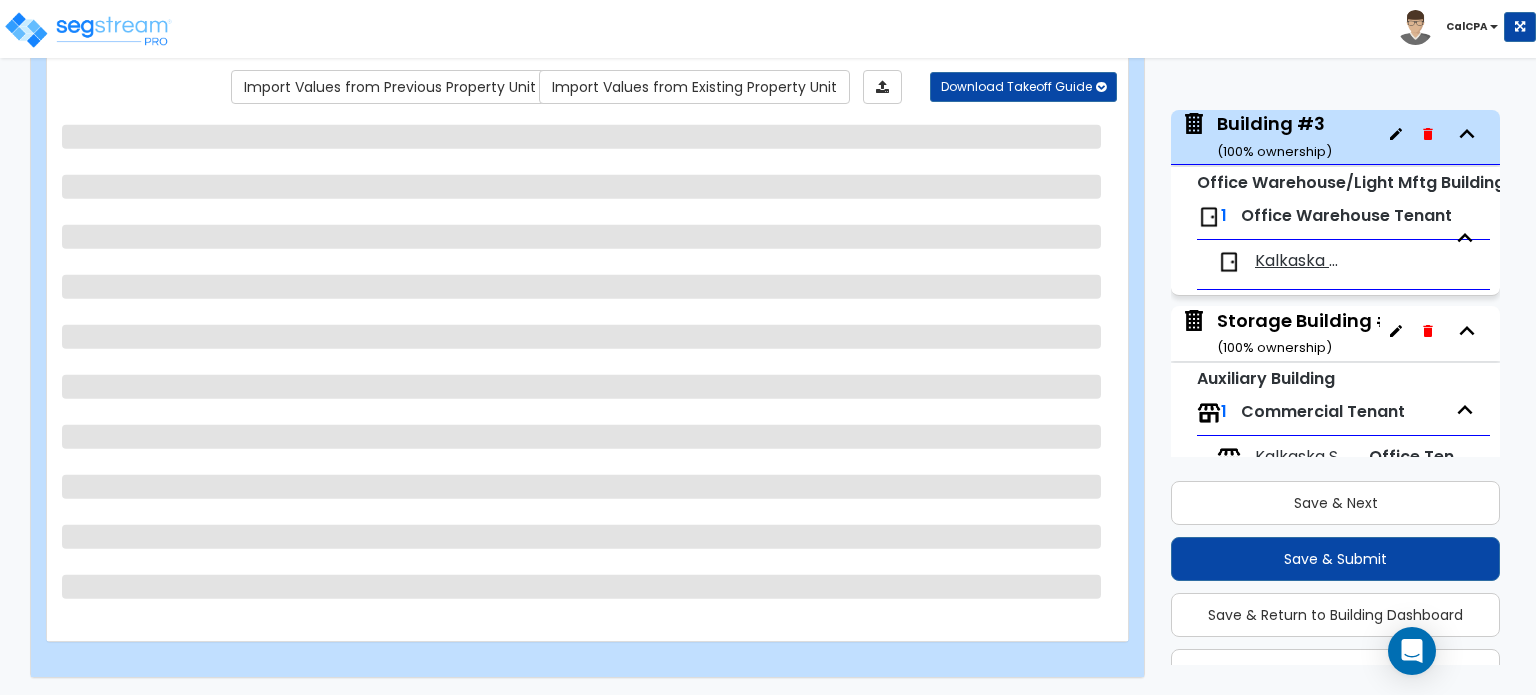 select on "1" 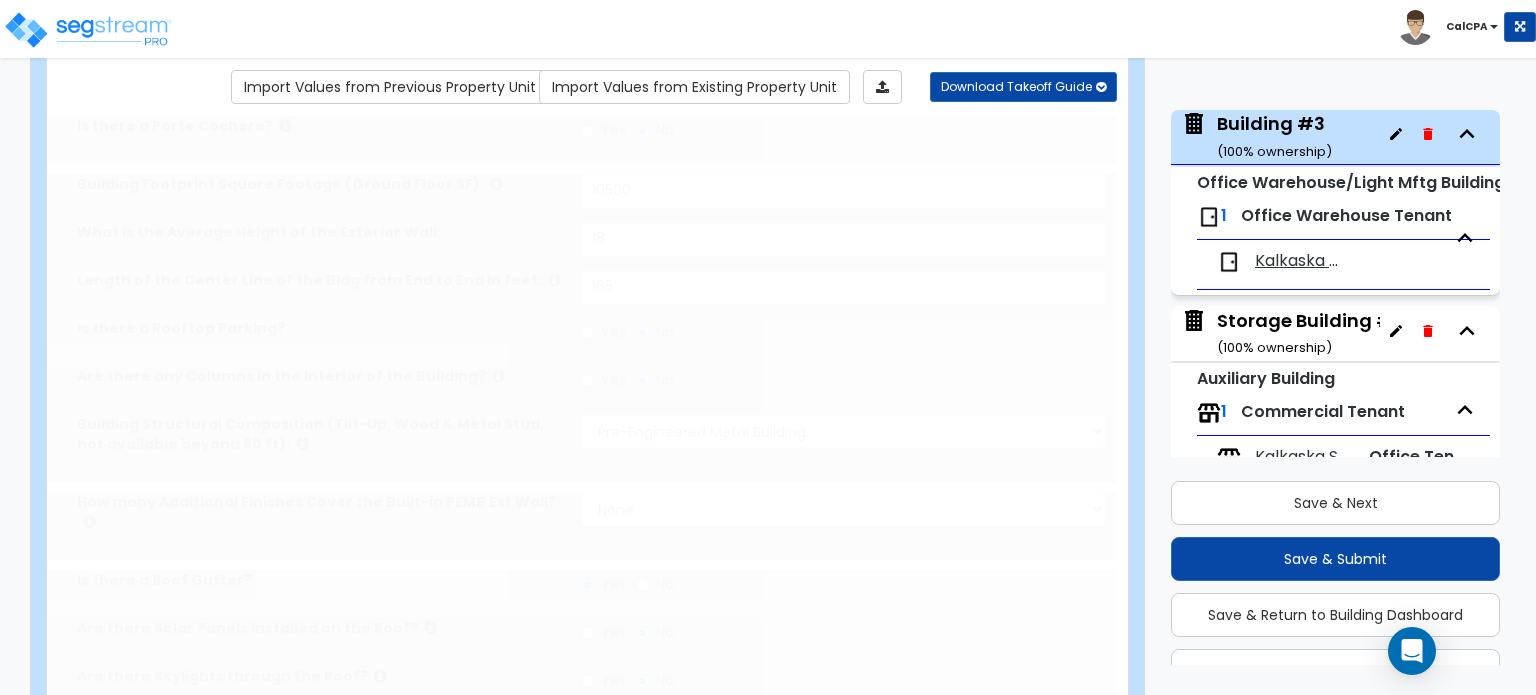type on "1" 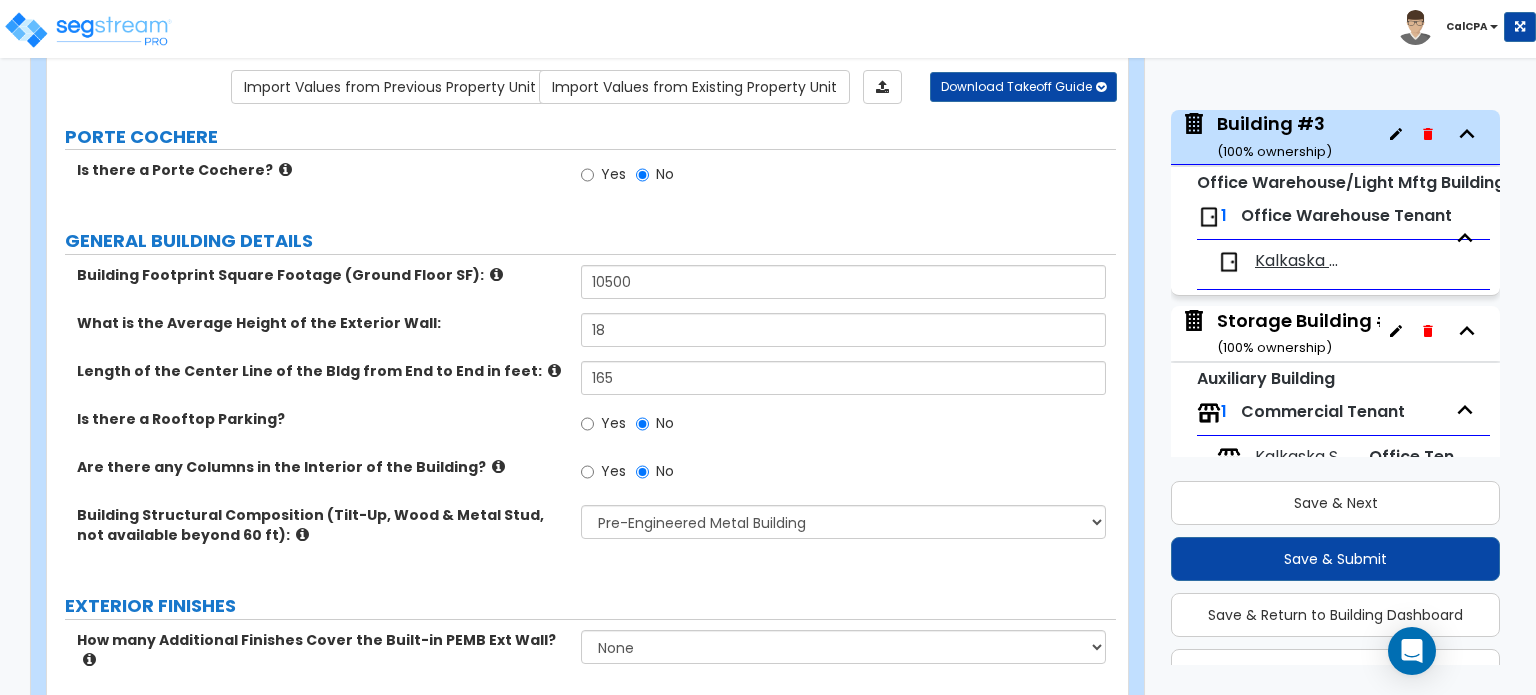 click on "Kalkaska Screw" at bounding box center [1297, 261] 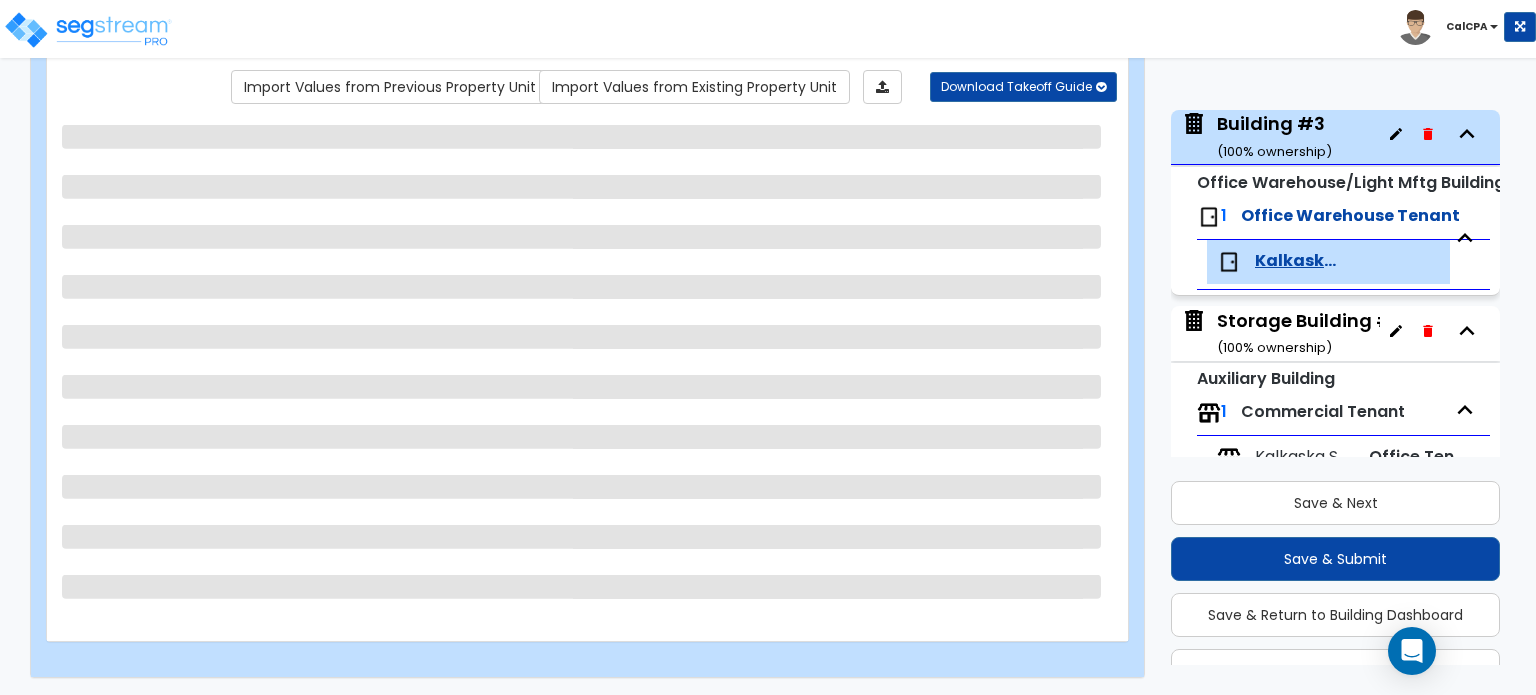 scroll, scrollTop: 100, scrollLeft: 0, axis: vertical 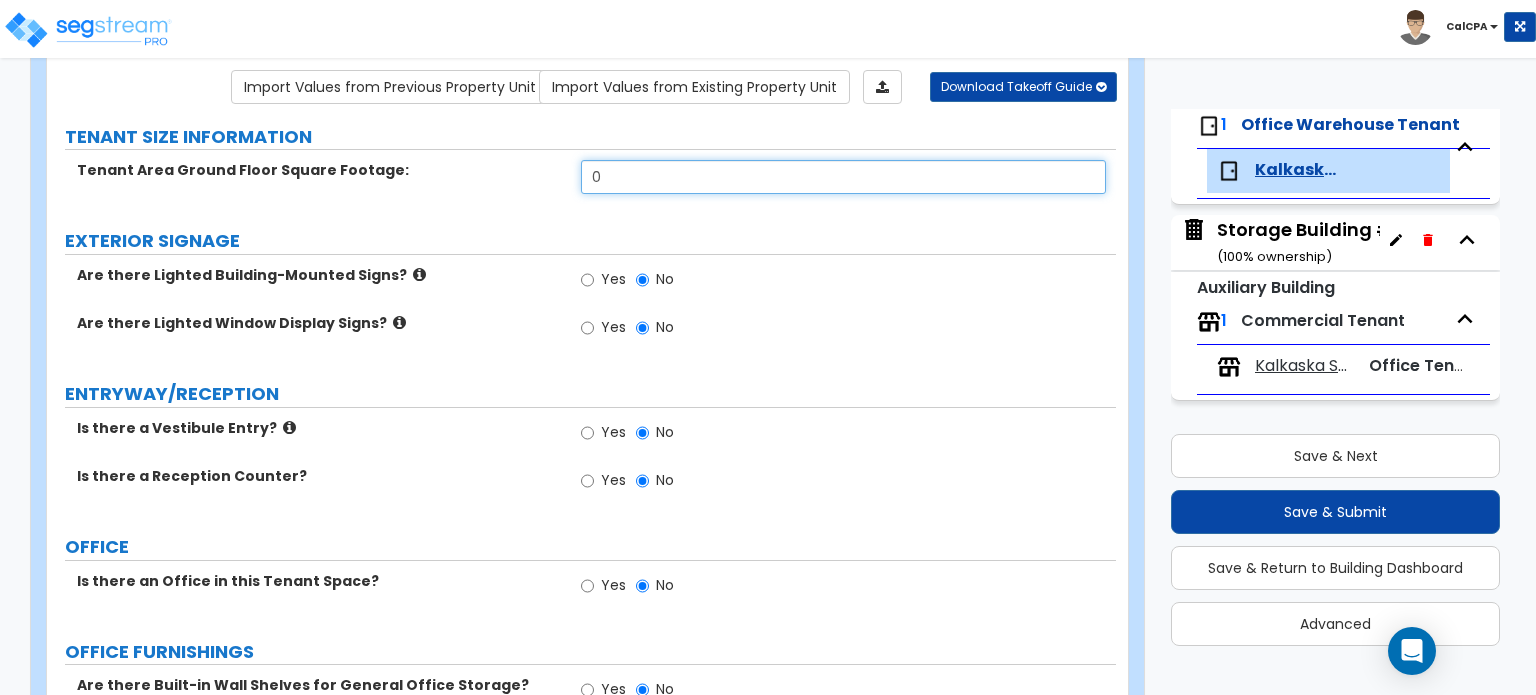 drag, startPoint x: 644, startPoint y: 177, endPoint x: 510, endPoint y: 185, distance: 134.23859 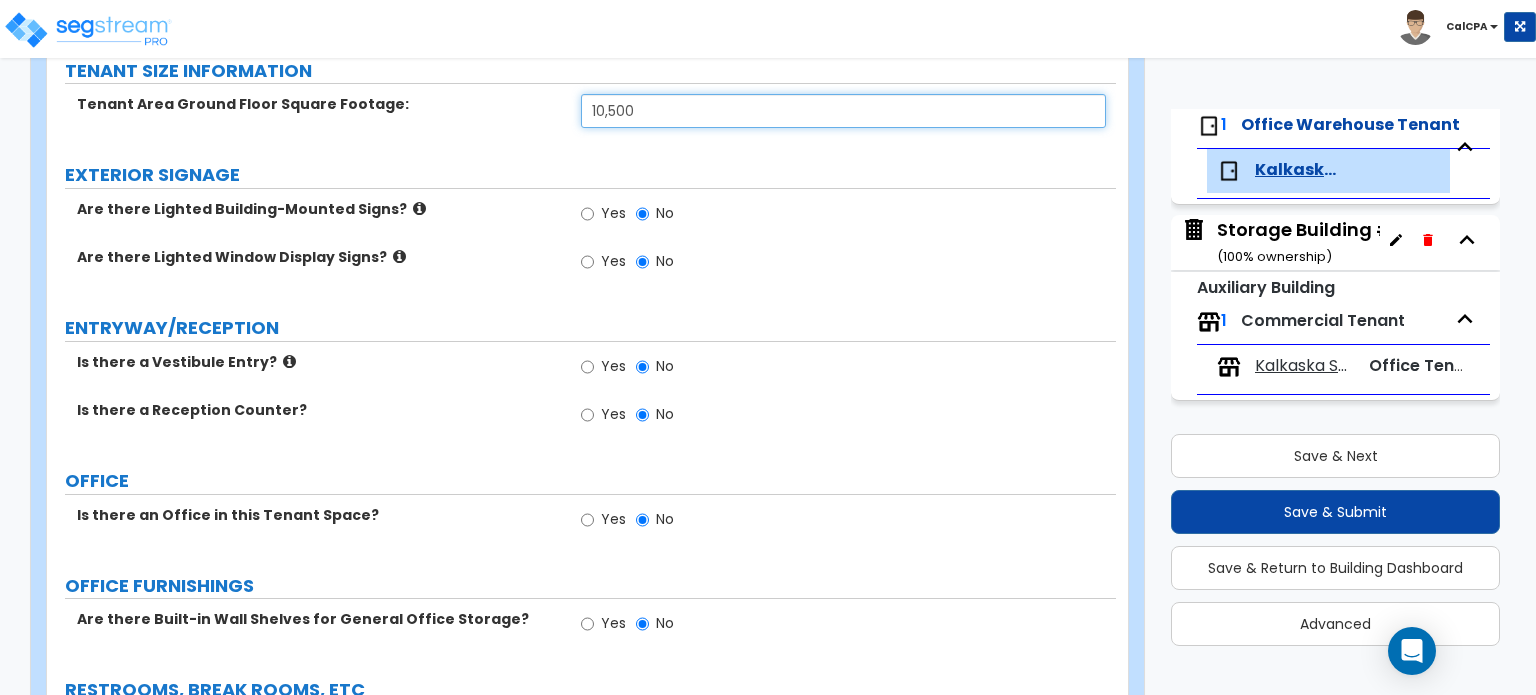 scroll, scrollTop: 264, scrollLeft: 0, axis: vertical 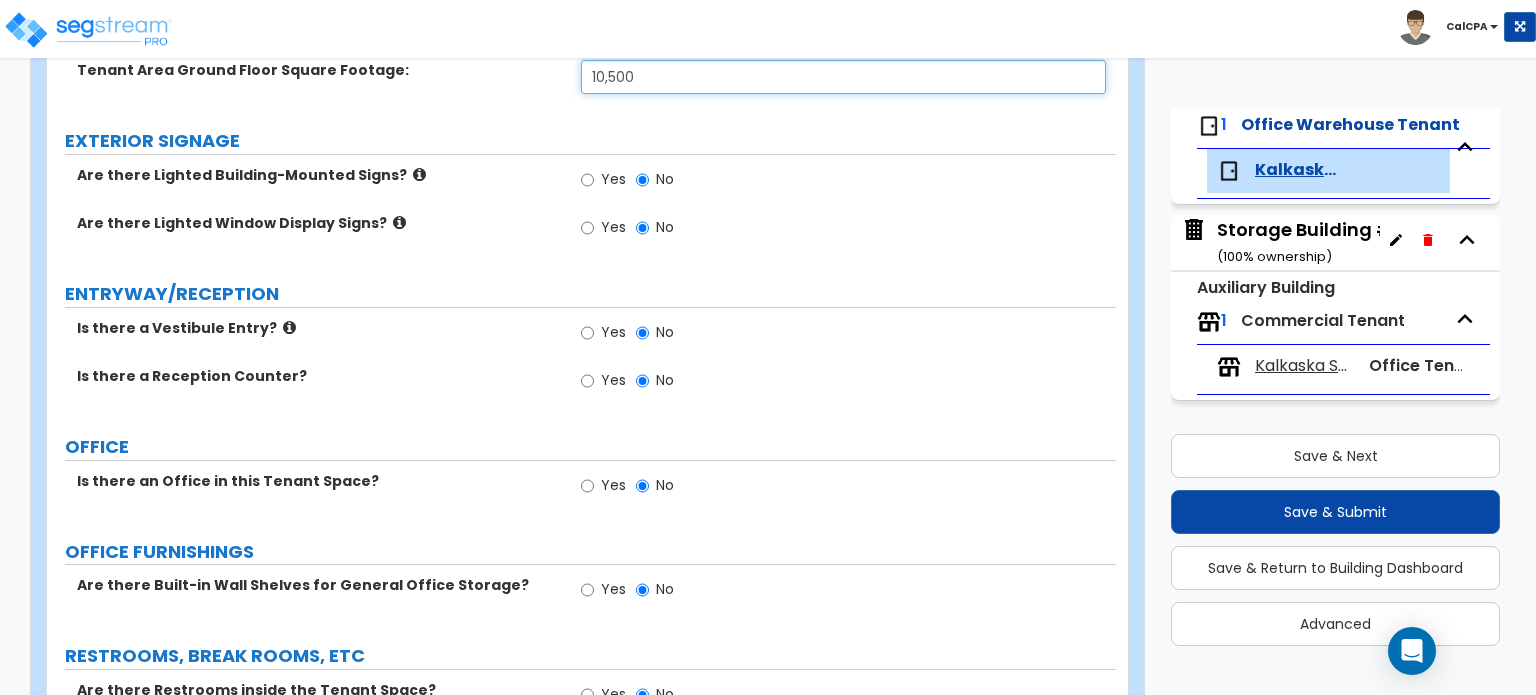 type on "10,500" 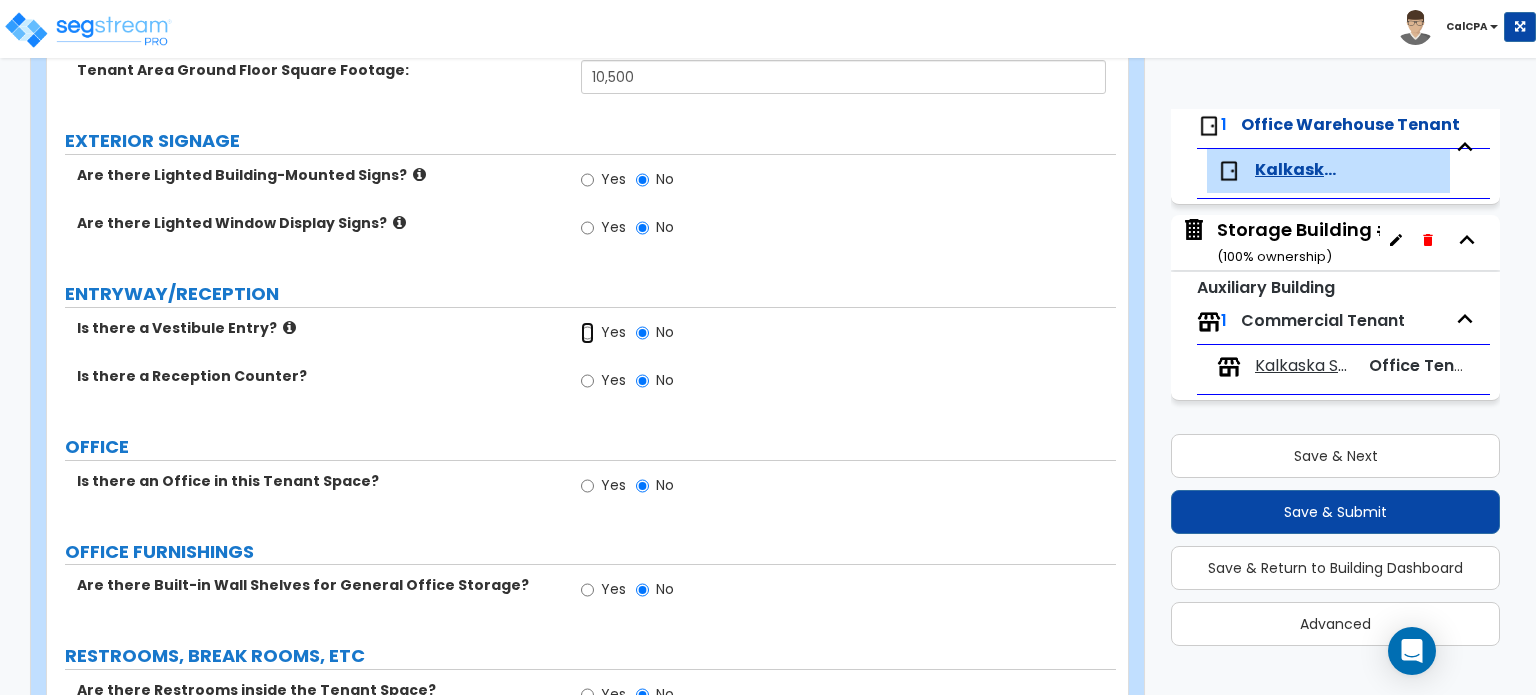 click on "Yes" at bounding box center [587, 333] 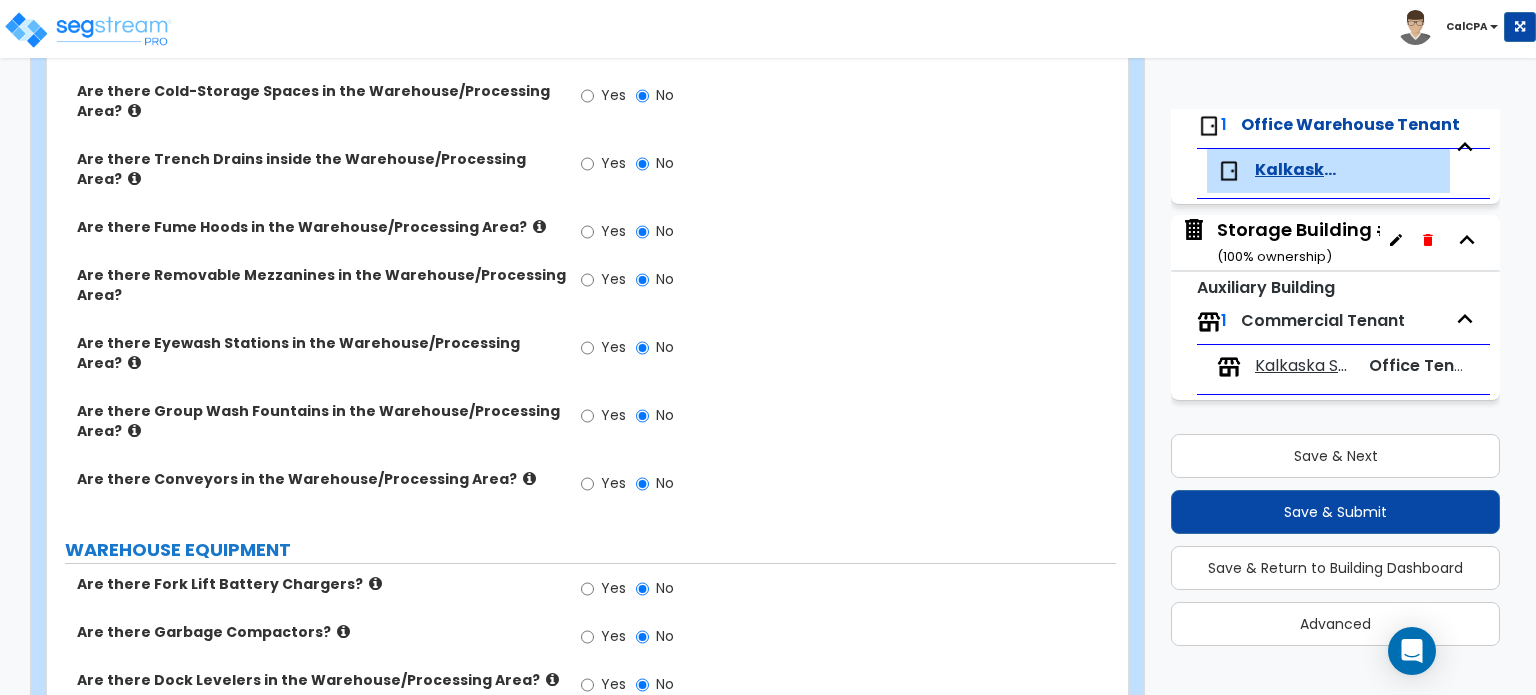 scroll, scrollTop: 2197, scrollLeft: 0, axis: vertical 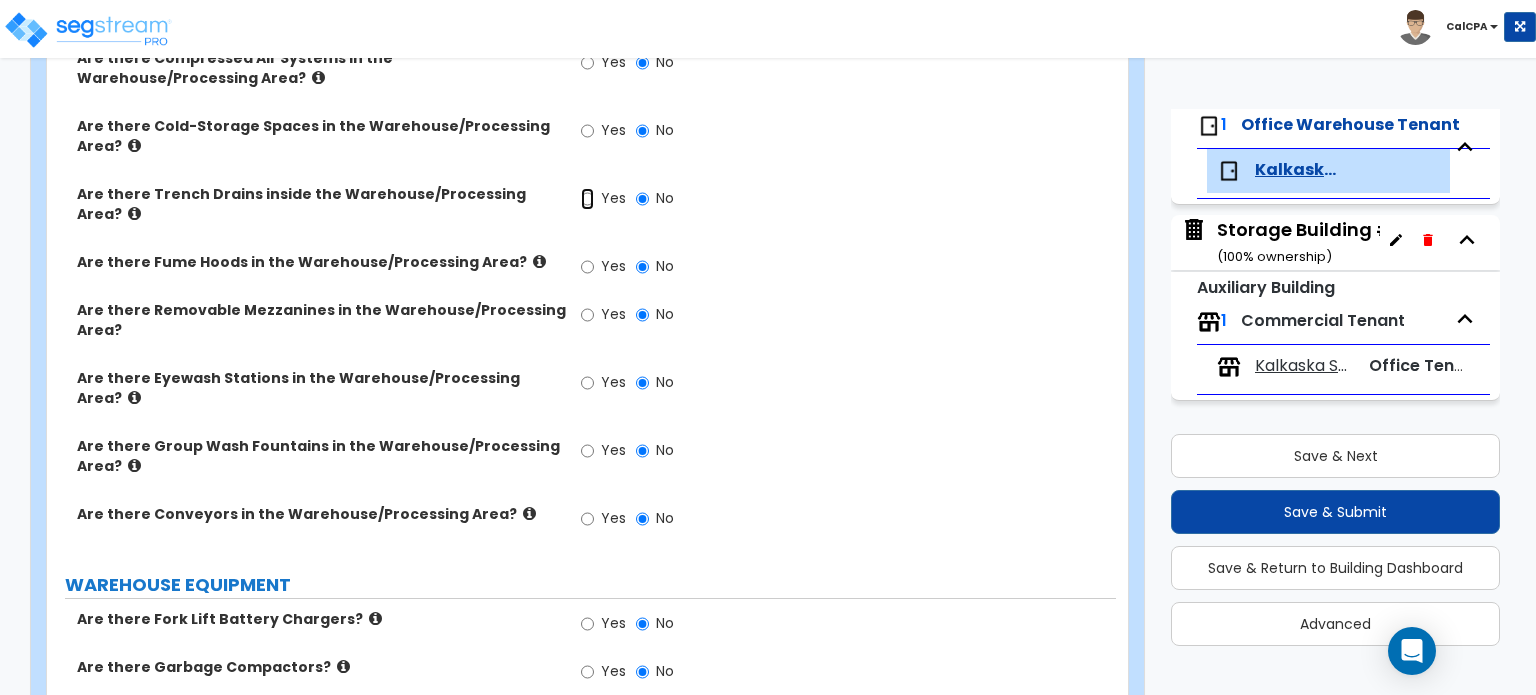 click on "Yes" at bounding box center (587, 199) 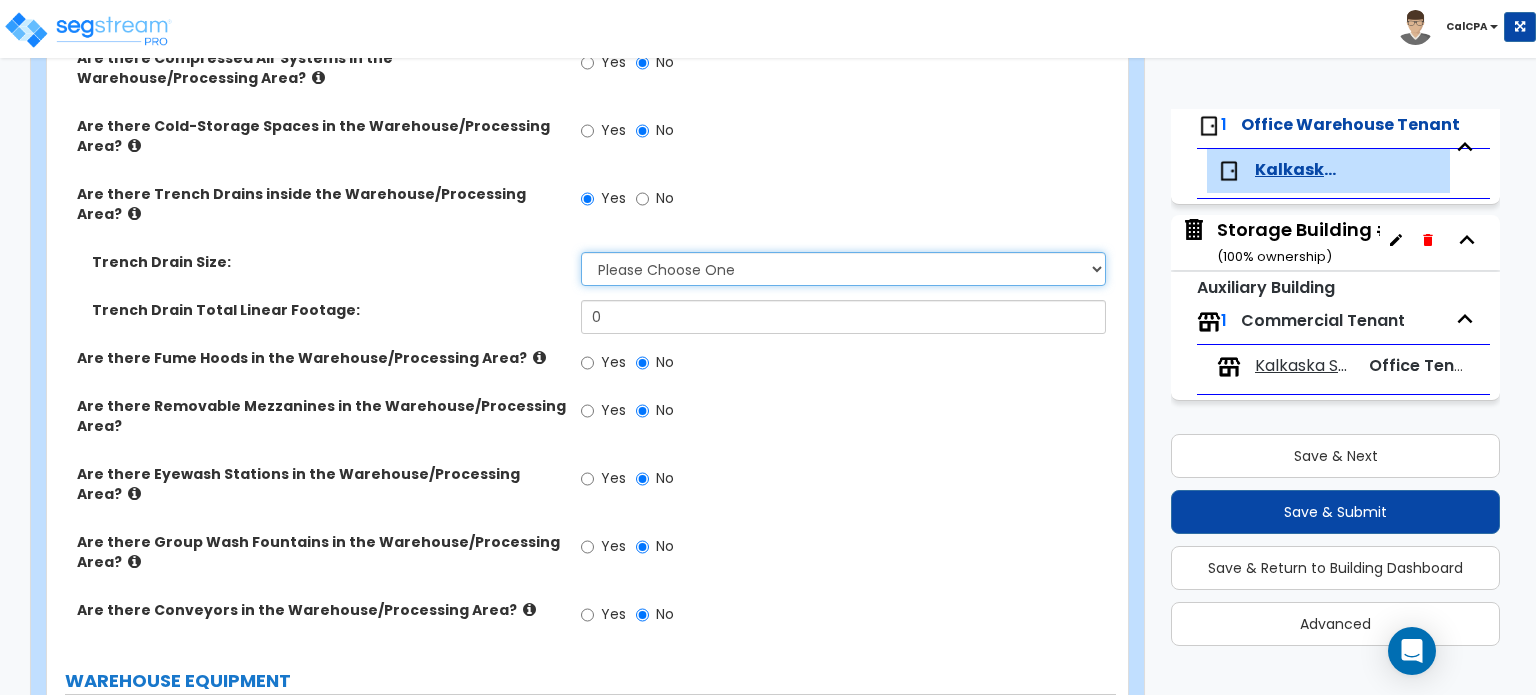 click on "Please Choose One 4" 8" 12"" at bounding box center [843, 269] 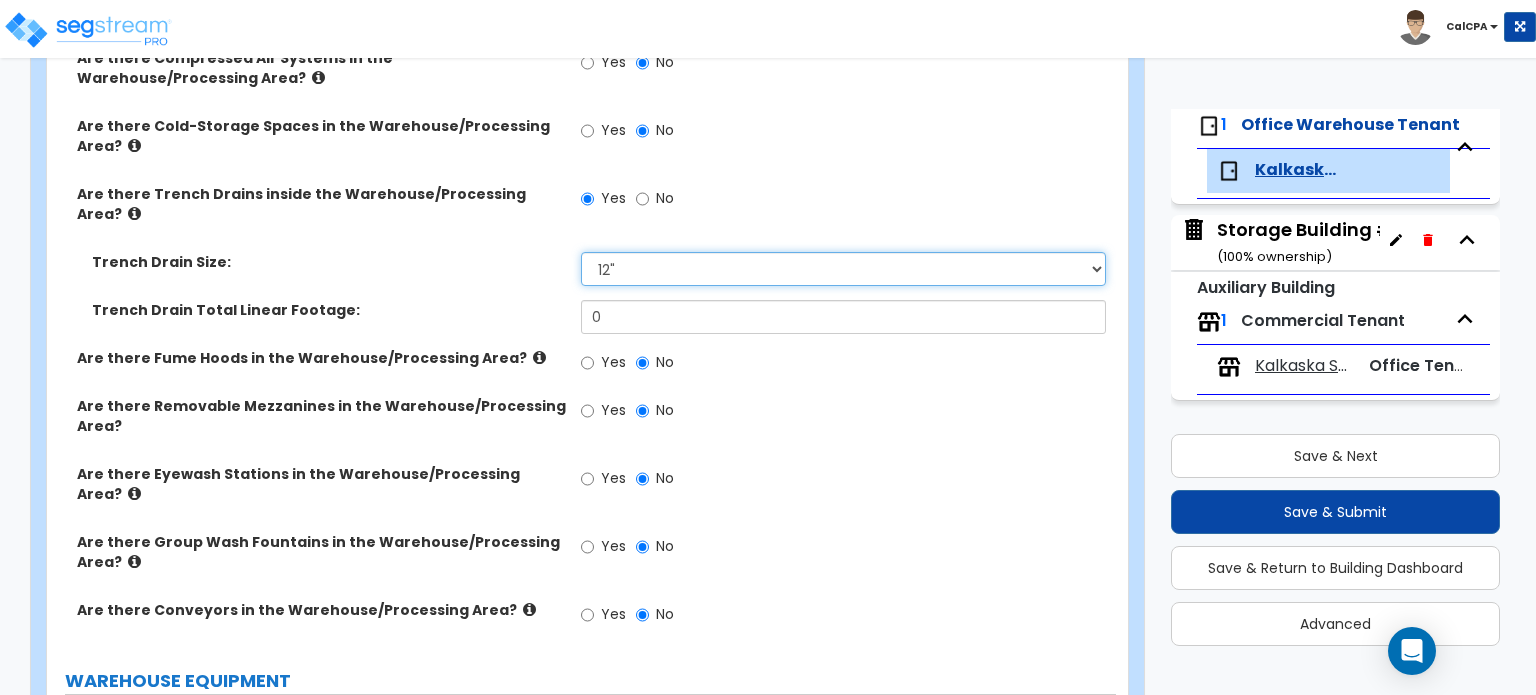click on "Please Choose One 4" 8" 12"" at bounding box center [843, 269] 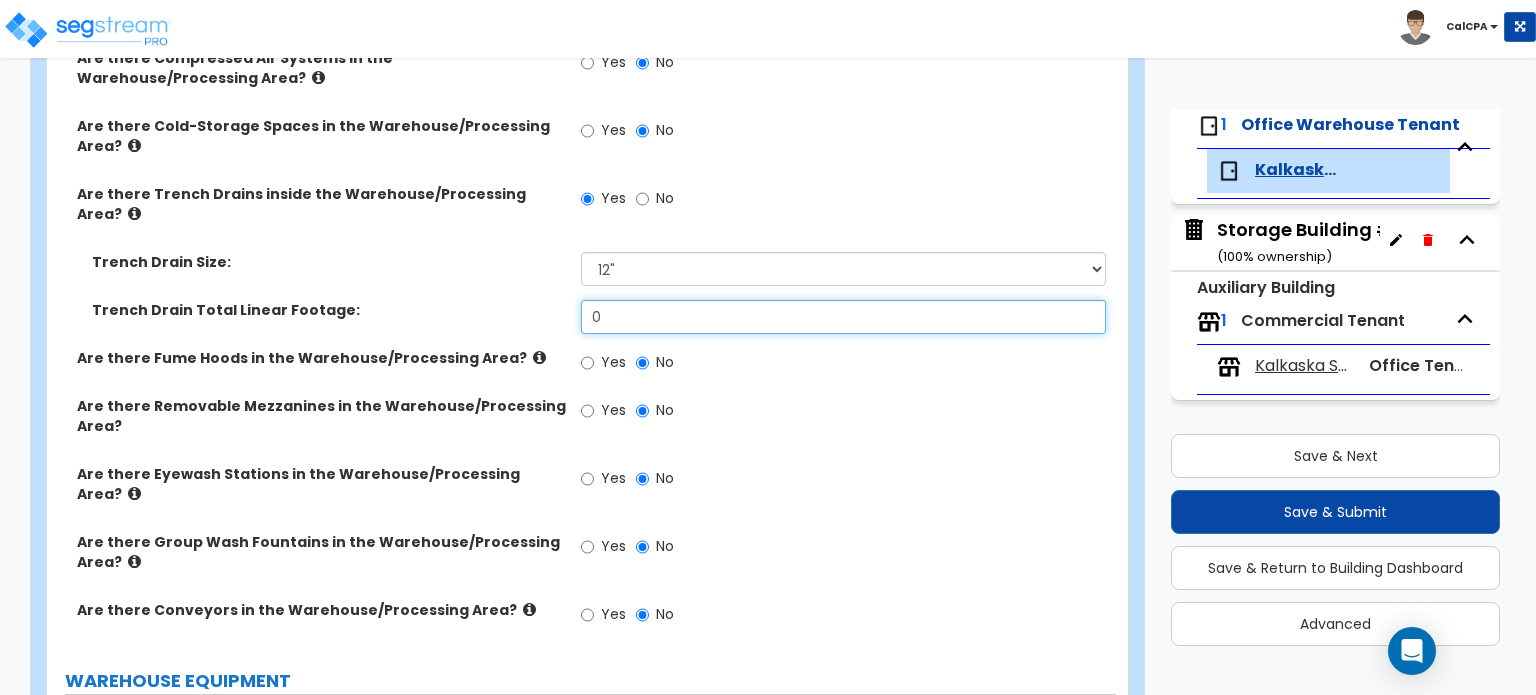 drag, startPoint x: 767, startPoint y: 292, endPoint x: 514, endPoint y: 289, distance: 253.01779 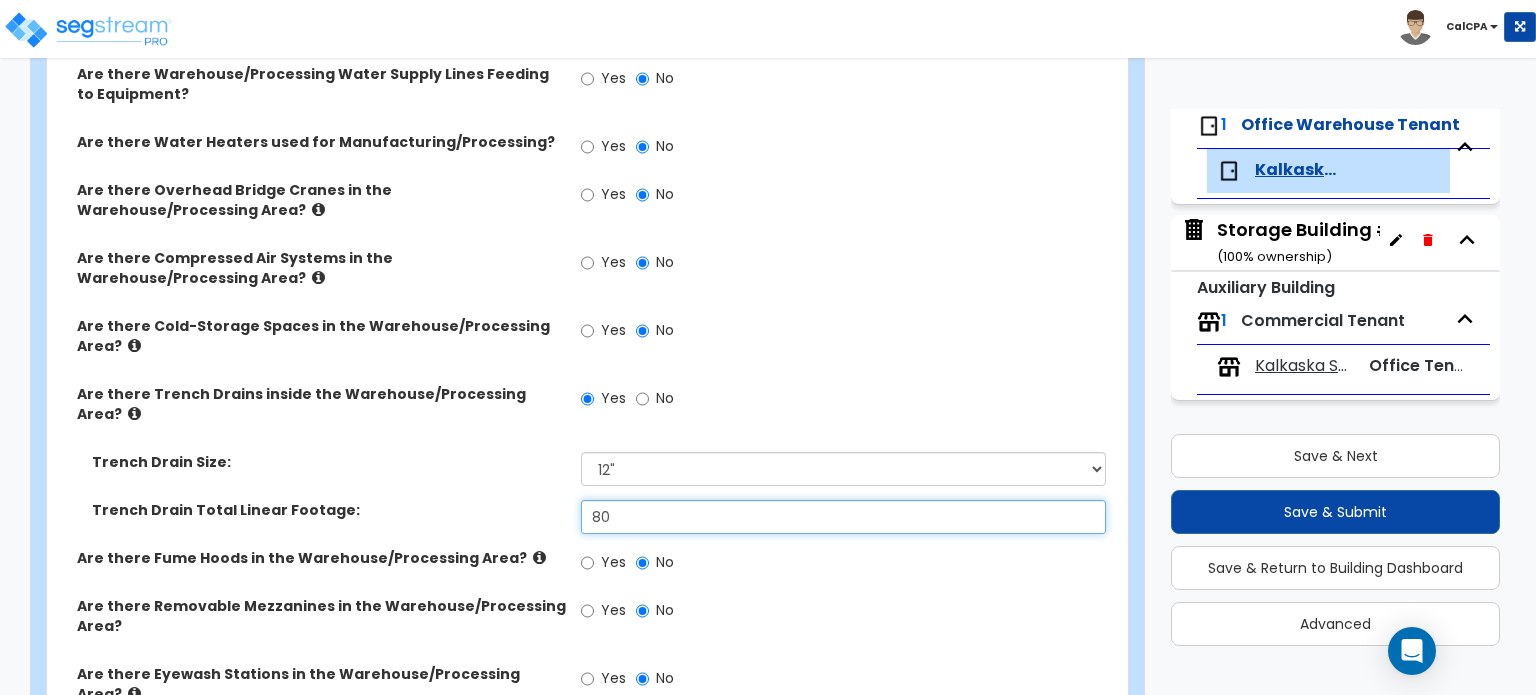 scroll, scrollTop: 1897, scrollLeft: 0, axis: vertical 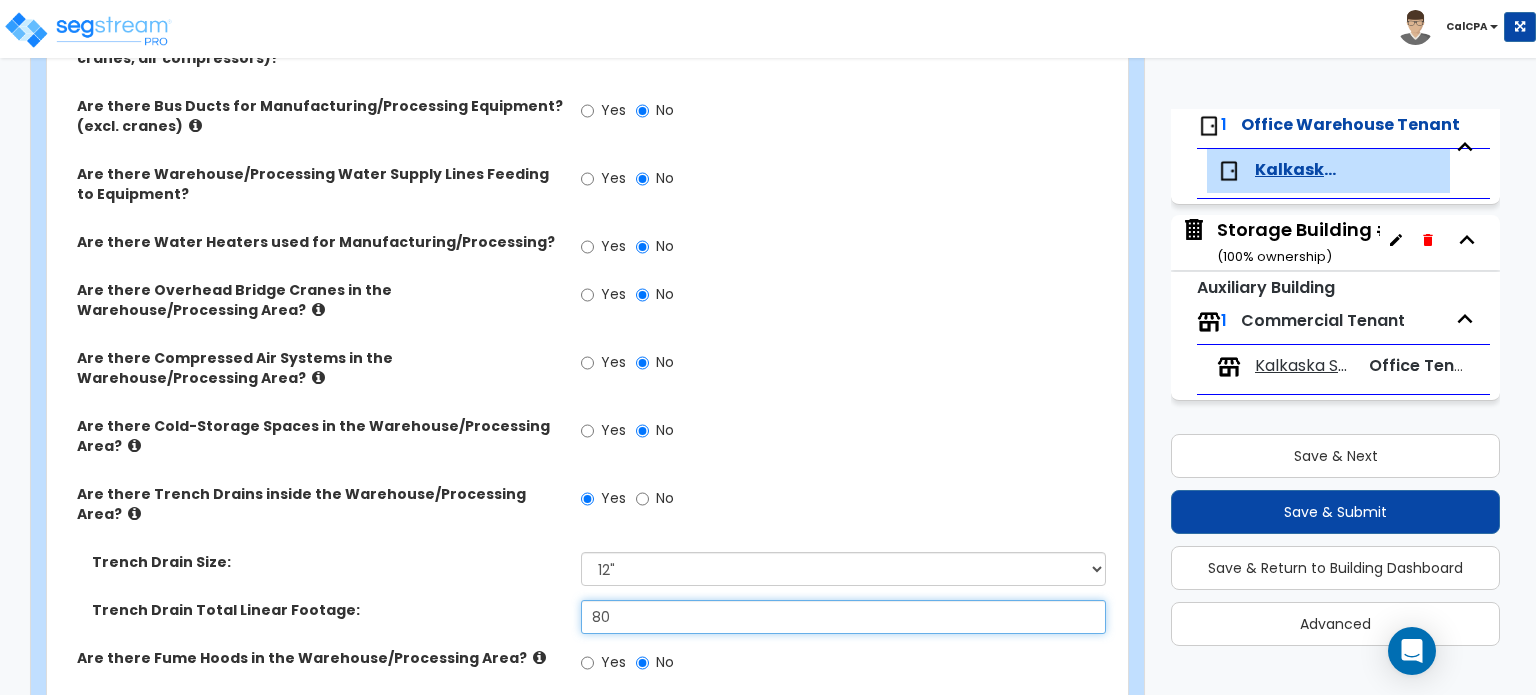 type on "80" 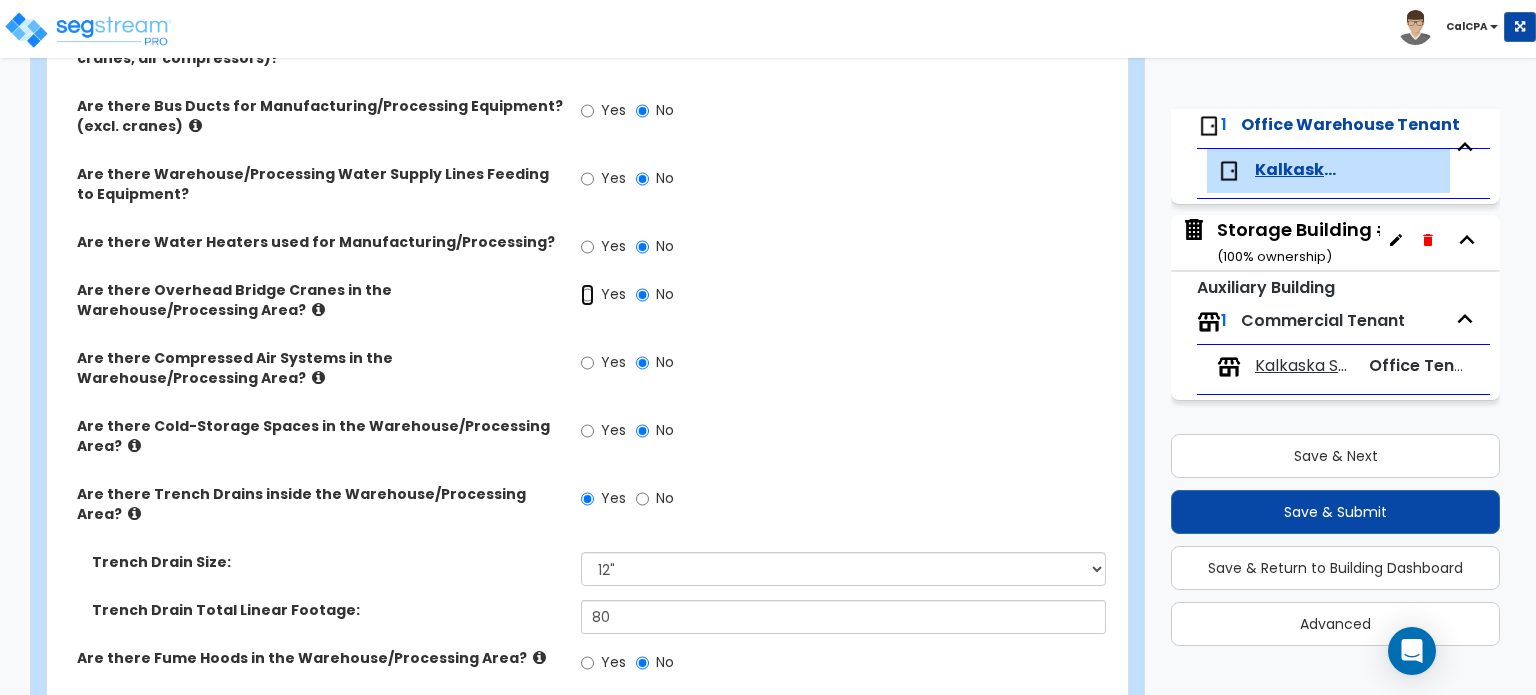 click on "Yes" at bounding box center (587, 295) 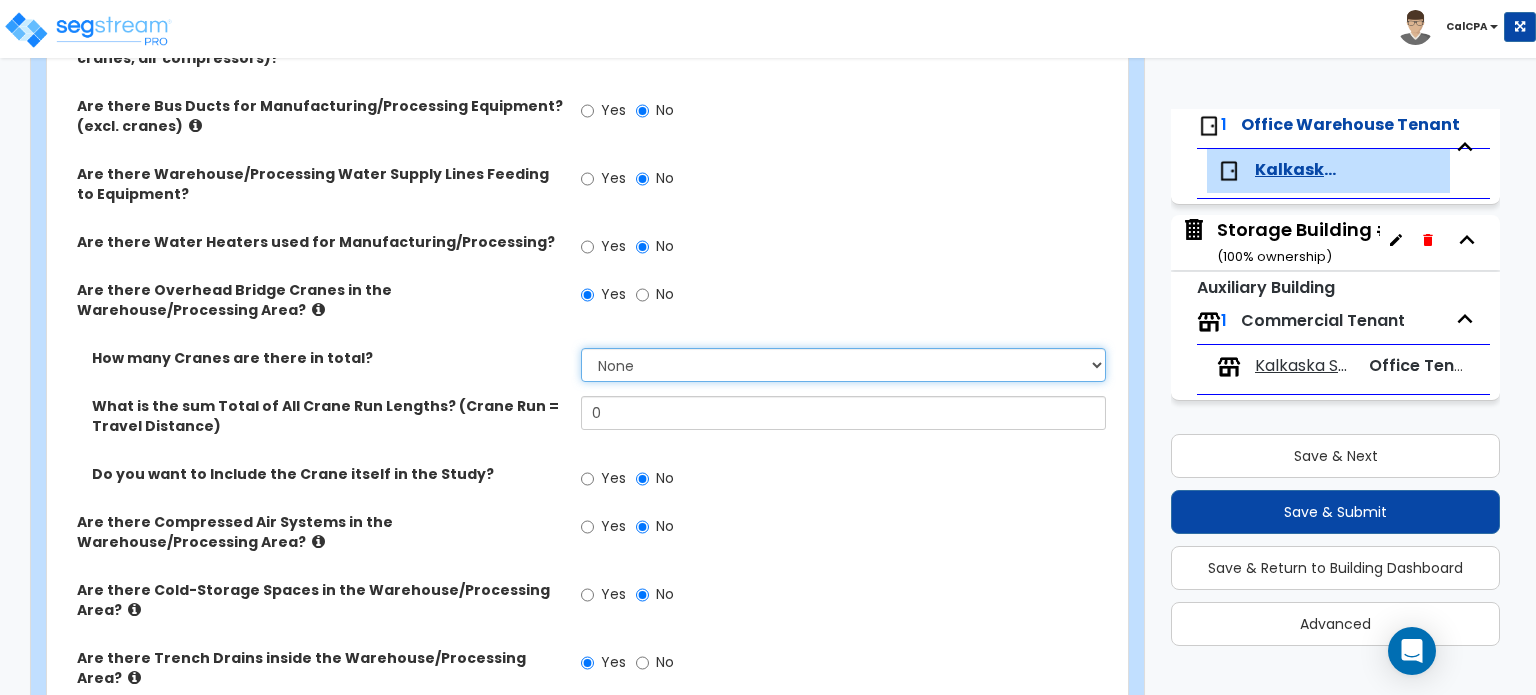 click on "None 1 2 3 4 5" at bounding box center (843, 365) 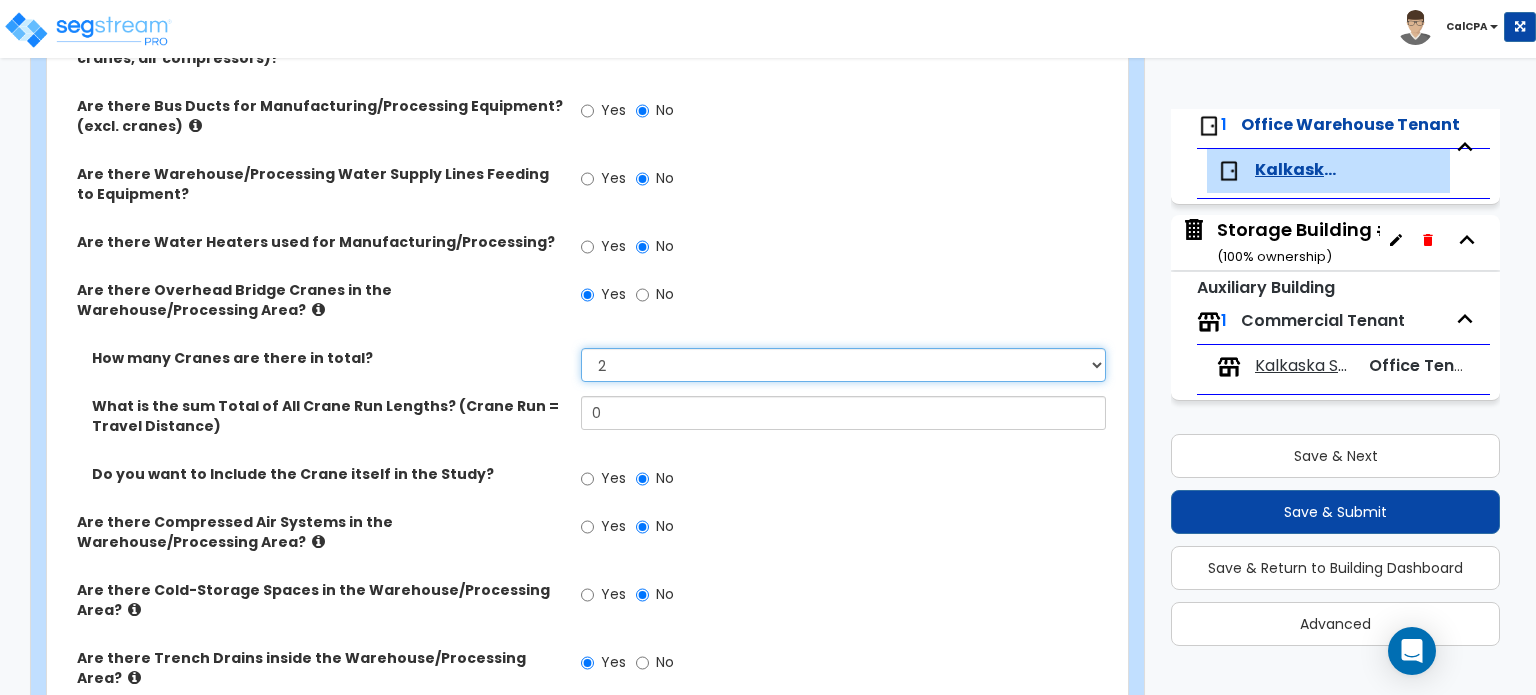 click on "None 1 2 3 4 5" at bounding box center [843, 365] 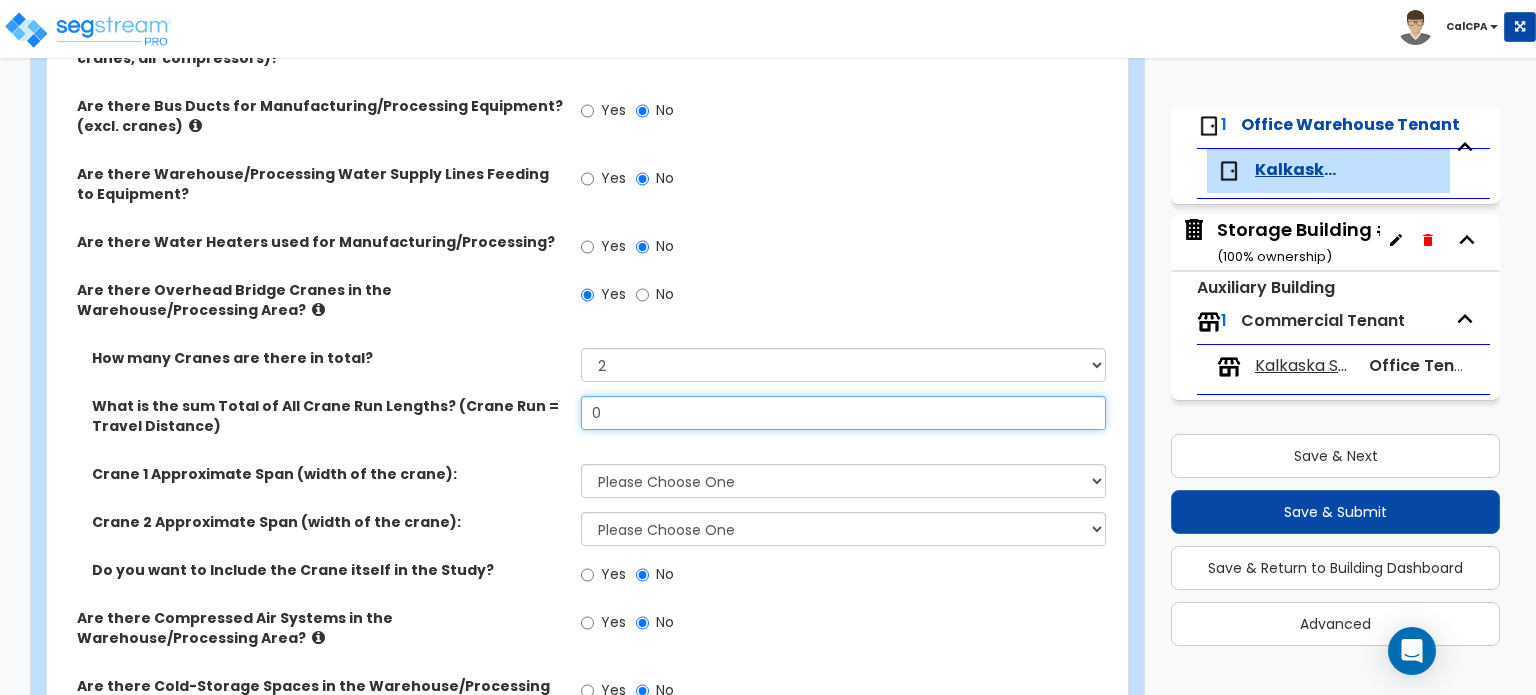 drag, startPoint x: 709, startPoint y: 410, endPoint x: 517, endPoint y: 414, distance: 192.04166 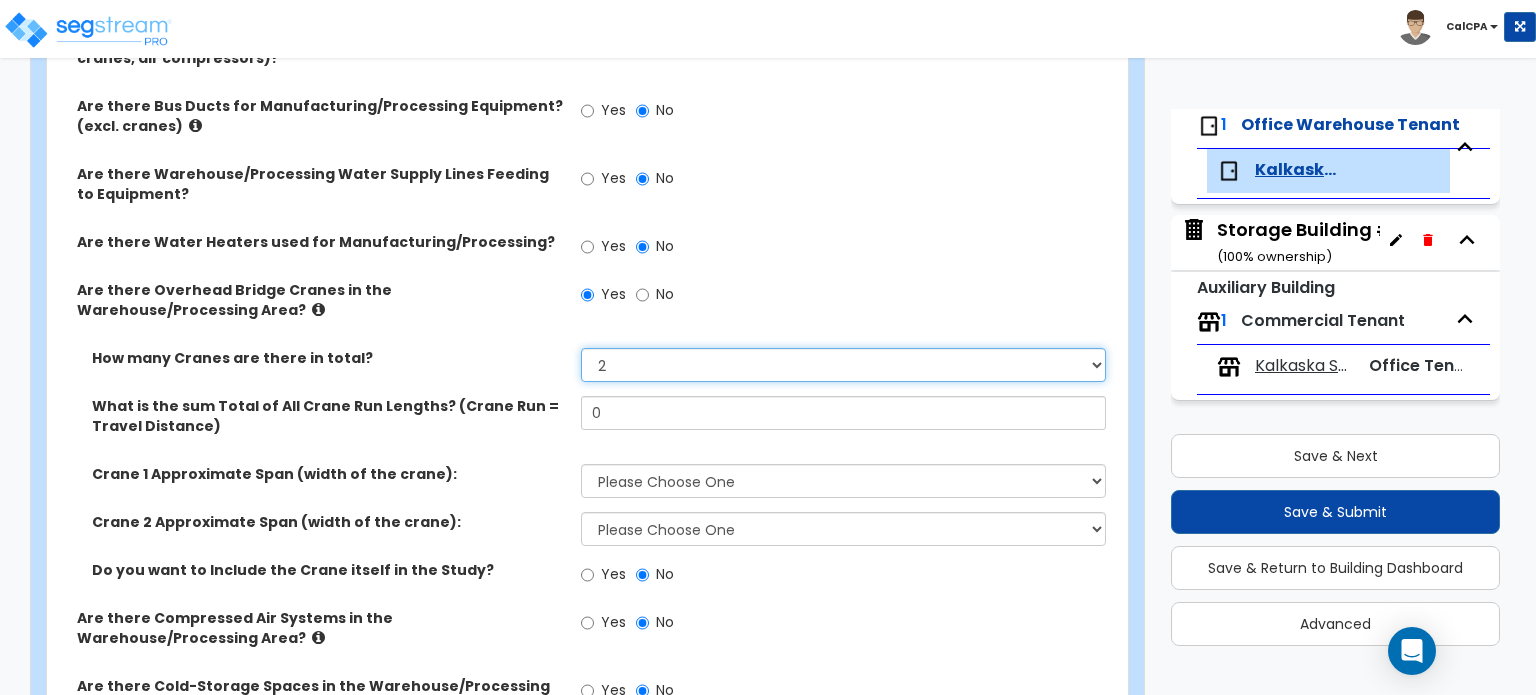 click on "None 1 2 3 4 5" at bounding box center [843, 365] 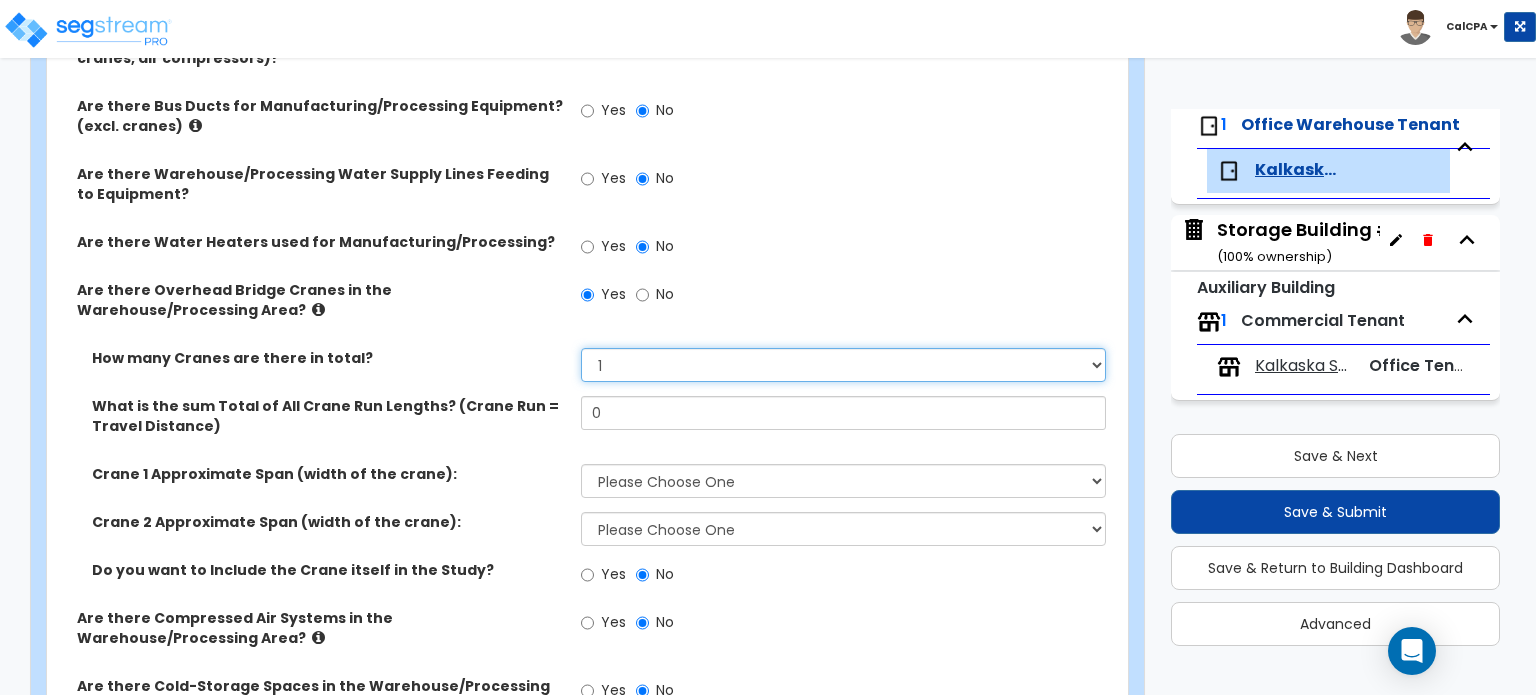 click on "None 1 2 3 4 5" at bounding box center [843, 365] 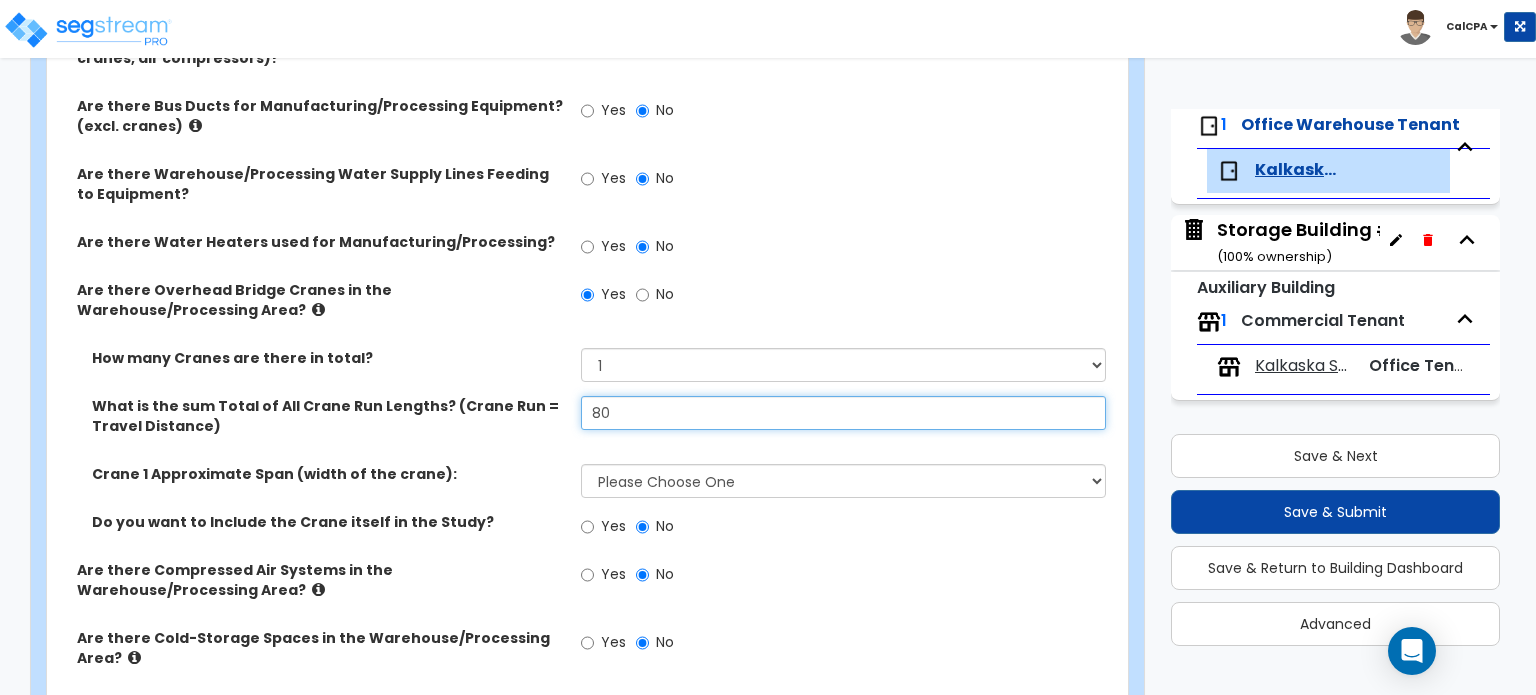 type on "80" 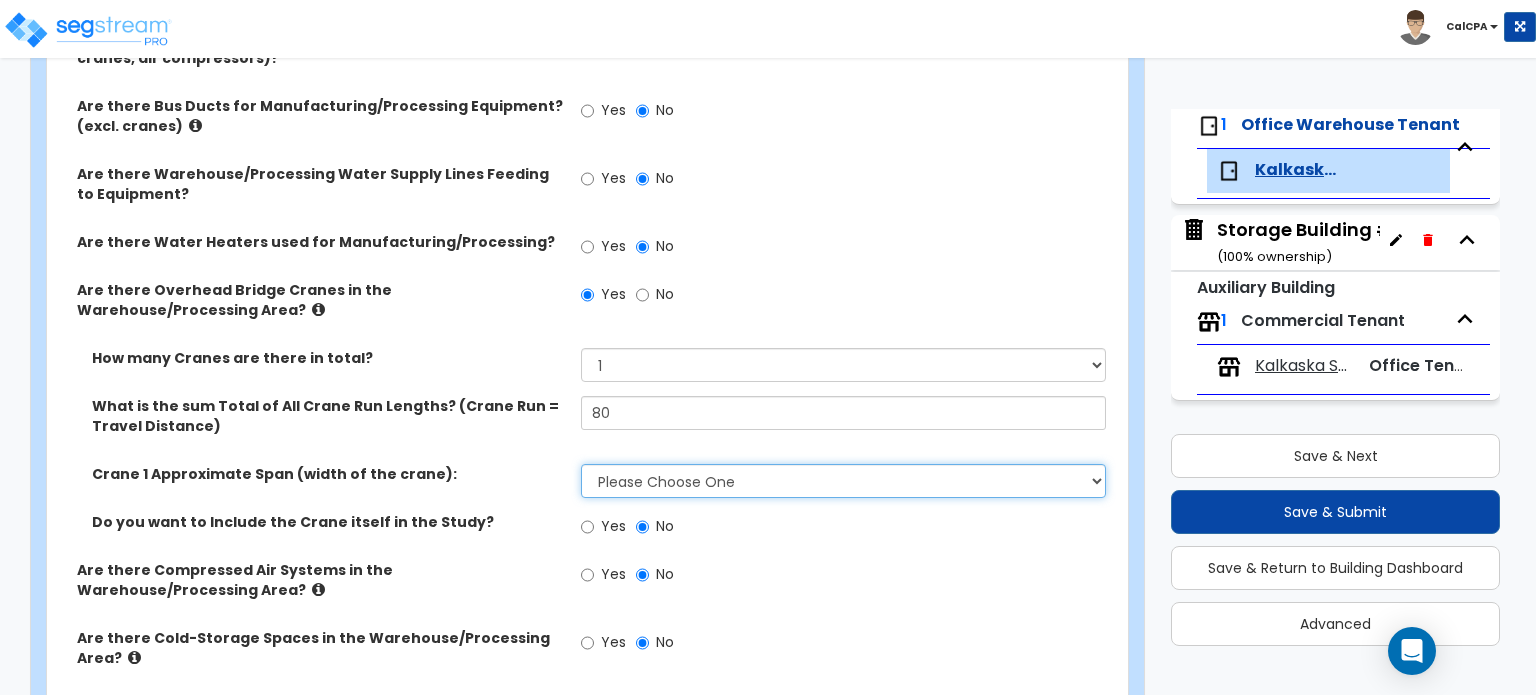 click on "Please Choose One 20 ft 30 ft 40 ft 50 ft" at bounding box center [843, 481] 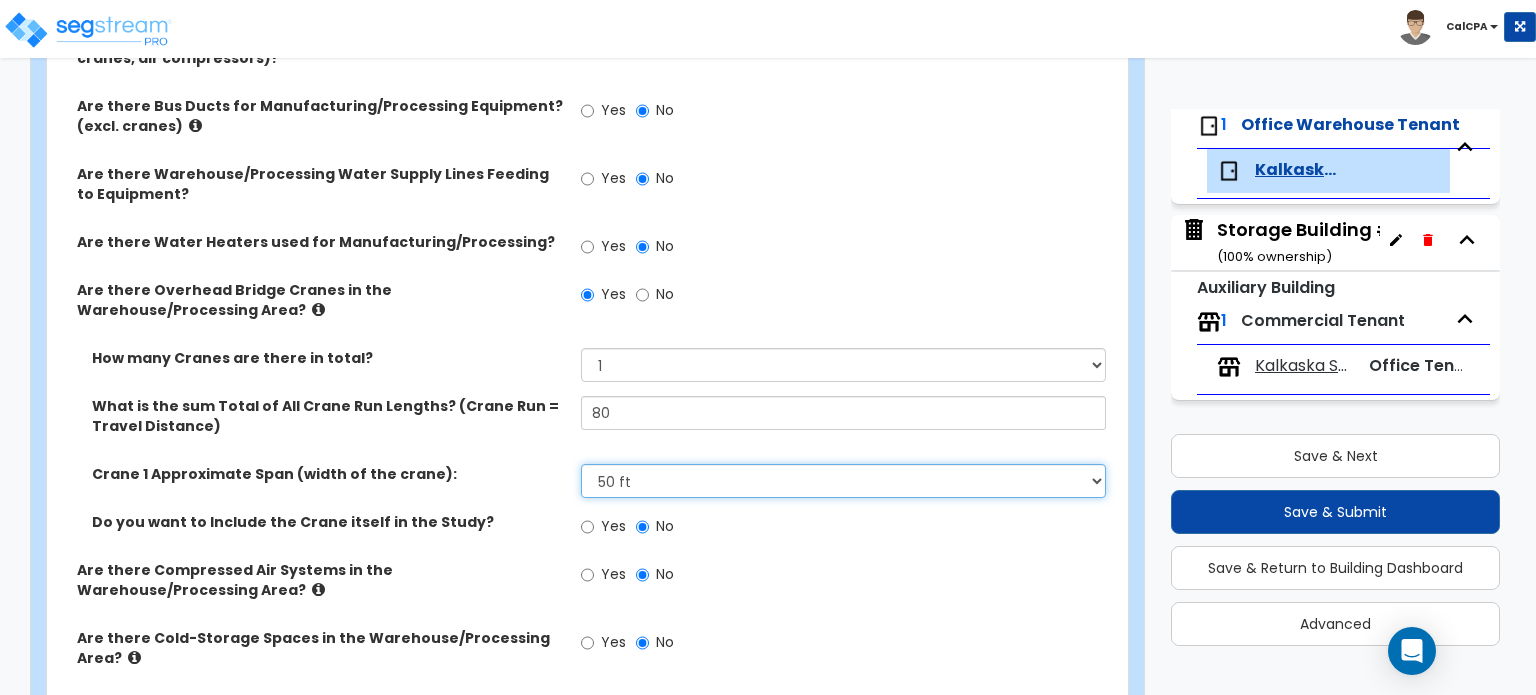 click on "Please Choose One 20 ft 30 ft 40 ft 50 ft" at bounding box center (843, 481) 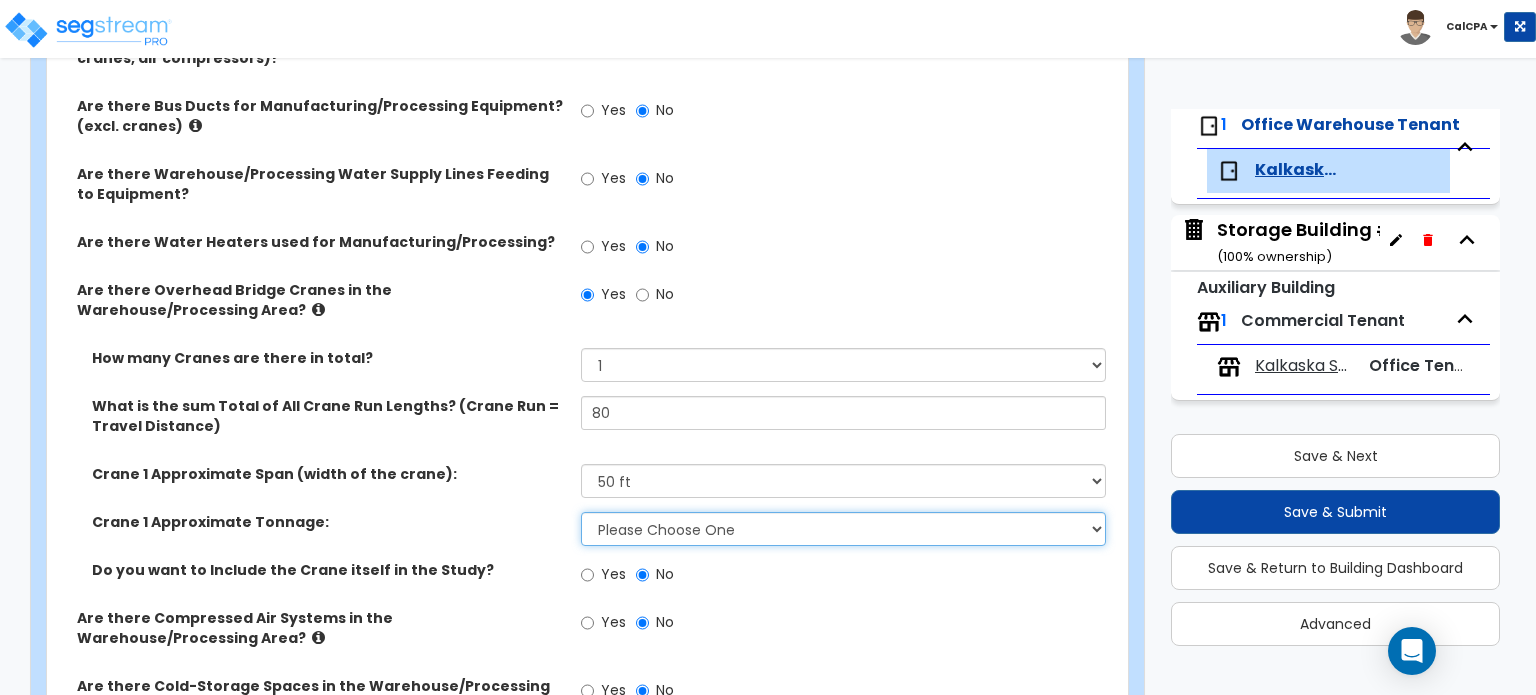 click on "Please Choose One 3 Ton 5 Ton 7.5 Ton 10 Ton 15 Ton 25 Ton" at bounding box center [843, 529] 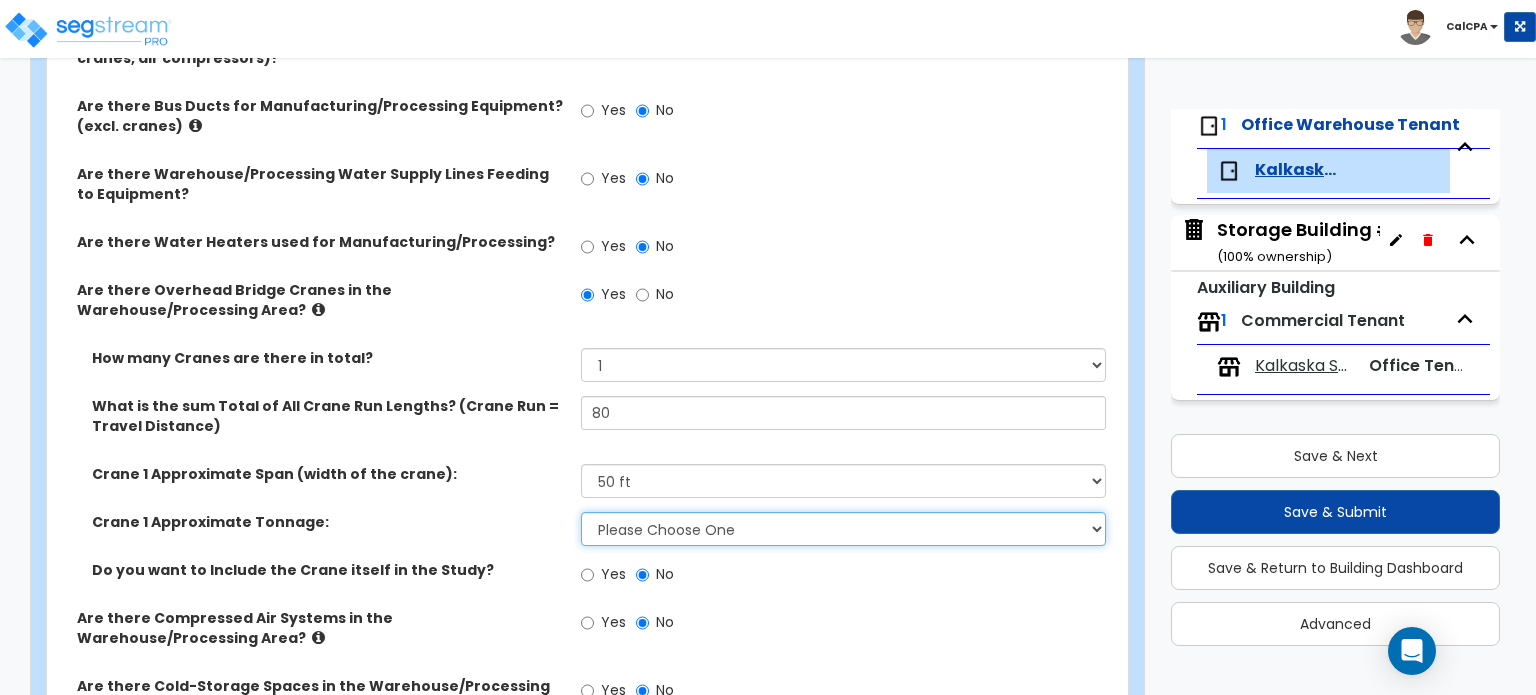 select on "2" 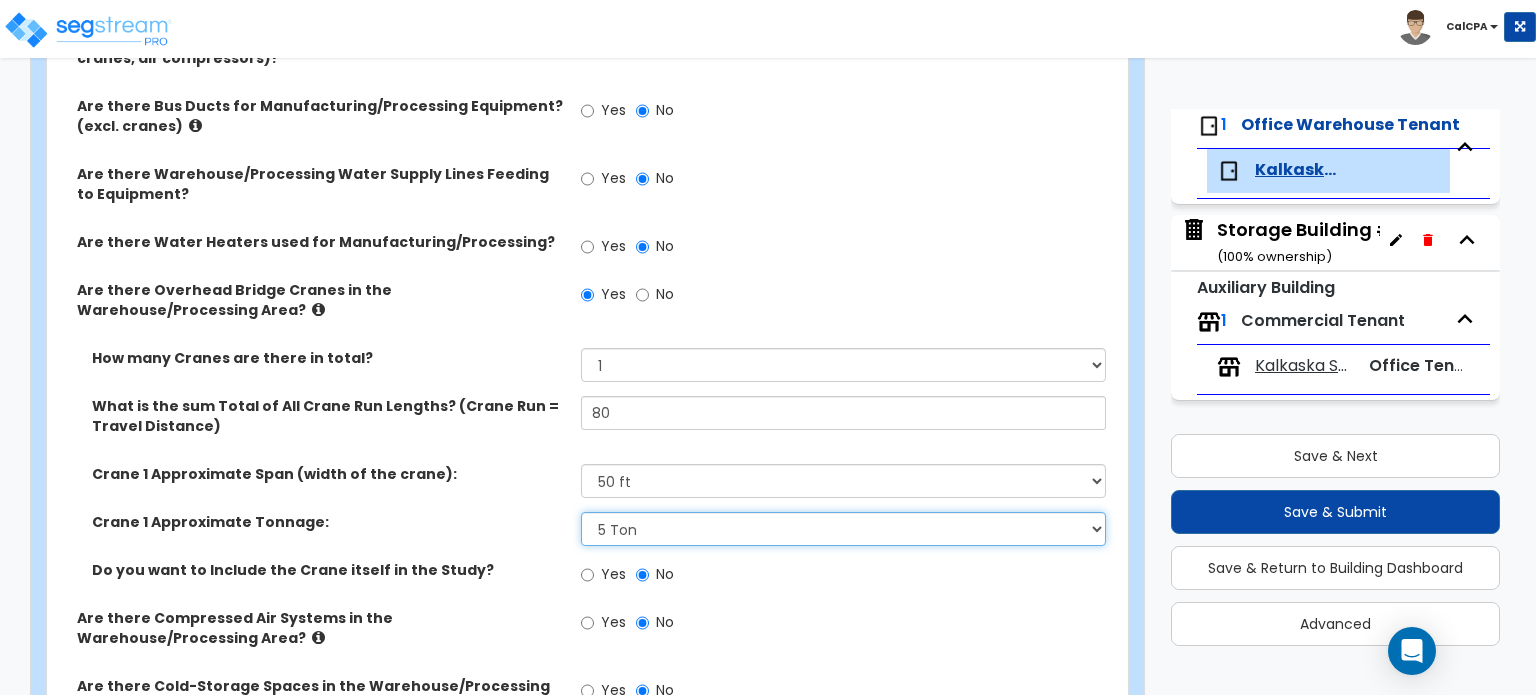 click on "Please Choose One 3 Ton 5 Ton 7.5 Ton 10 Ton 15 Ton 25 Ton" at bounding box center [843, 529] 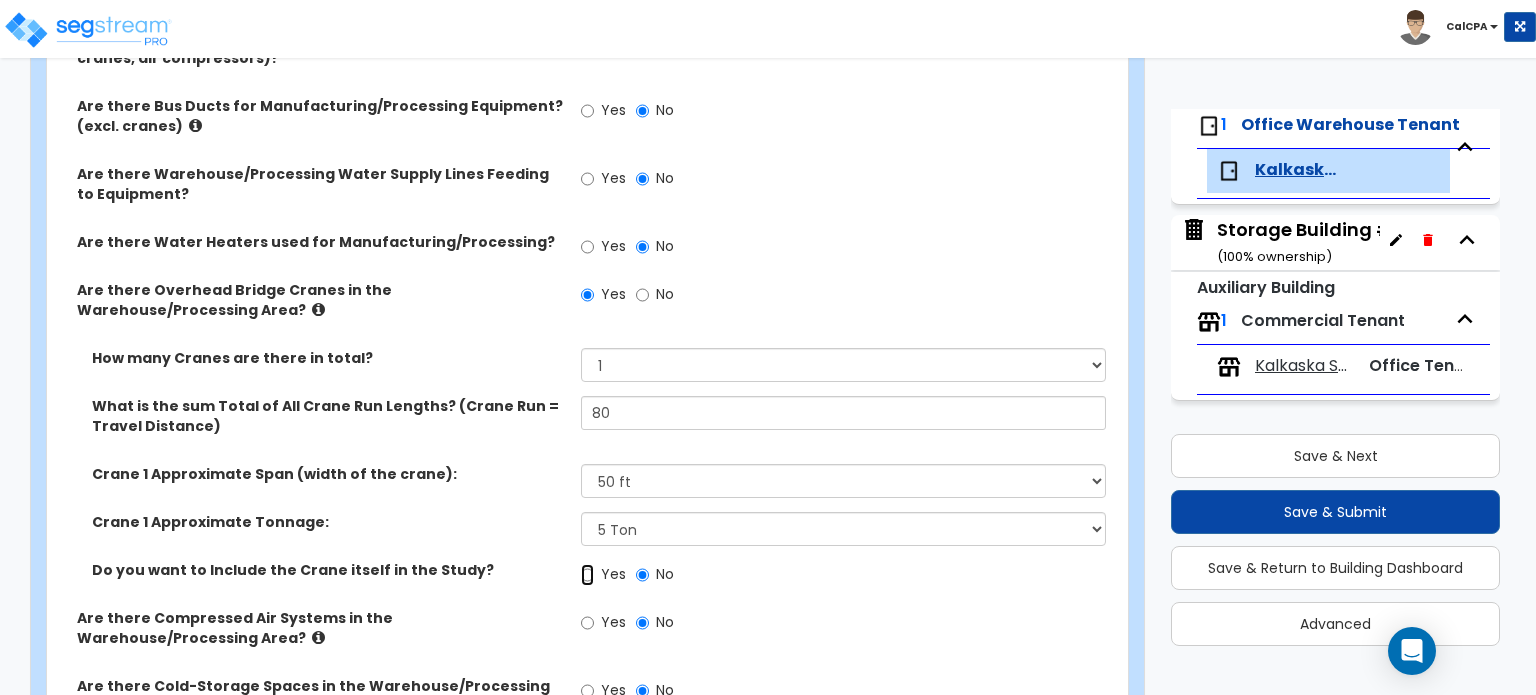 click on "Yes" at bounding box center (587, 575) 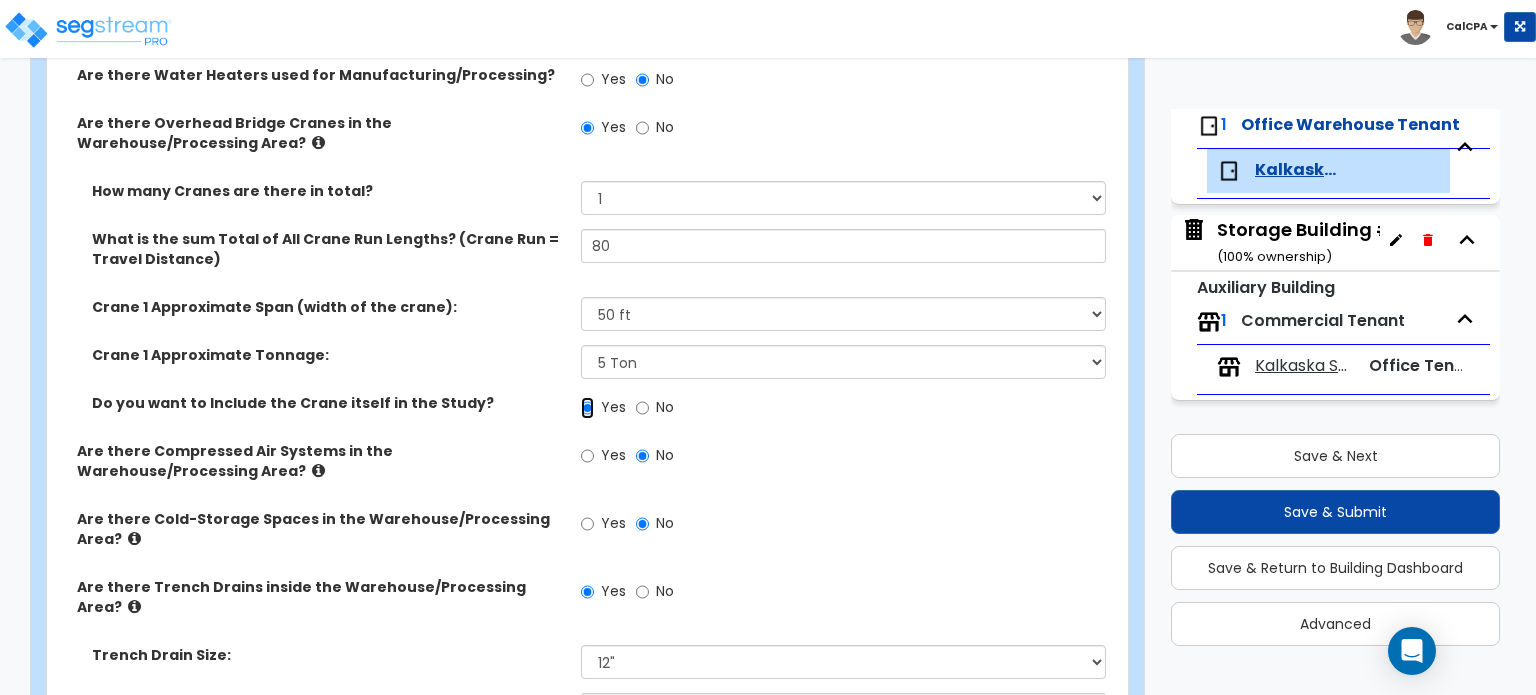 scroll, scrollTop: 2097, scrollLeft: 0, axis: vertical 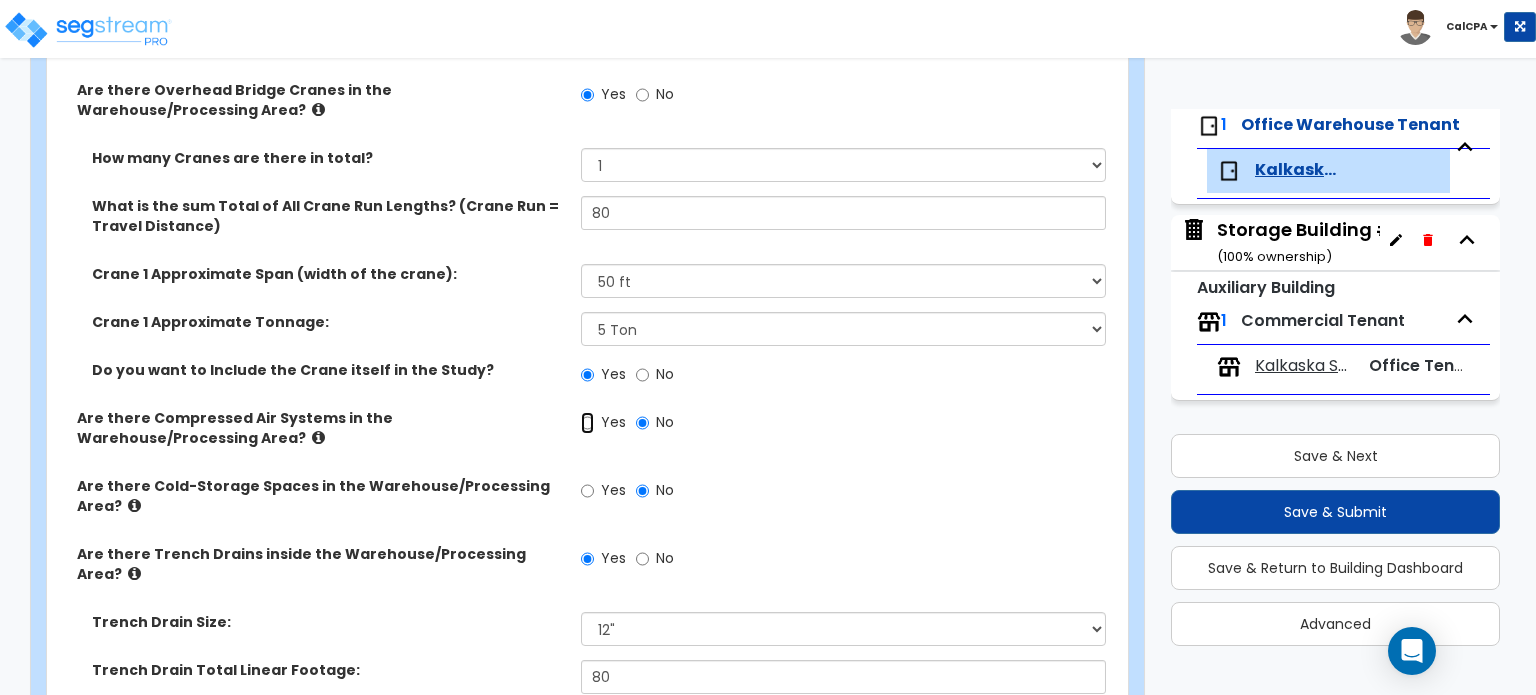 click on "Yes" at bounding box center (587, 423) 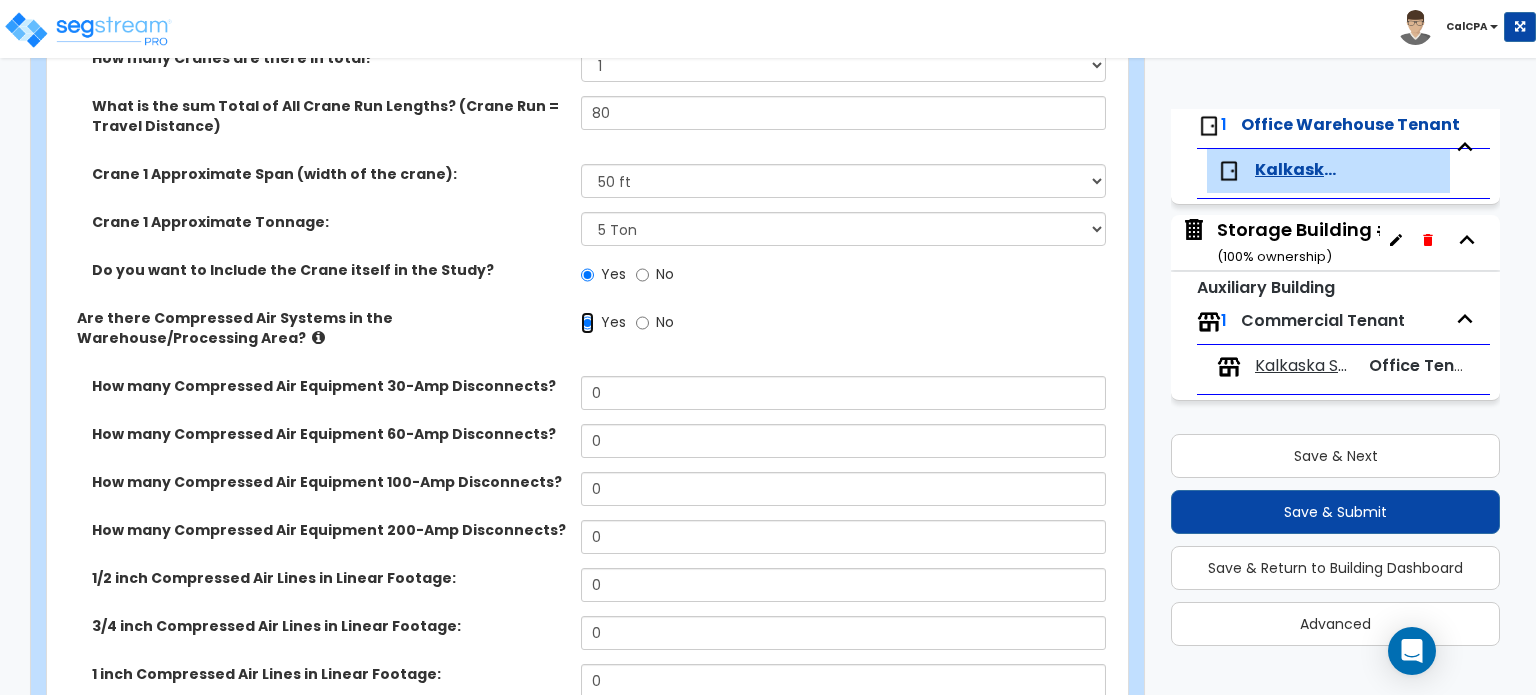 scroll, scrollTop: 2297, scrollLeft: 0, axis: vertical 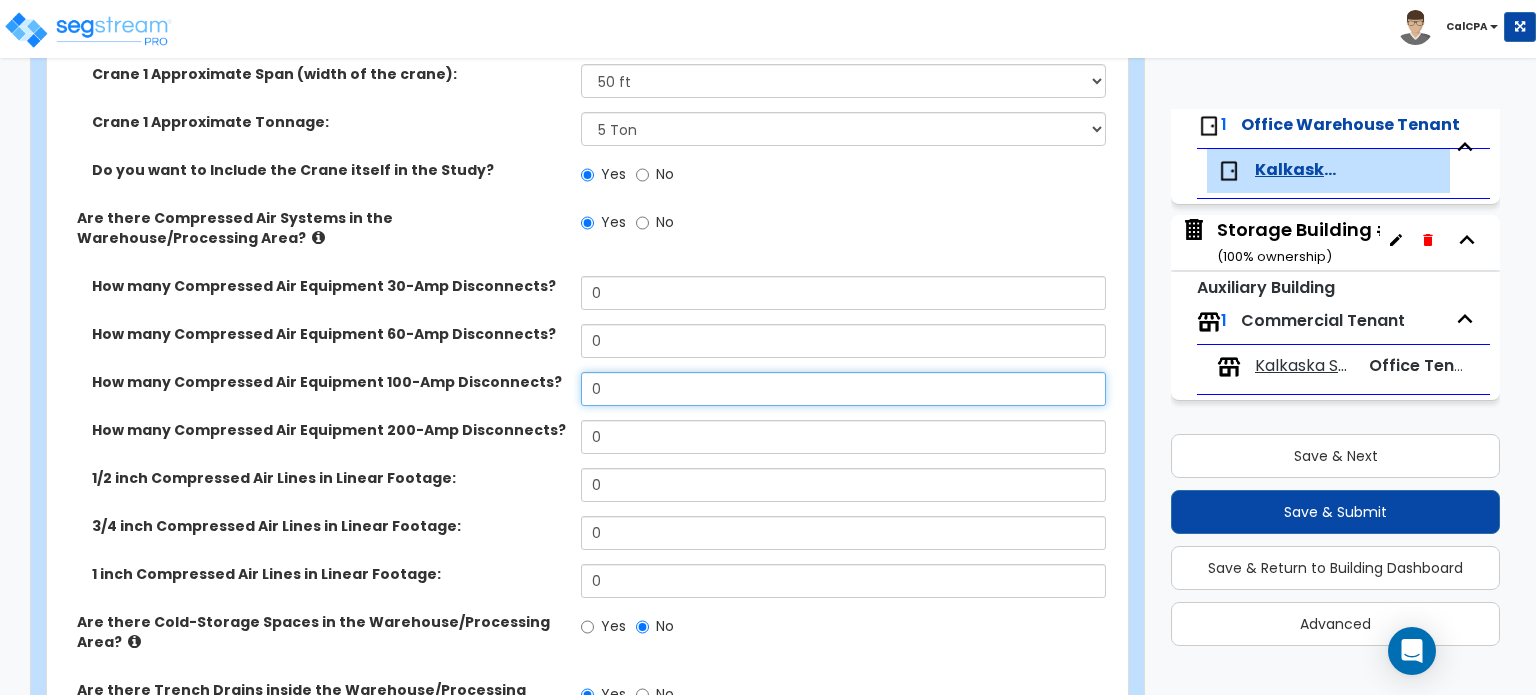 click on "0" at bounding box center [843, 389] 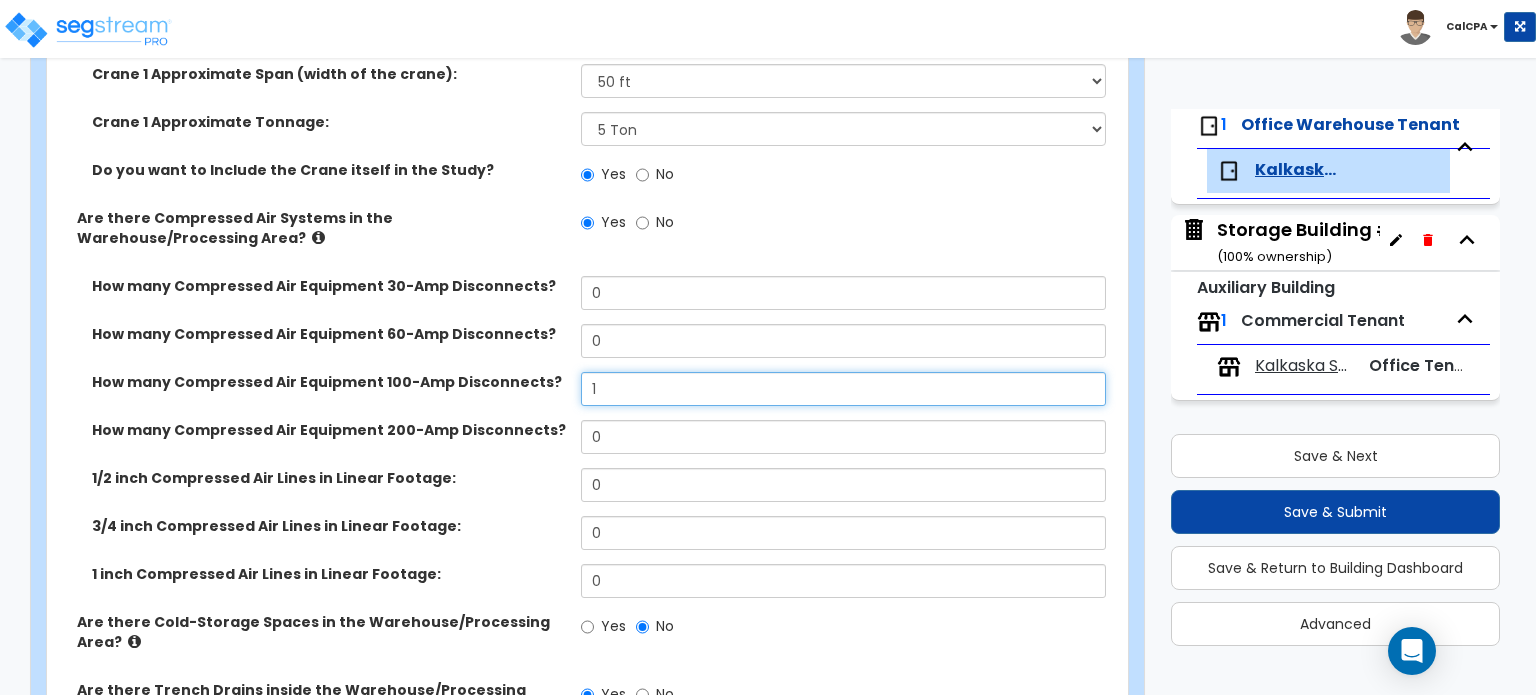 type on "1" 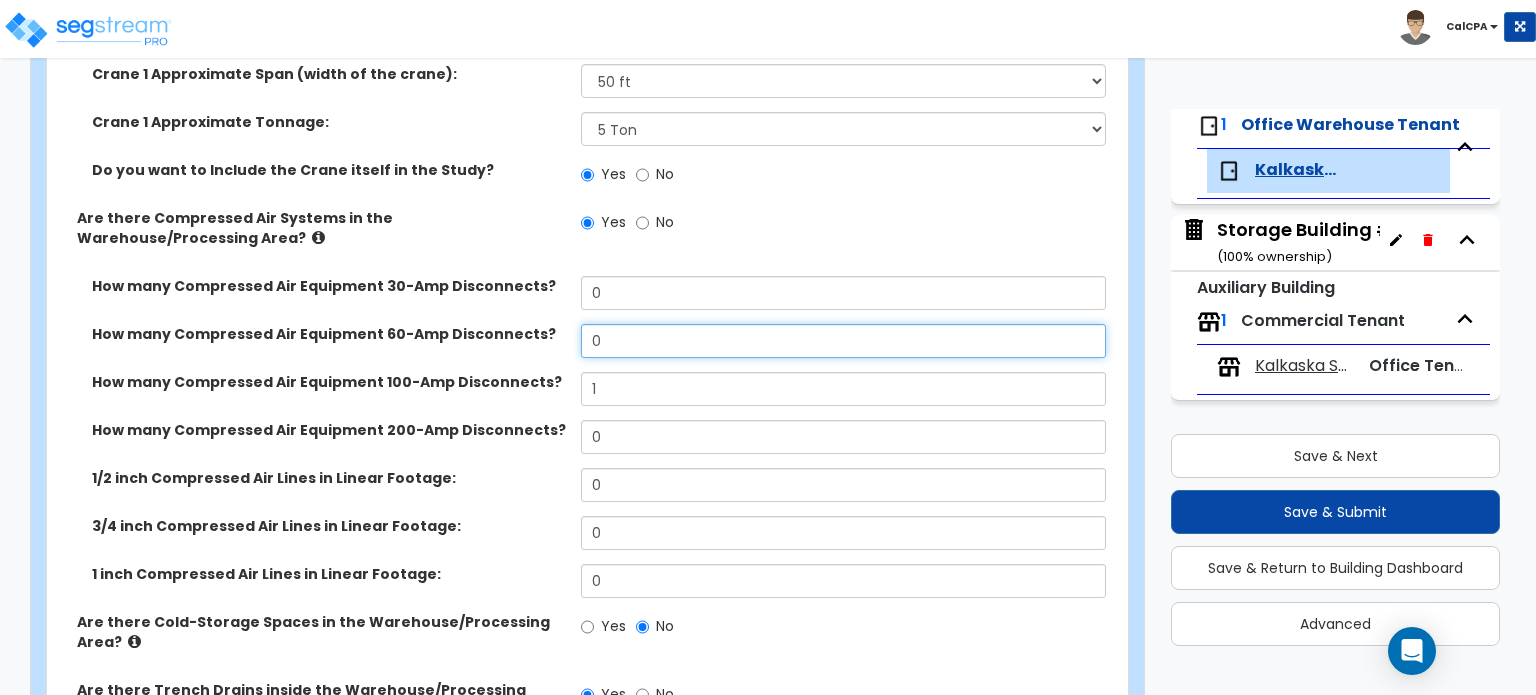 click on "0" at bounding box center [843, 341] 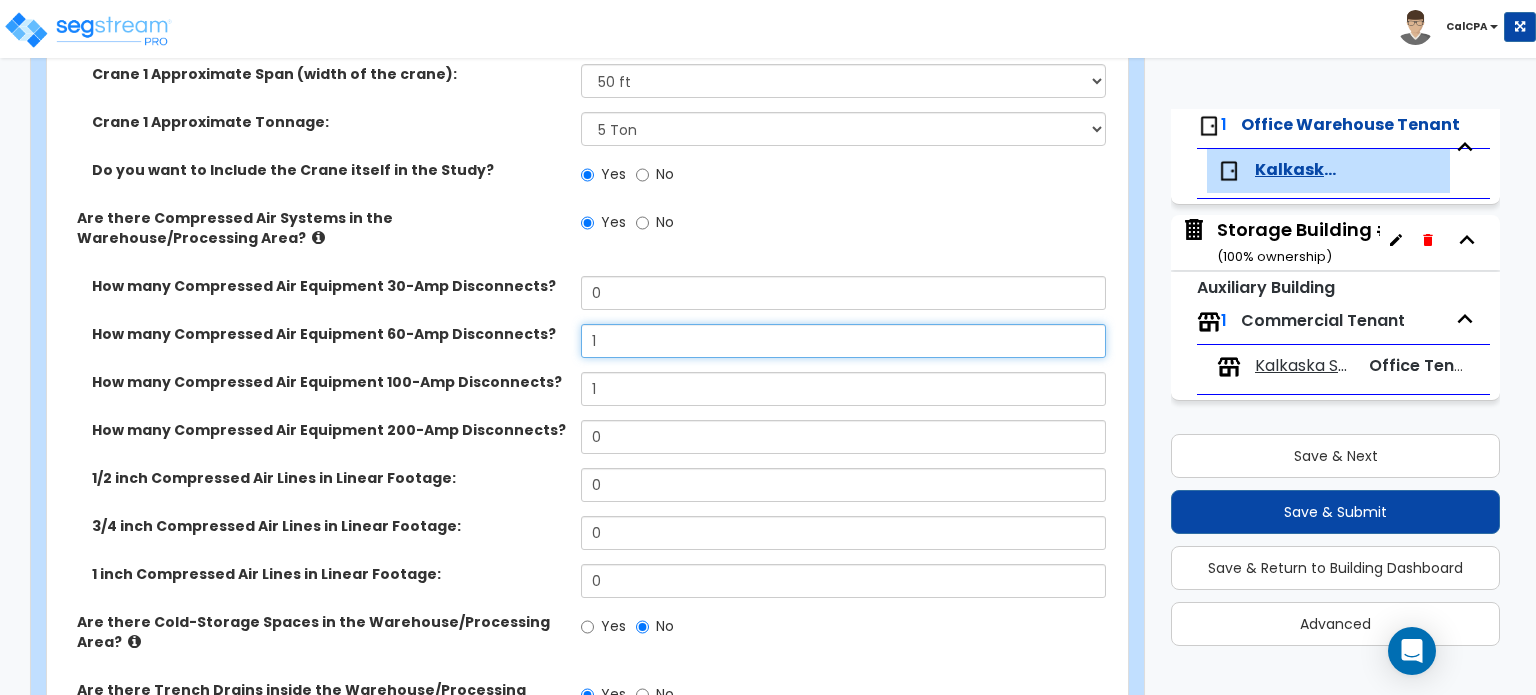 type on "1" 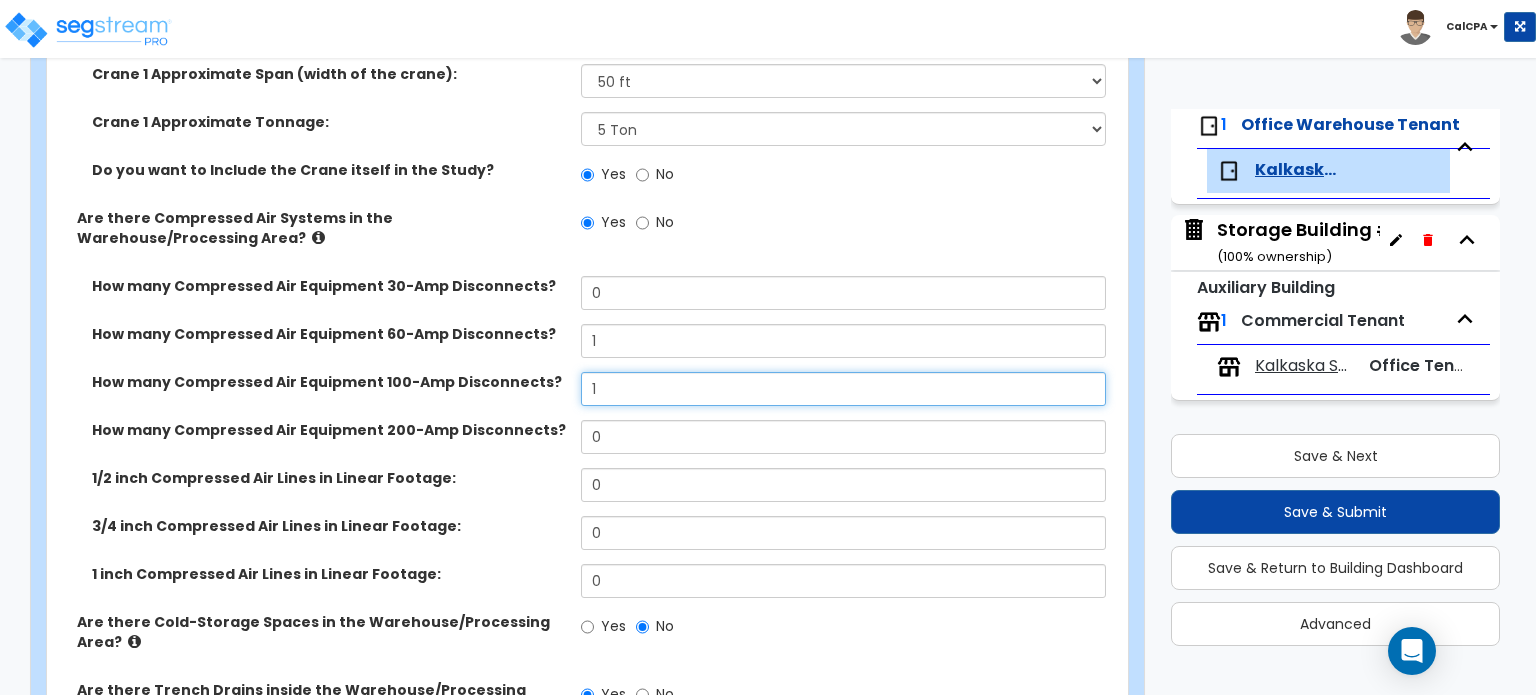 click on "1" at bounding box center [843, 389] 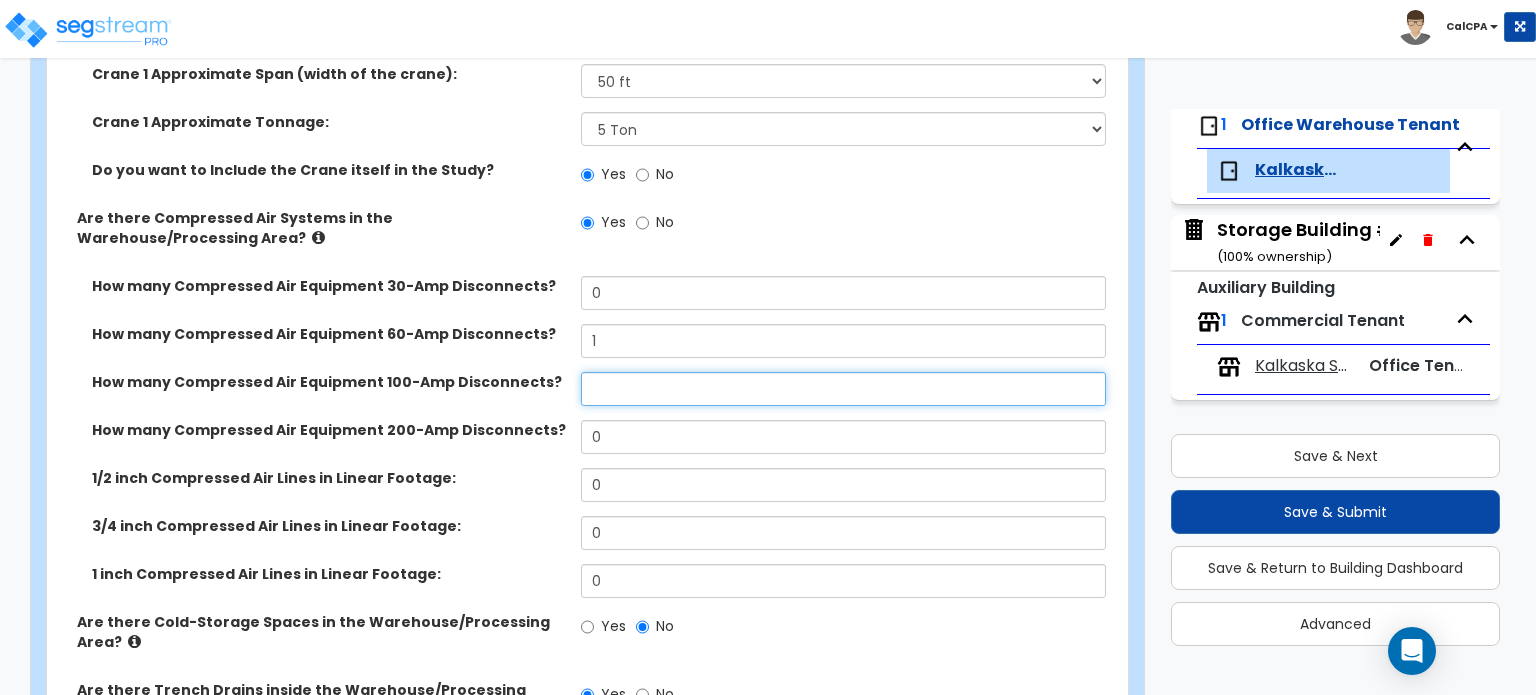 type 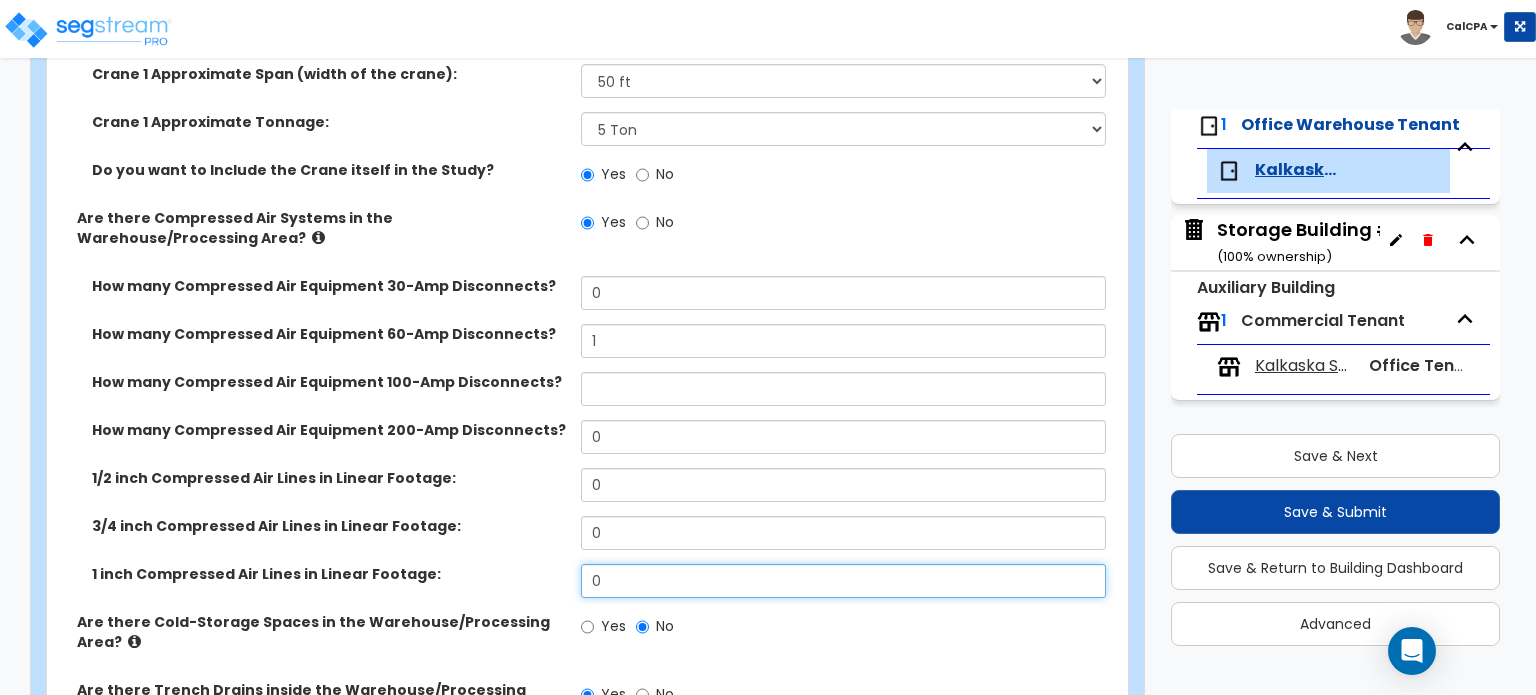 drag, startPoint x: 711, startPoint y: 590, endPoint x: 562, endPoint y: 581, distance: 149.27156 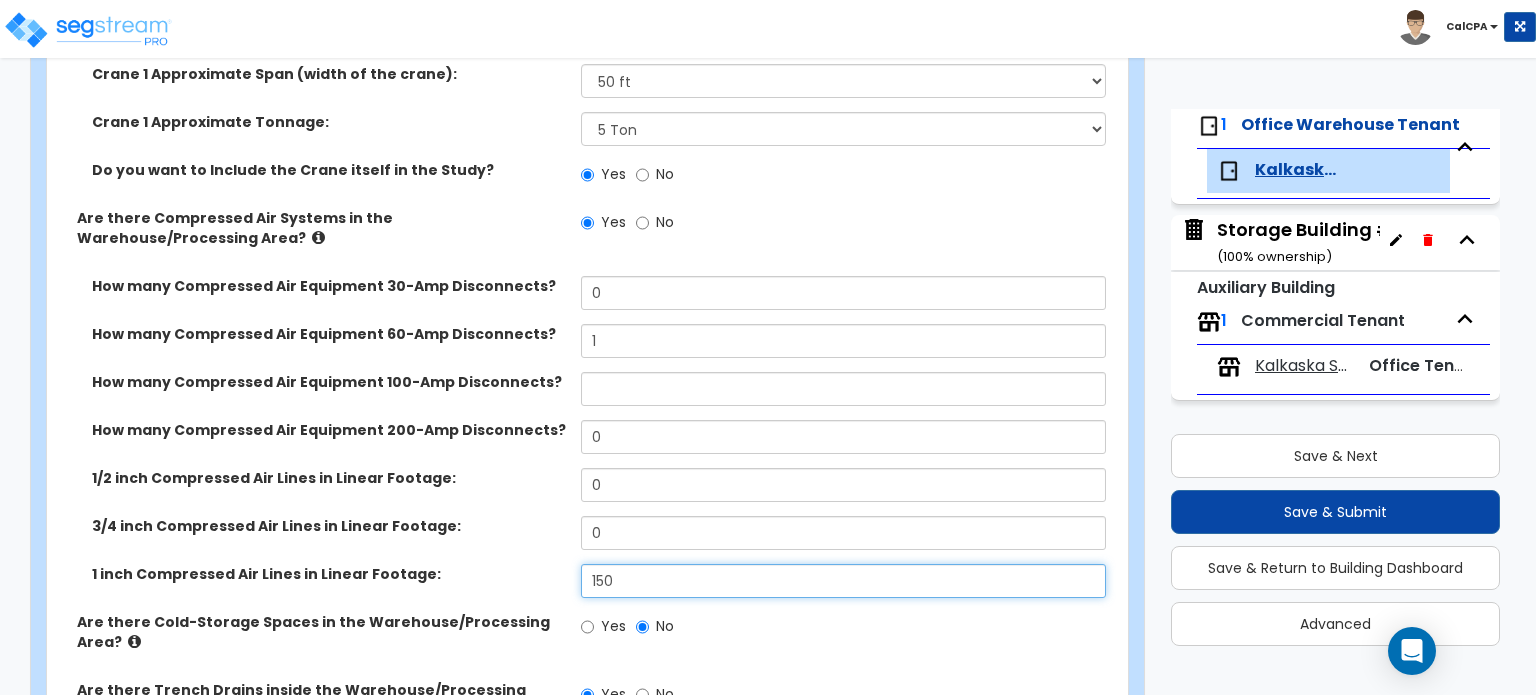 type on "150" 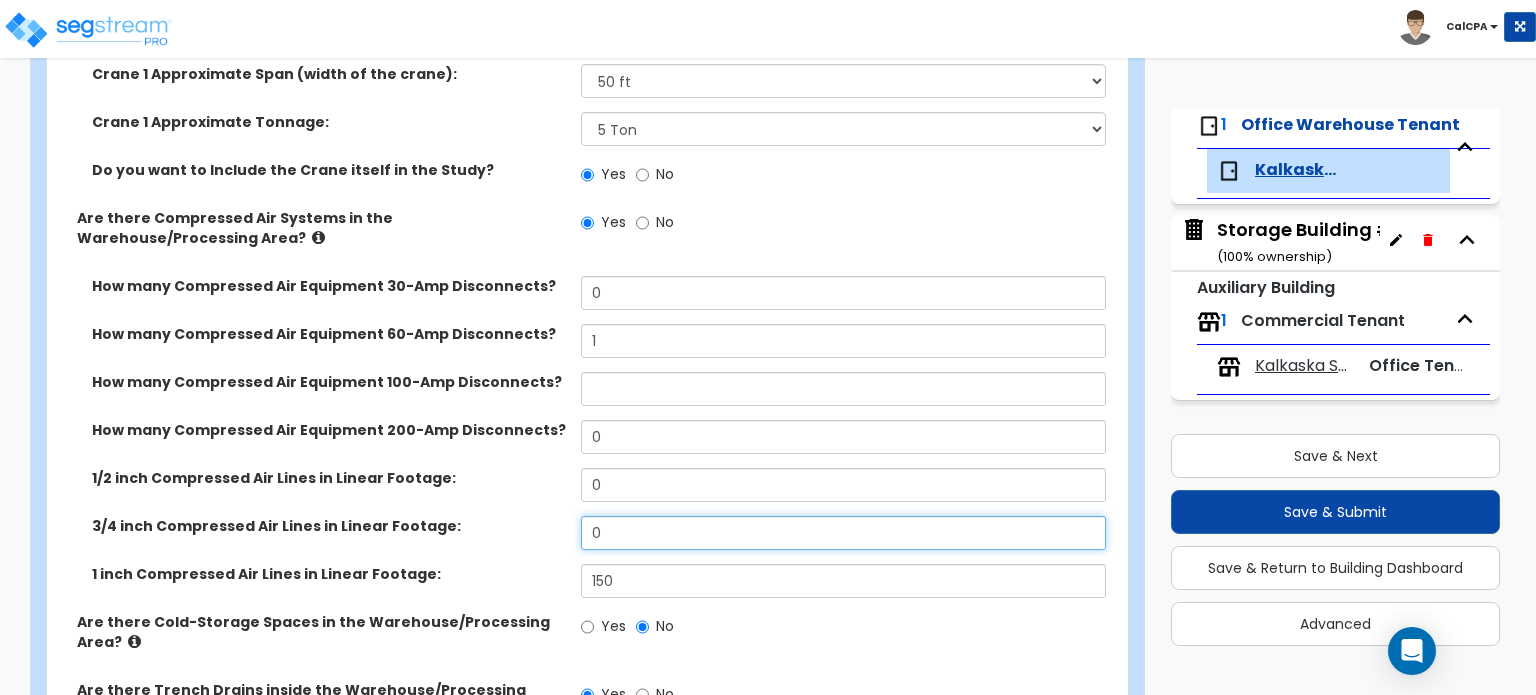 drag, startPoint x: 661, startPoint y: 530, endPoint x: 509, endPoint y: 530, distance: 152 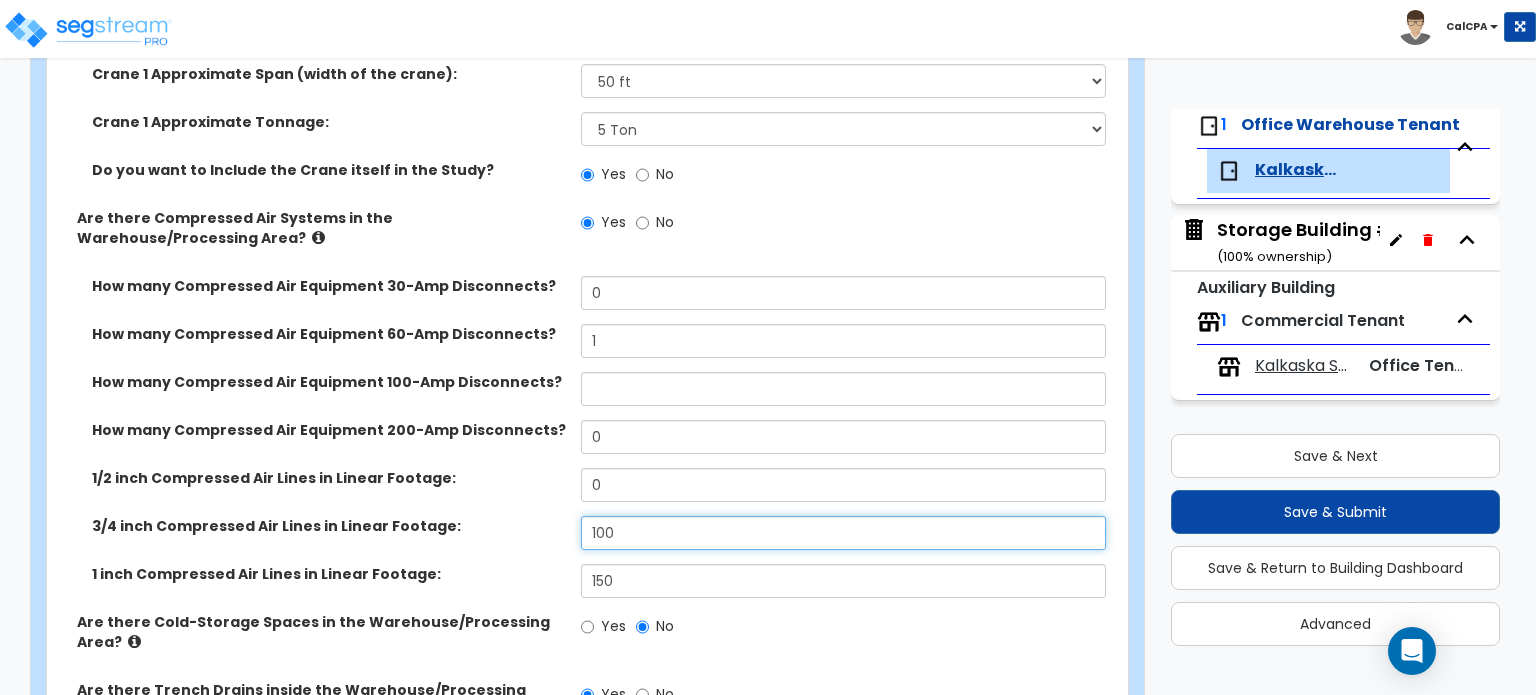 type on "100" 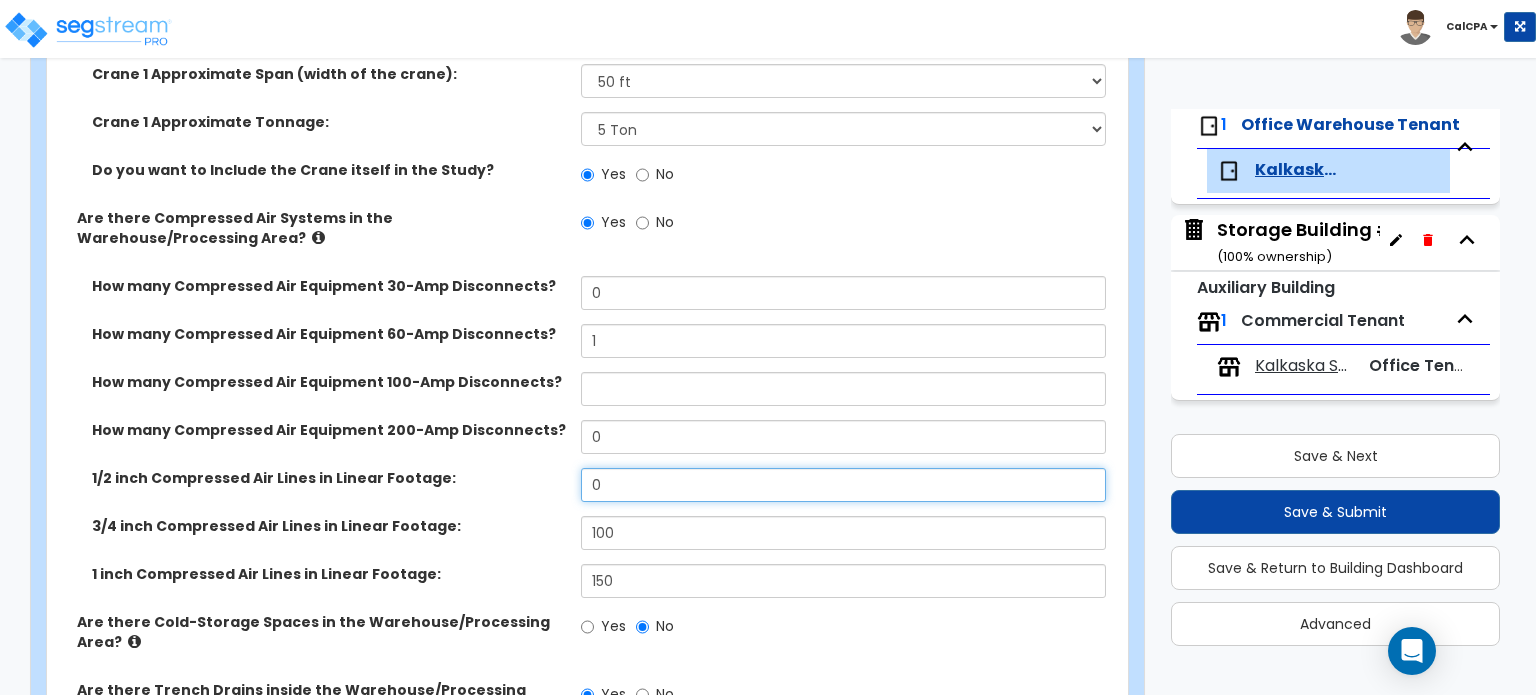 drag, startPoint x: 652, startPoint y: 488, endPoint x: 510, endPoint y: 479, distance: 142.28493 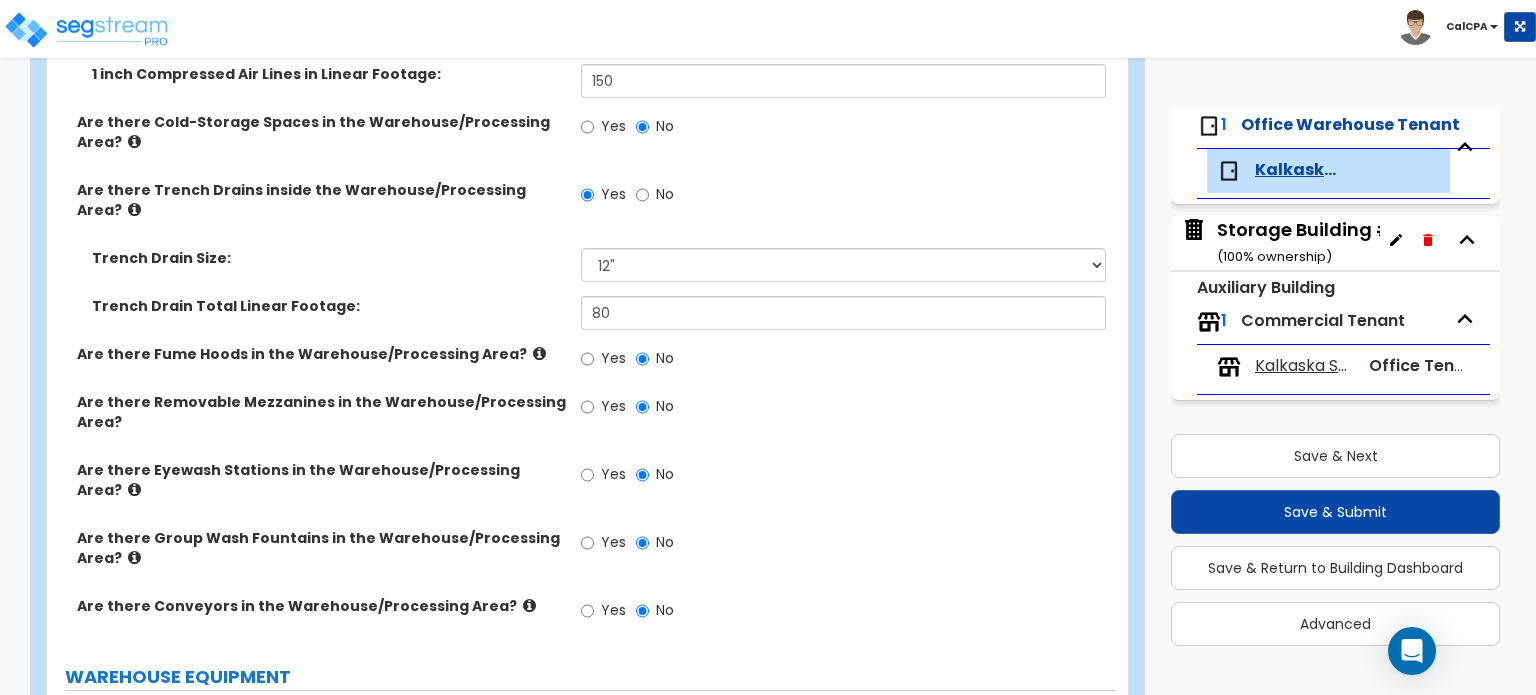 scroll, scrollTop: 2897, scrollLeft: 0, axis: vertical 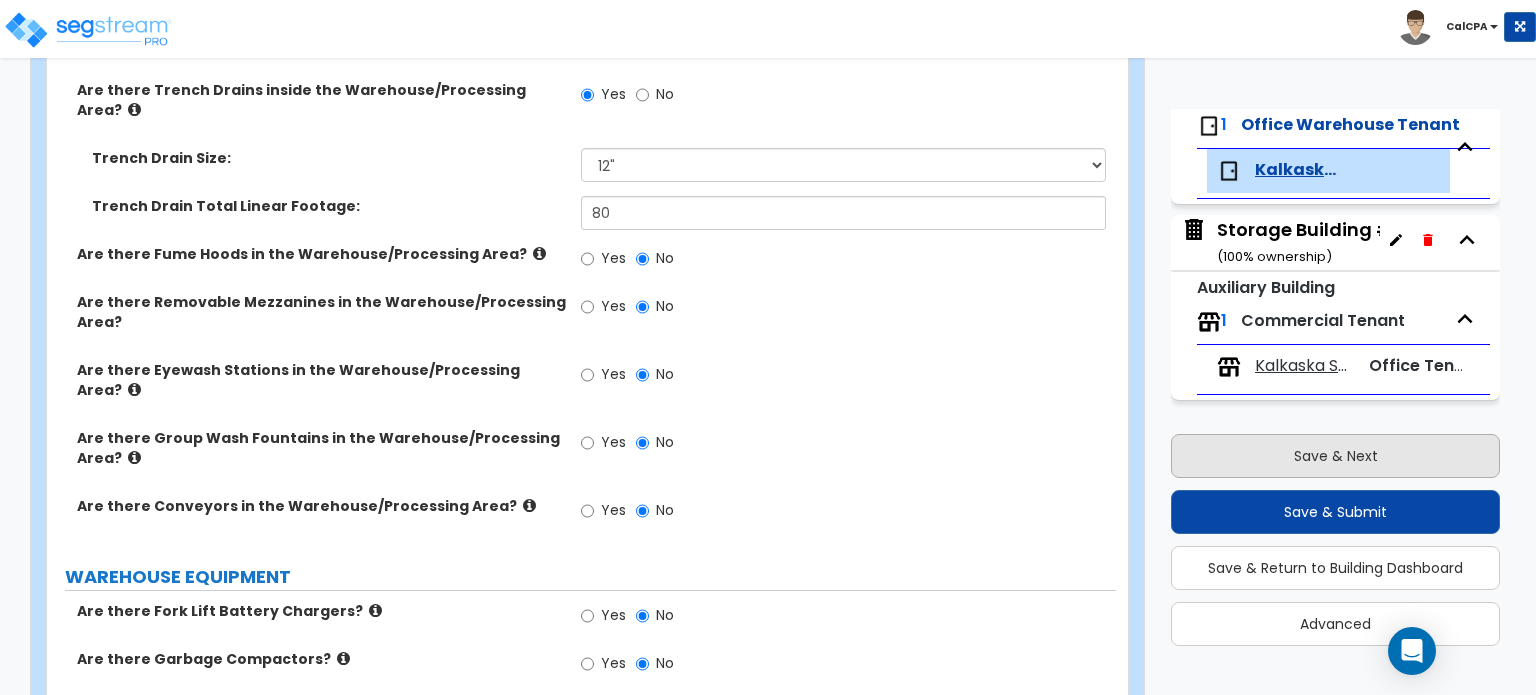 type on "100" 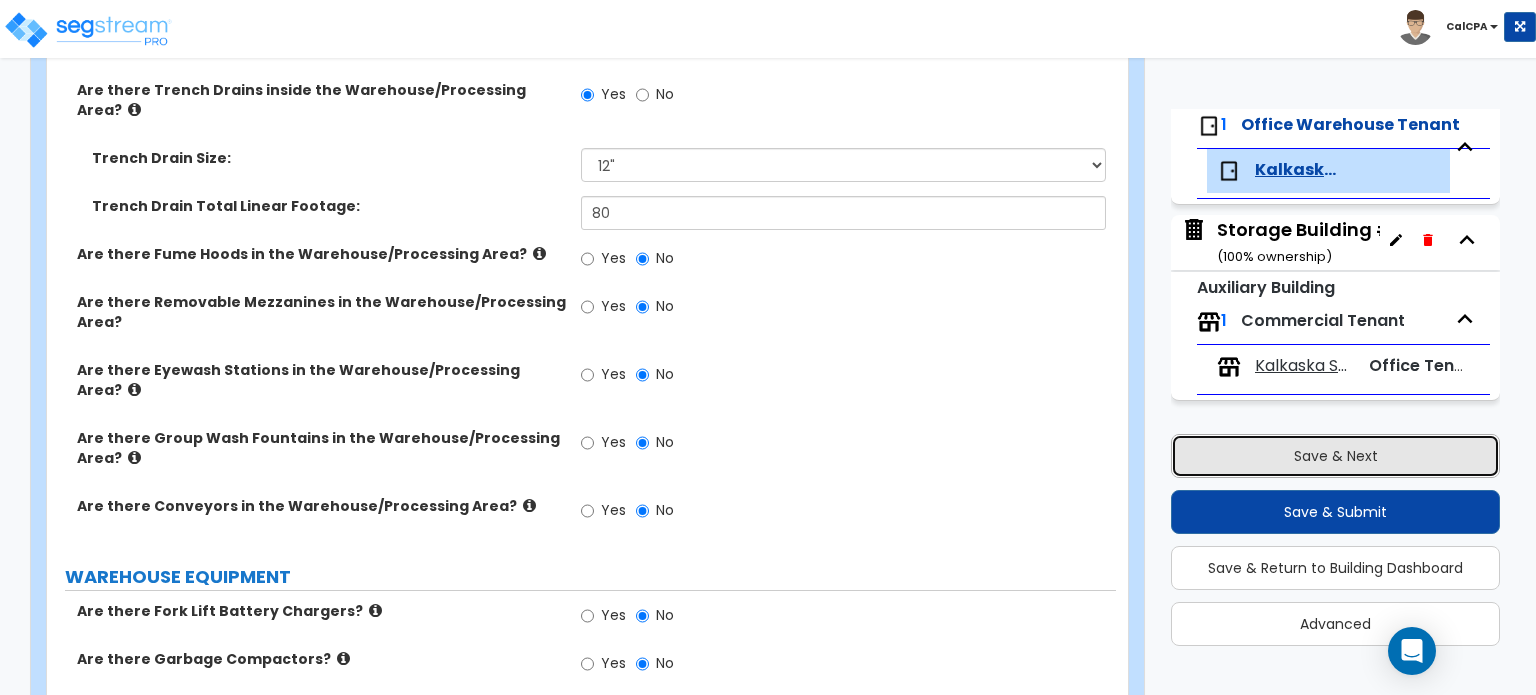 click on "Save & Next" at bounding box center [1335, 456] 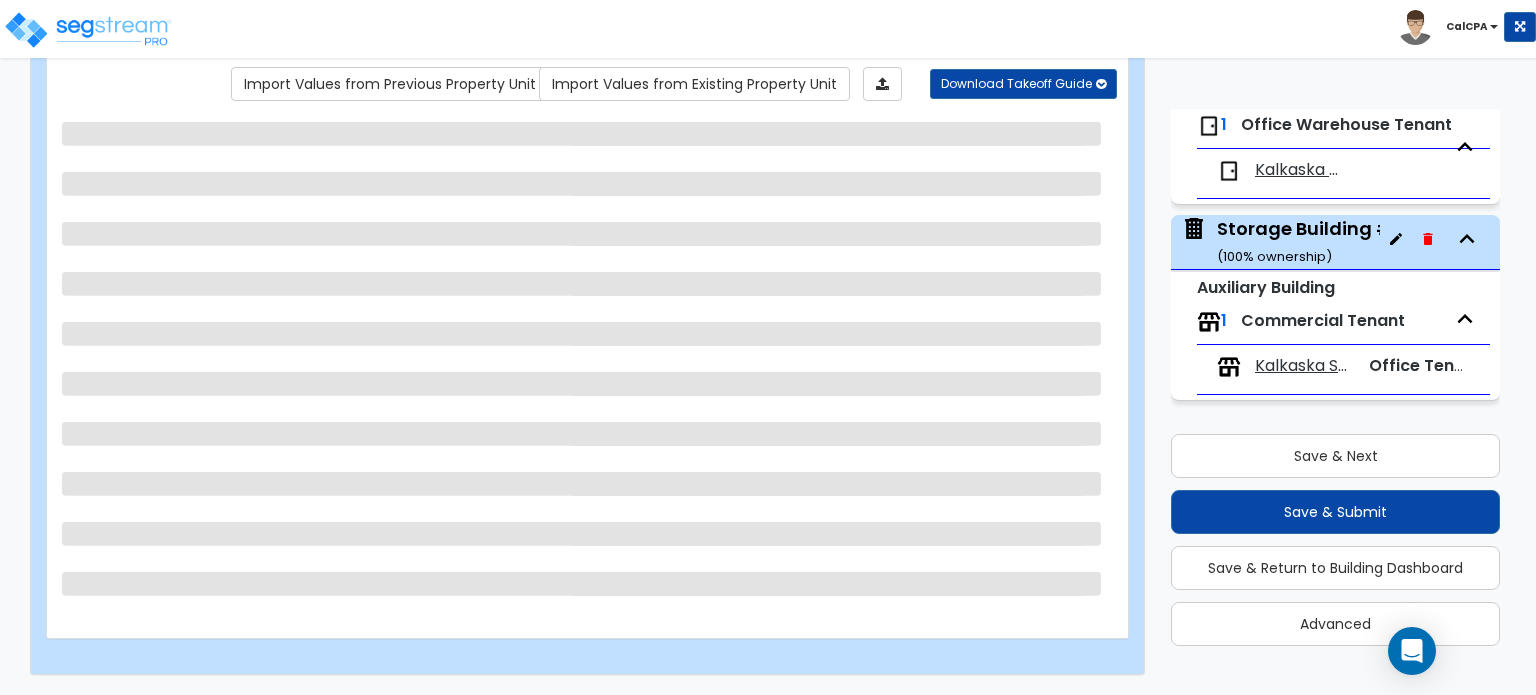 scroll, scrollTop: 164, scrollLeft: 0, axis: vertical 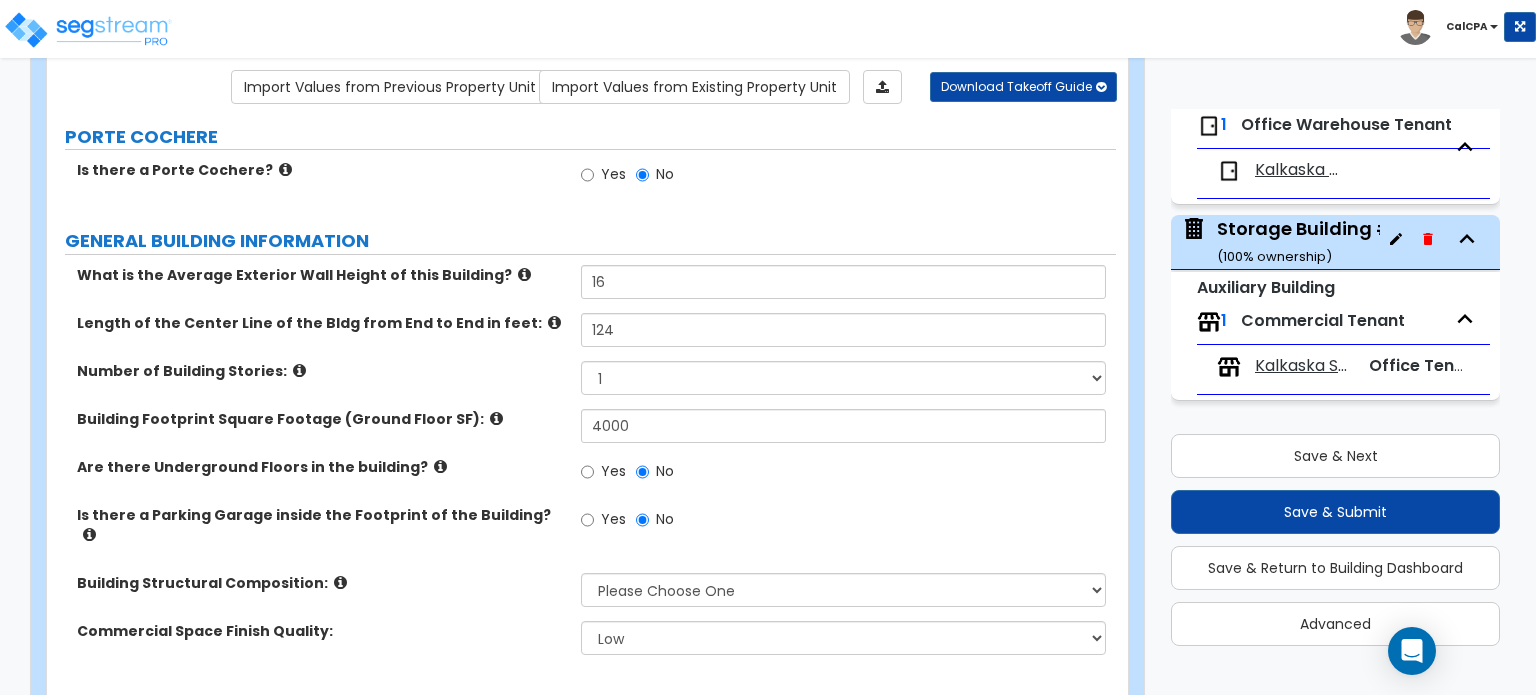 click on "Kalkaska Screw" at bounding box center [1297, 170] 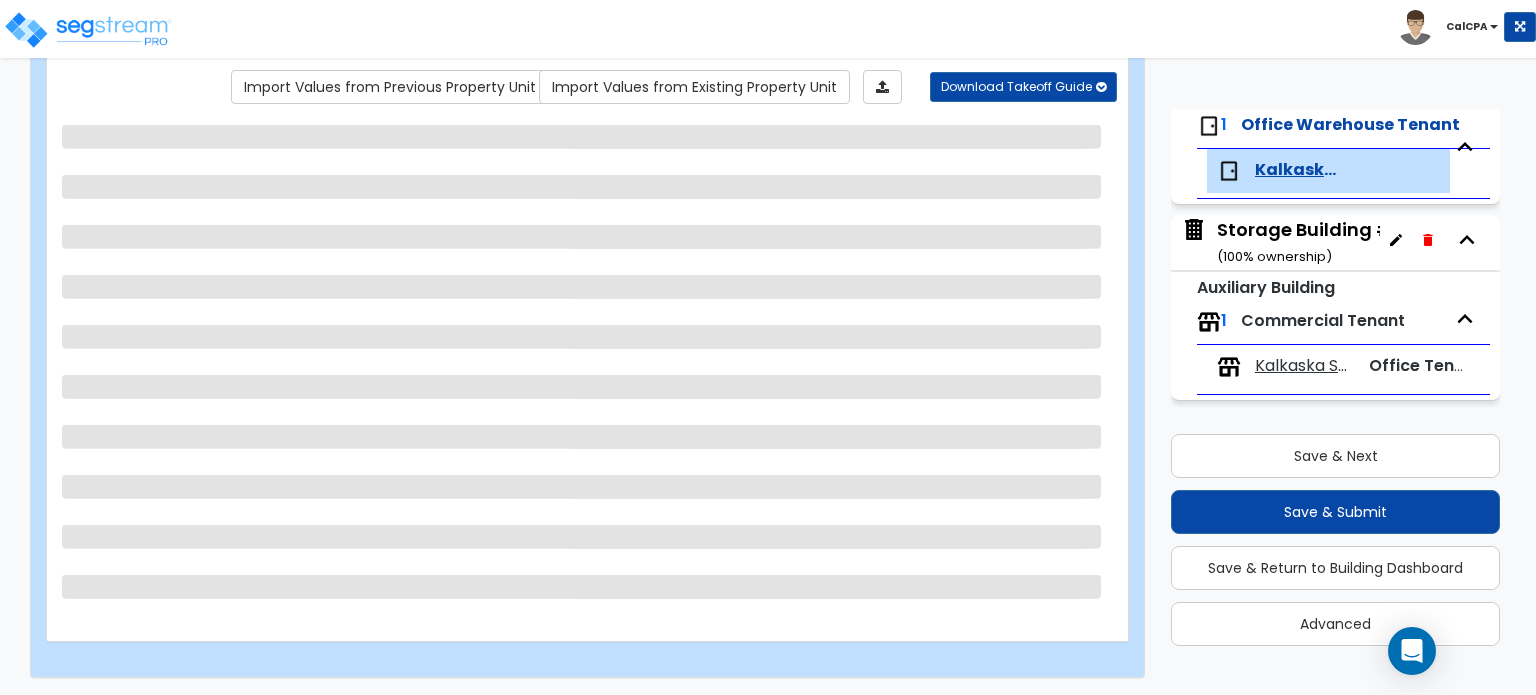 select on "1" 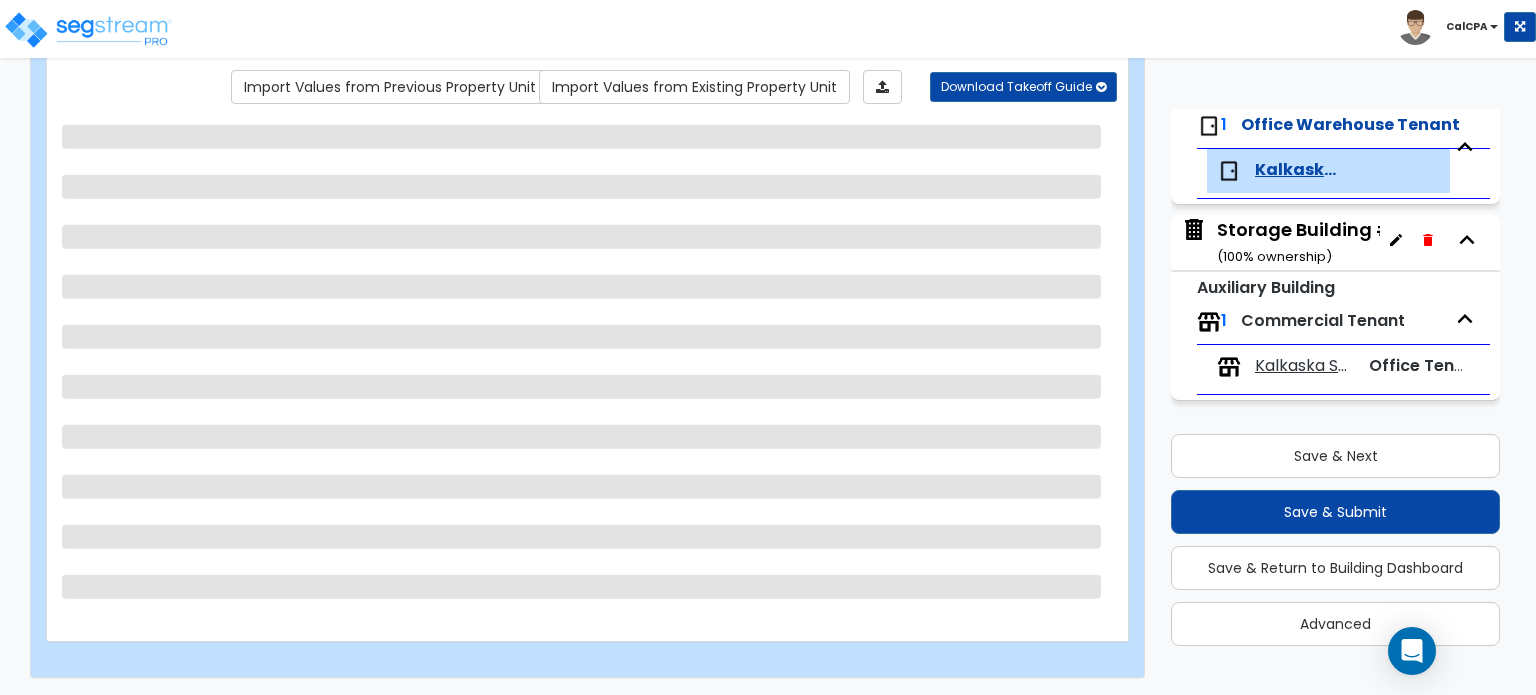 select on "4" 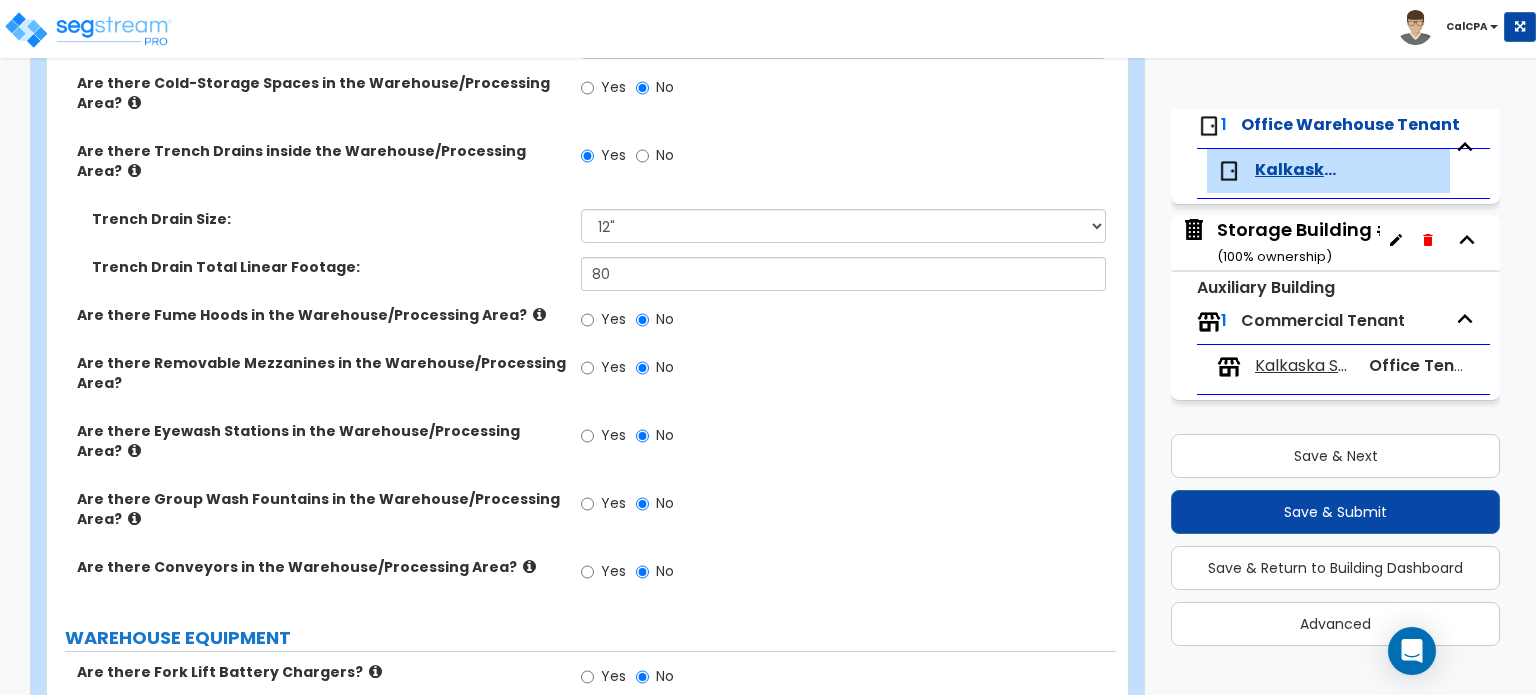 scroll, scrollTop: 2864, scrollLeft: 0, axis: vertical 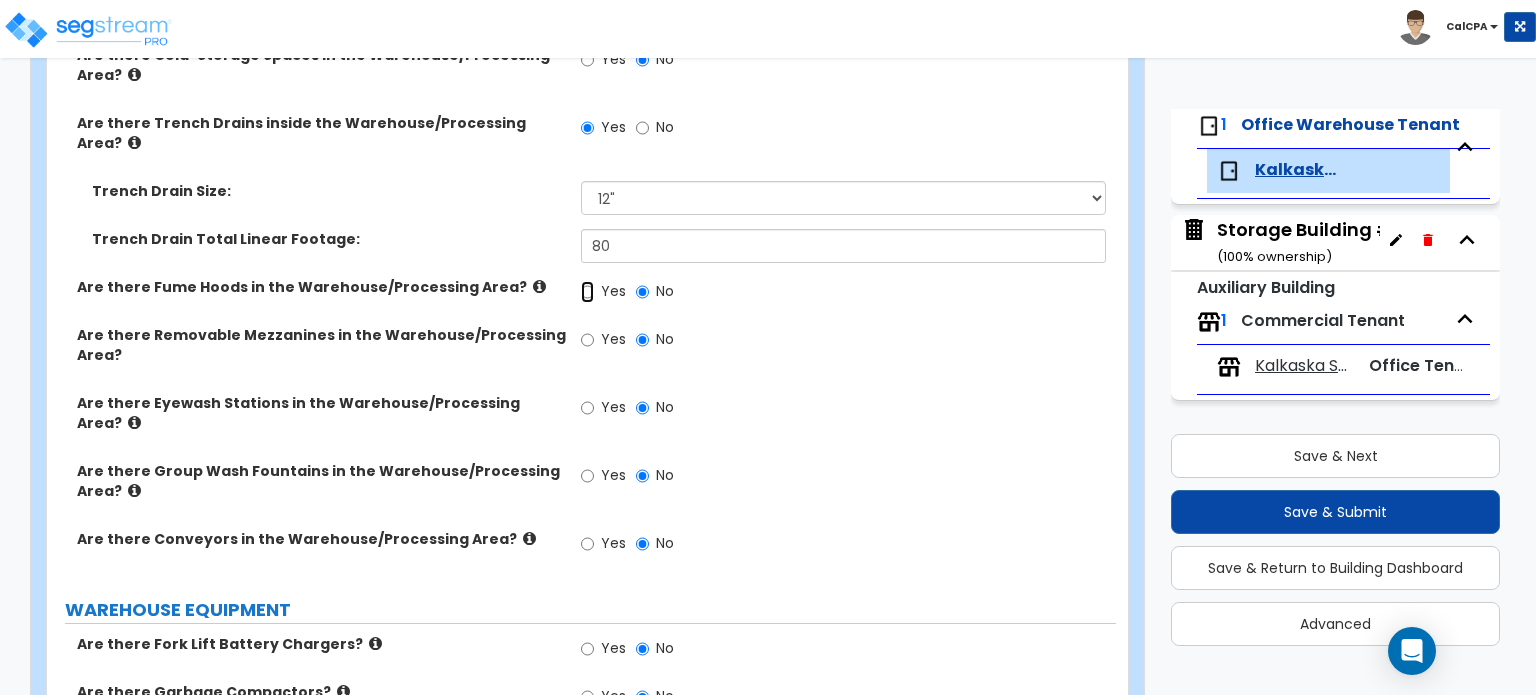 click on "Yes" at bounding box center [587, 292] 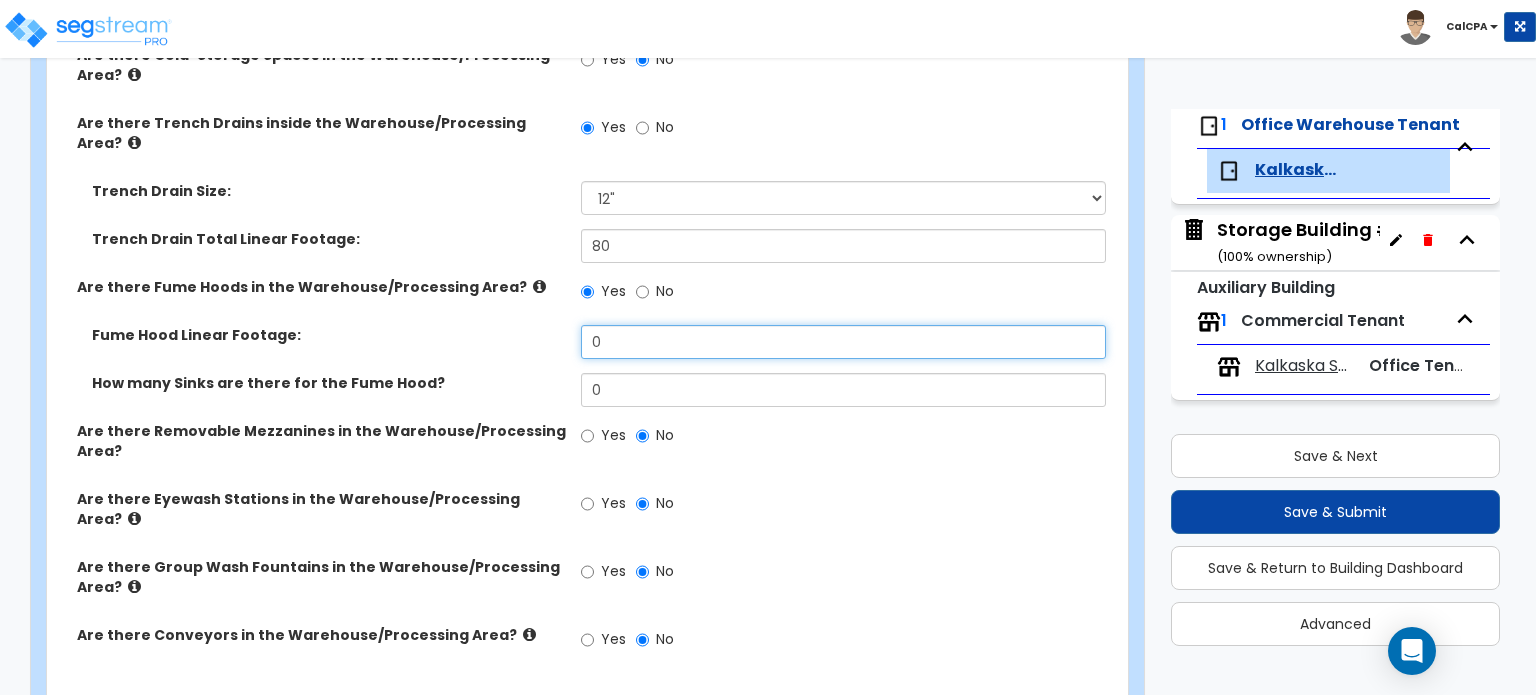 drag, startPoint x: 641, startPoint y: 321, endPoint x: 528, endPoint y: 321, distance: 113 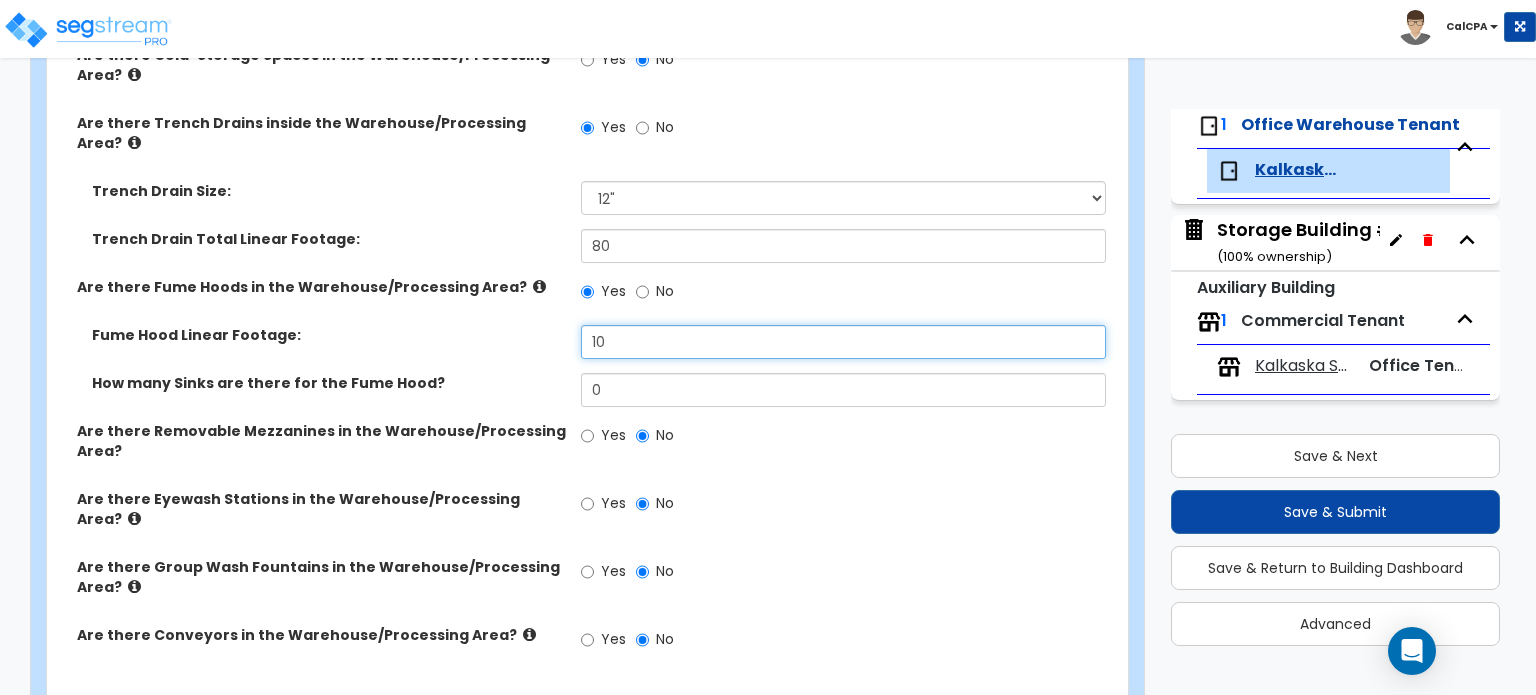 type on "10" 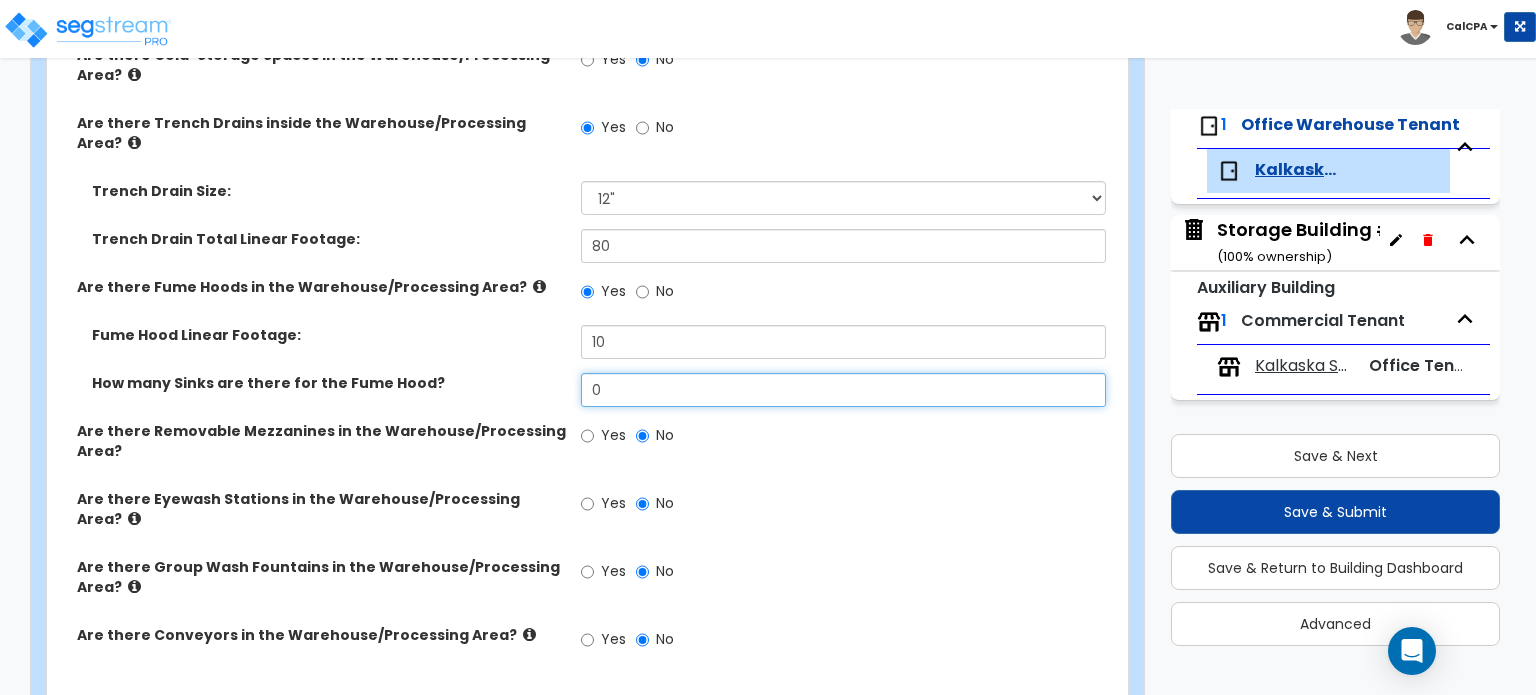 drag, startPoint x: 727, startPoint y: 374, endPoint x: 505, endPoint y: 378, distance: 222.03603 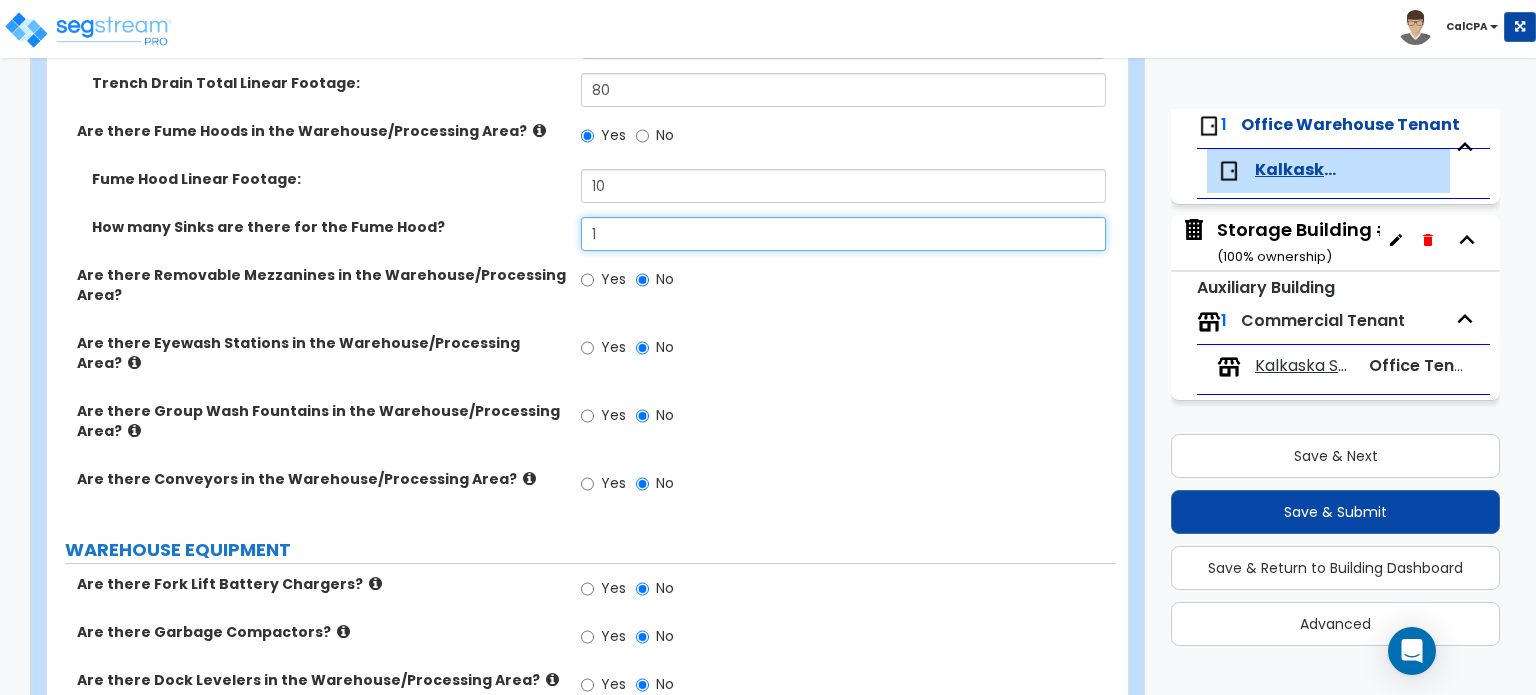 scroll, scrollTop: 3064, scrollLeft: 0, axis: vertical 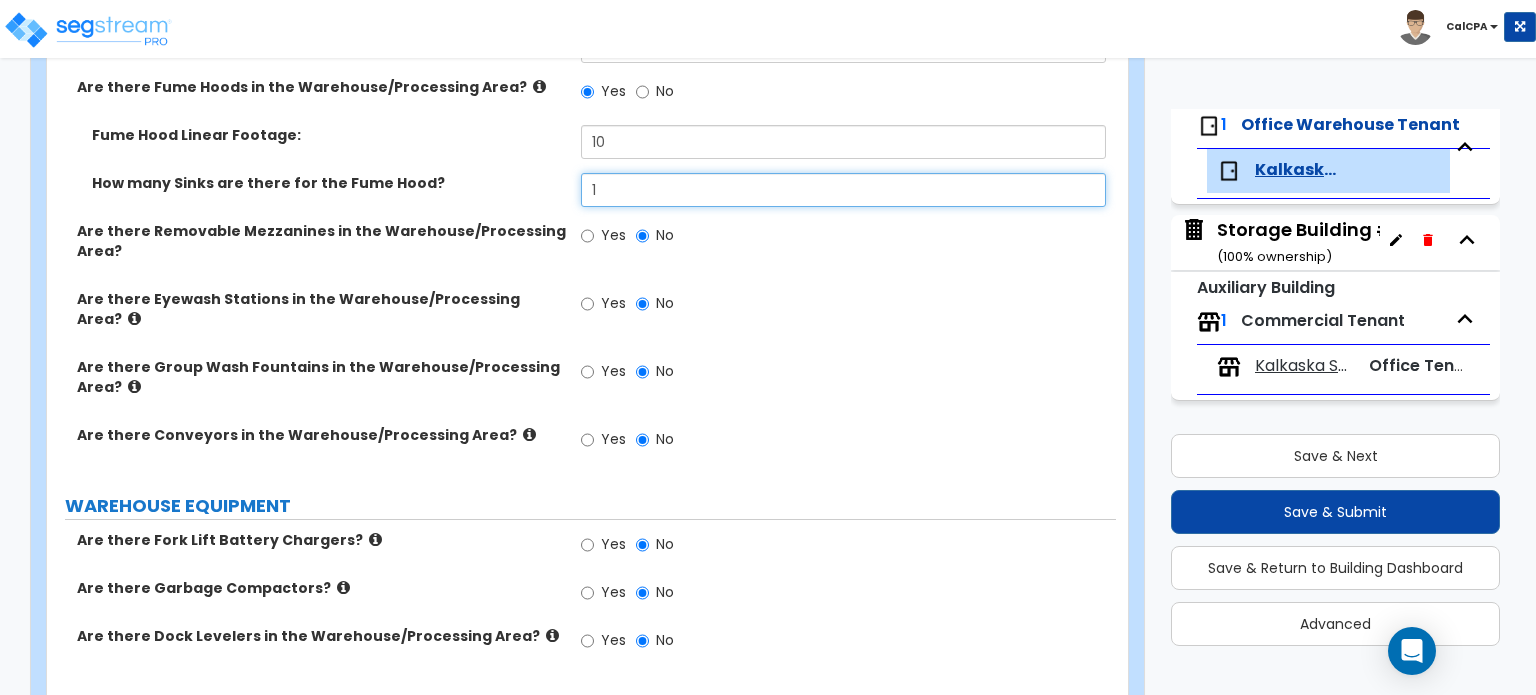 type on "1" 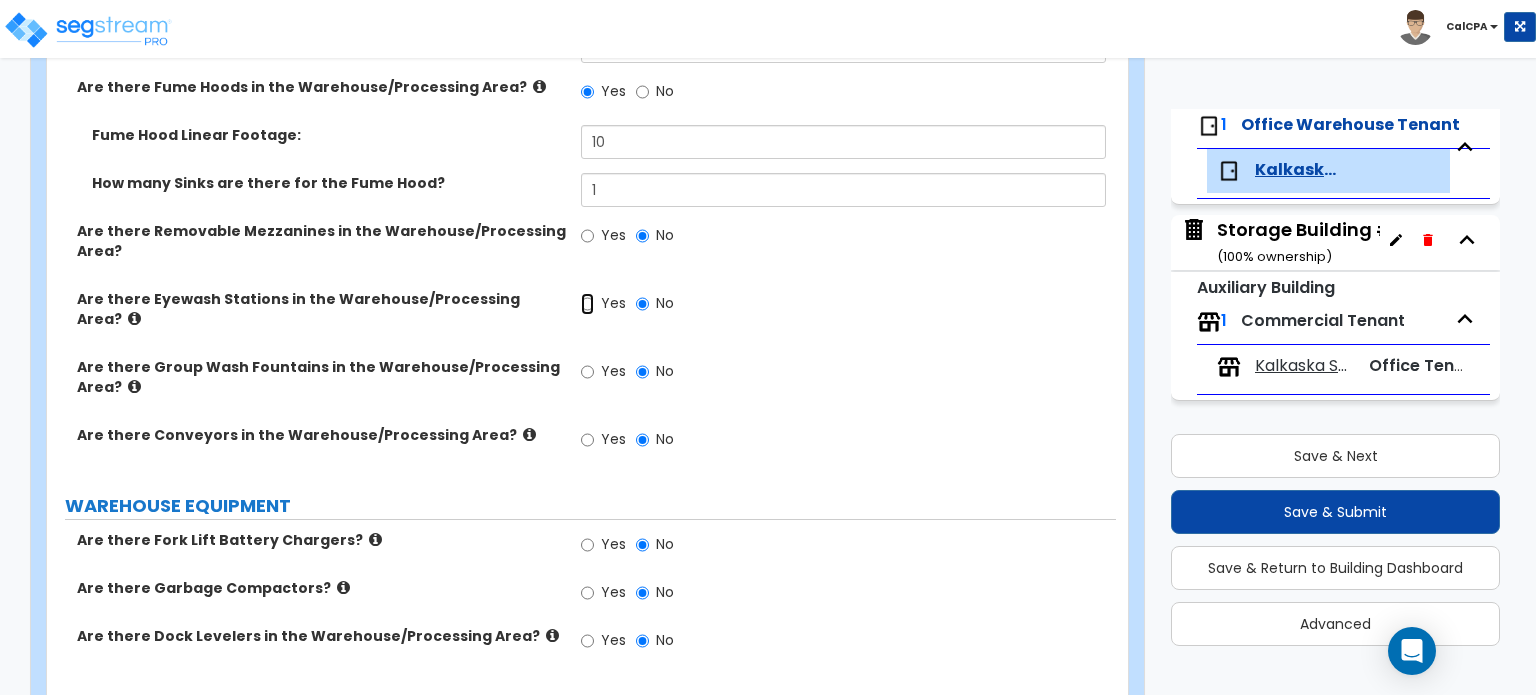 click on "Yes" at bounding box center [587, 304] 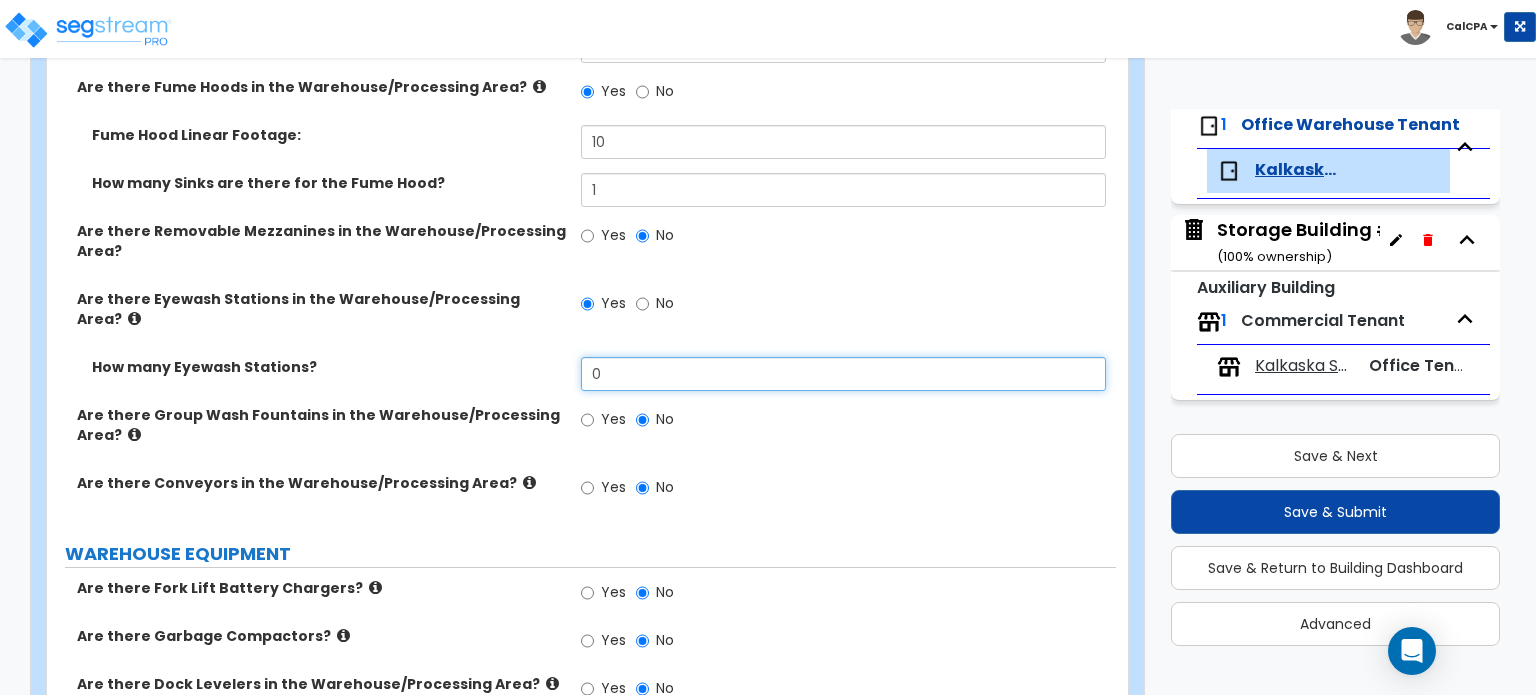 click on "0" at bounding box center (843, 374) 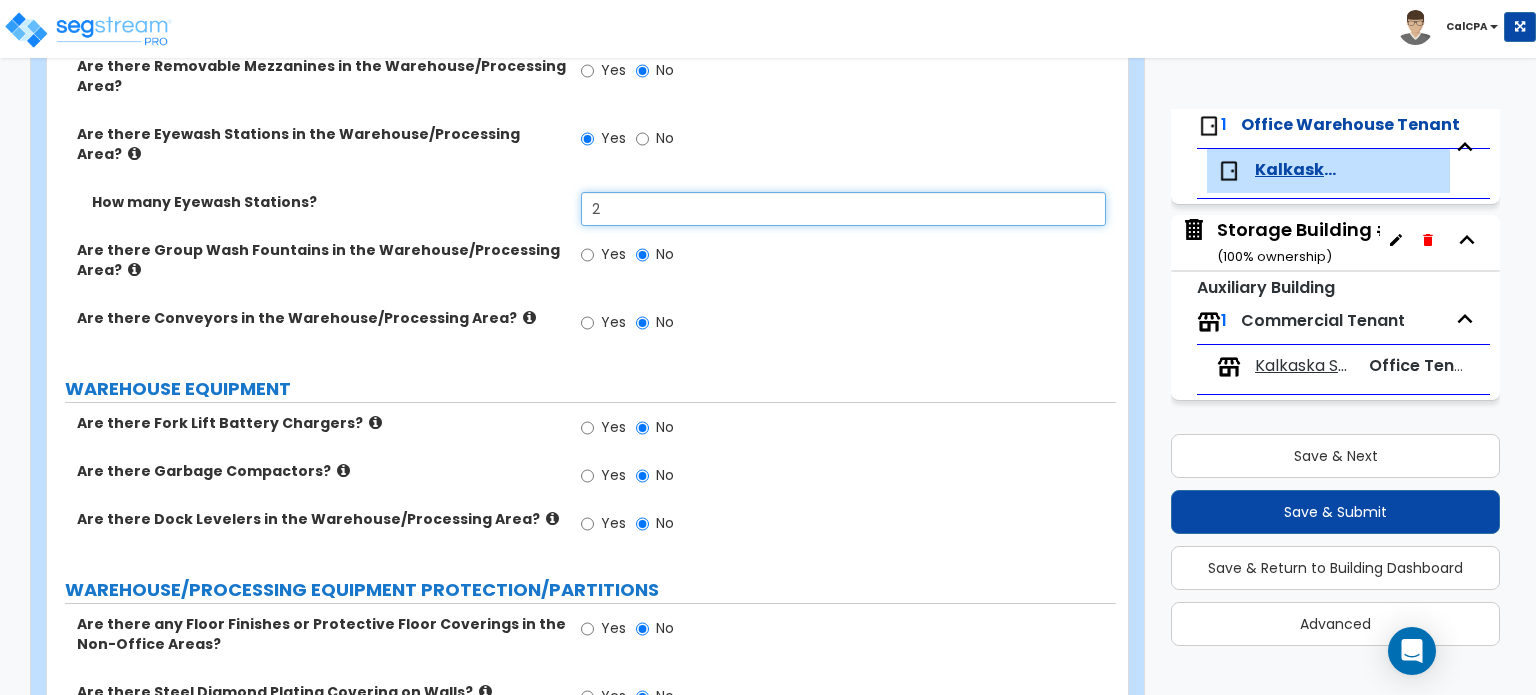 scroll, scrollTop: 3264, scrollLeft: 0, axis: vertical 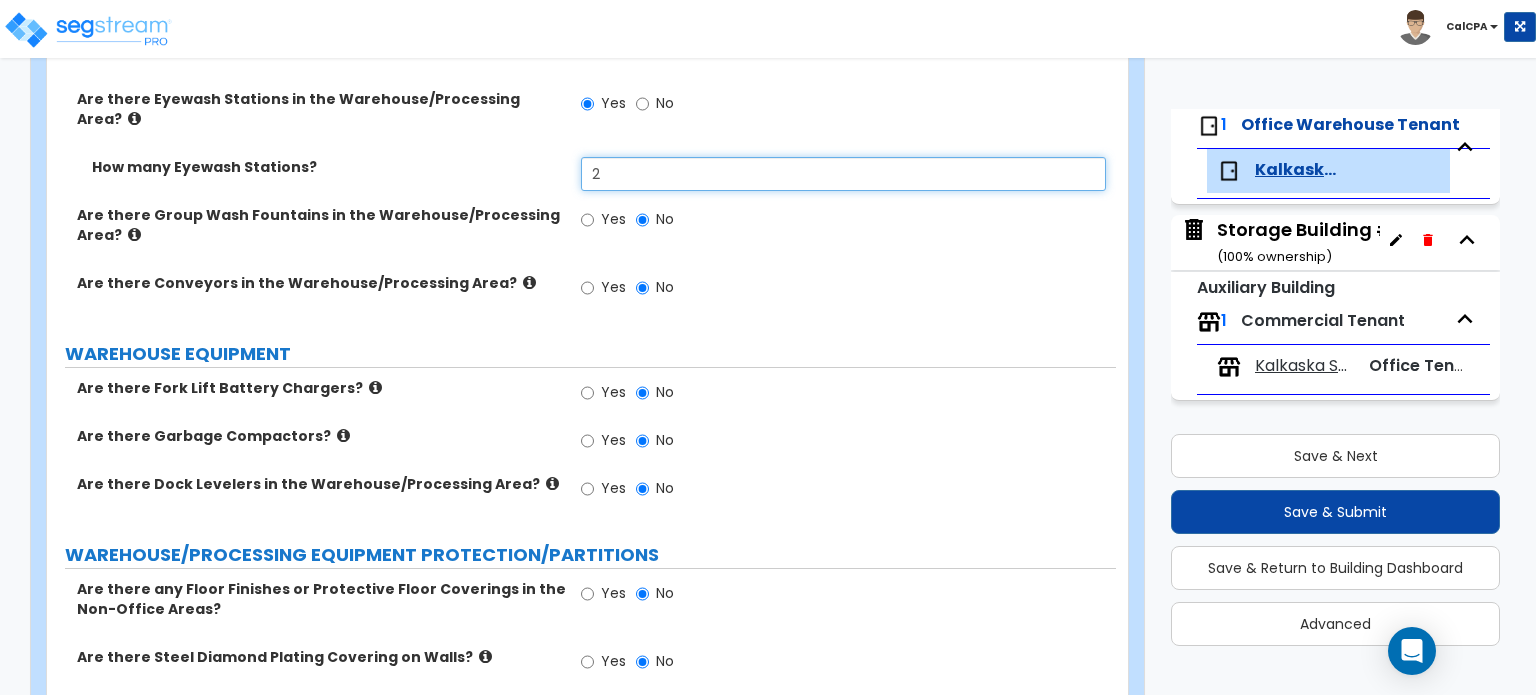 type on "2" 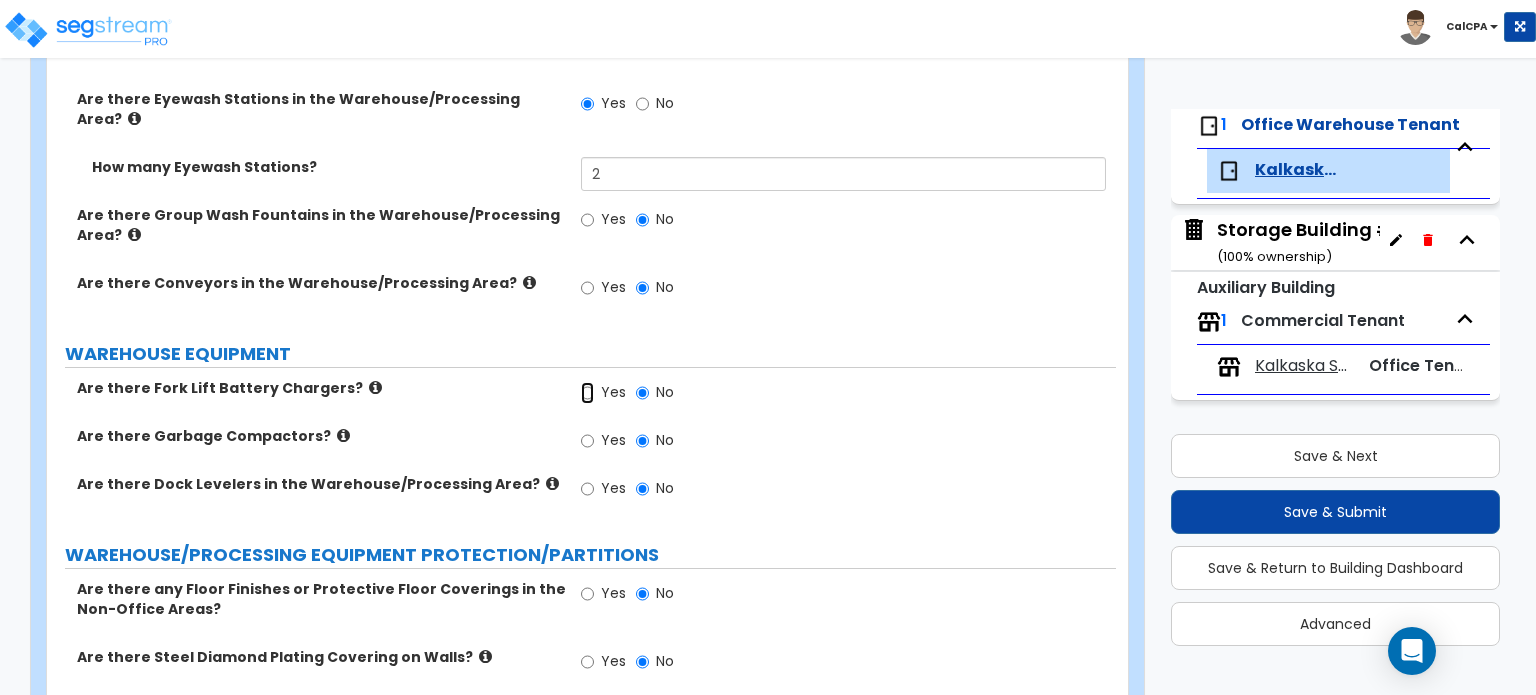 click on "Yes" at bounding box center [587, 393] 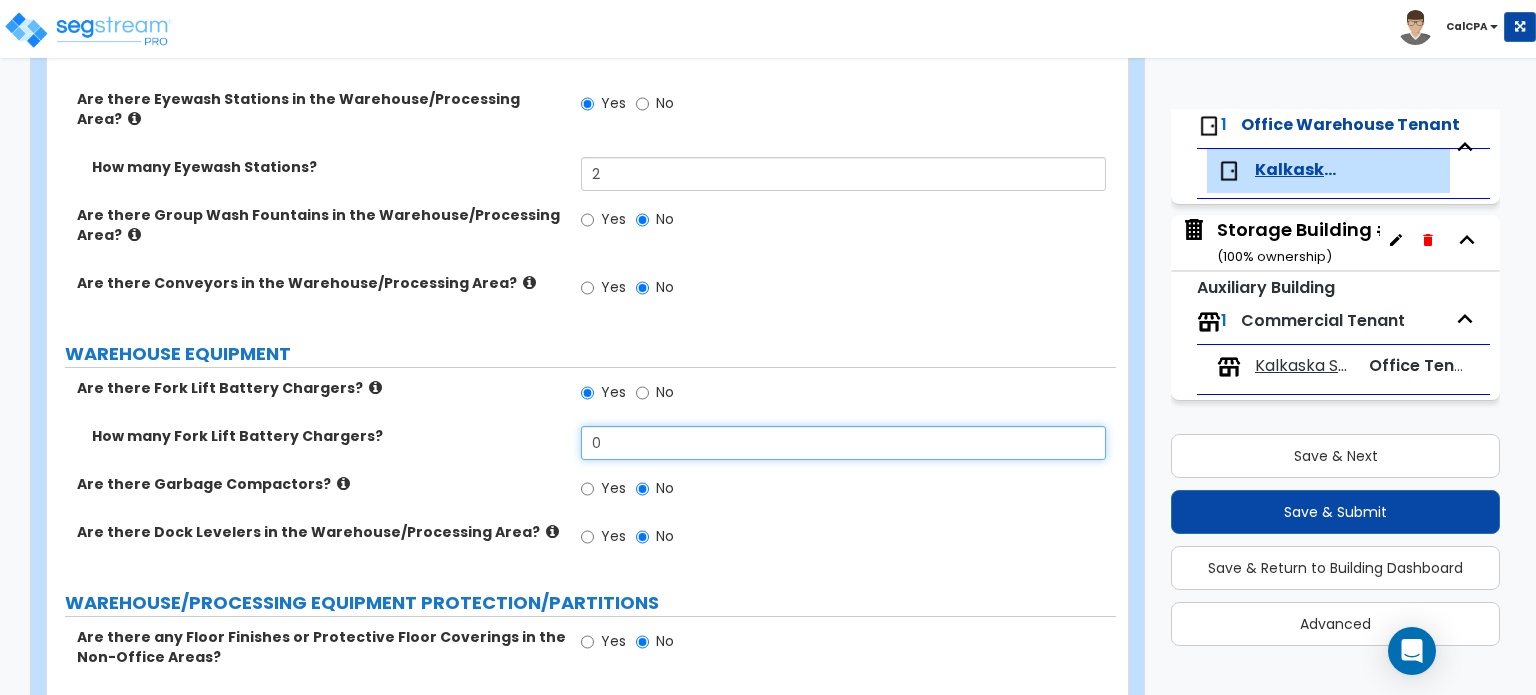 drag, startPoint x: 615, startPoint y: 393, endPoint x: 560, endPoint y: 400, distance: 55.443665 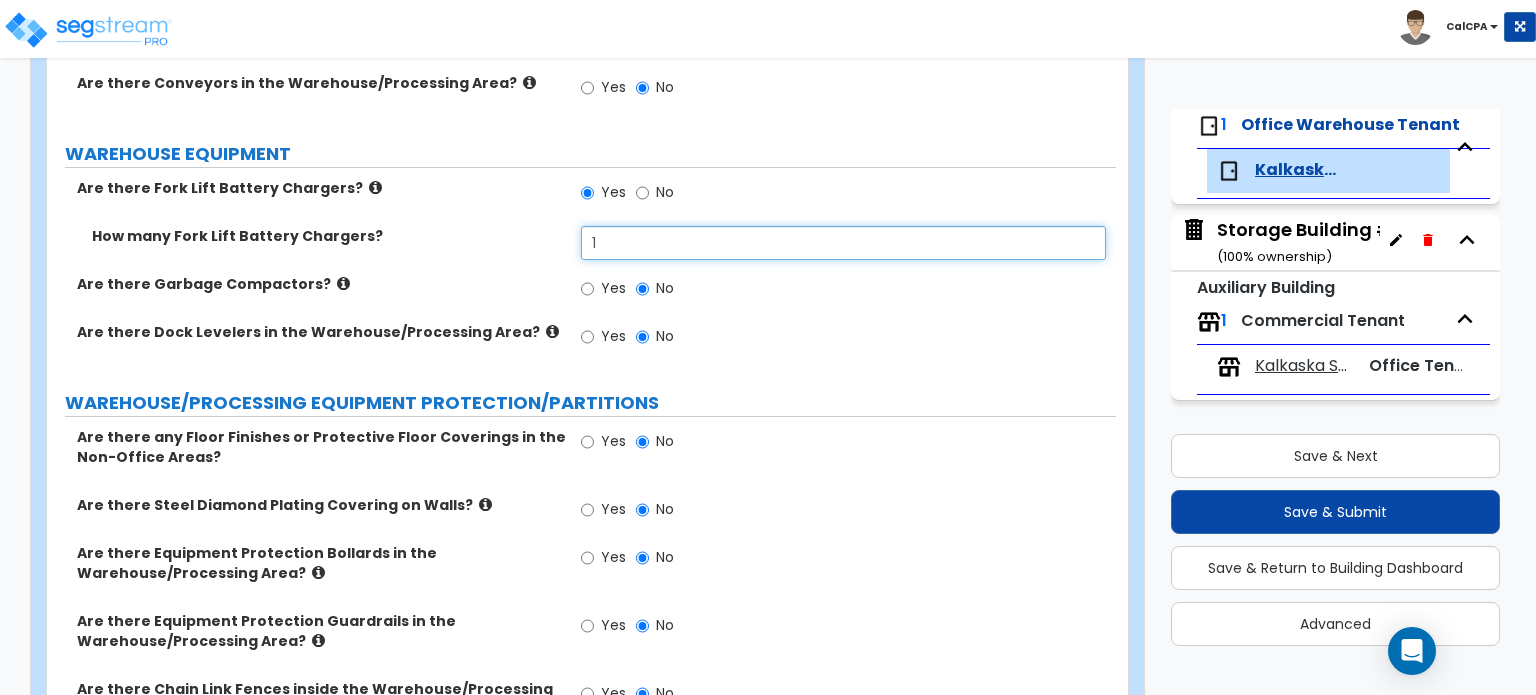 scroll, scrollTop: 3564, scrollLeft: 0, axis: vertical 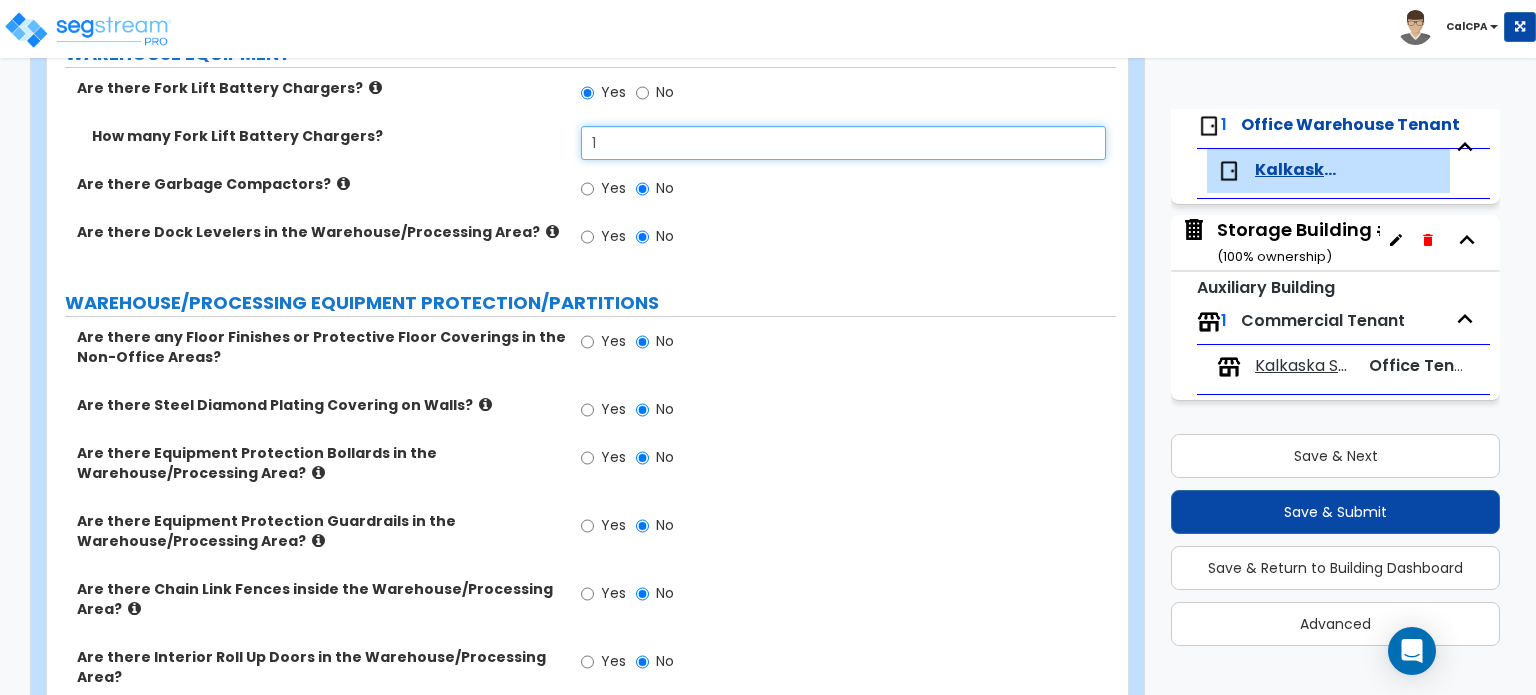 type on "1" 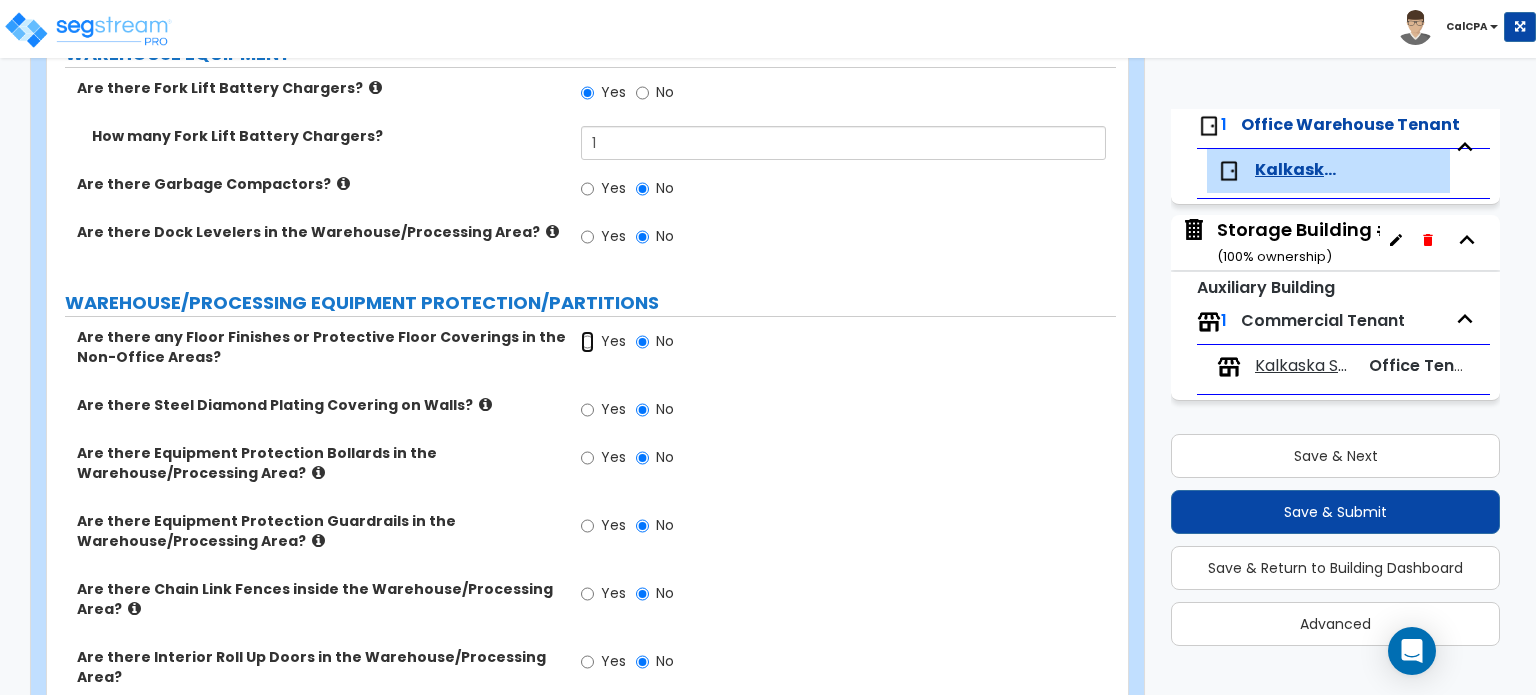 click on "Yes" at bounding box center [587, 342] 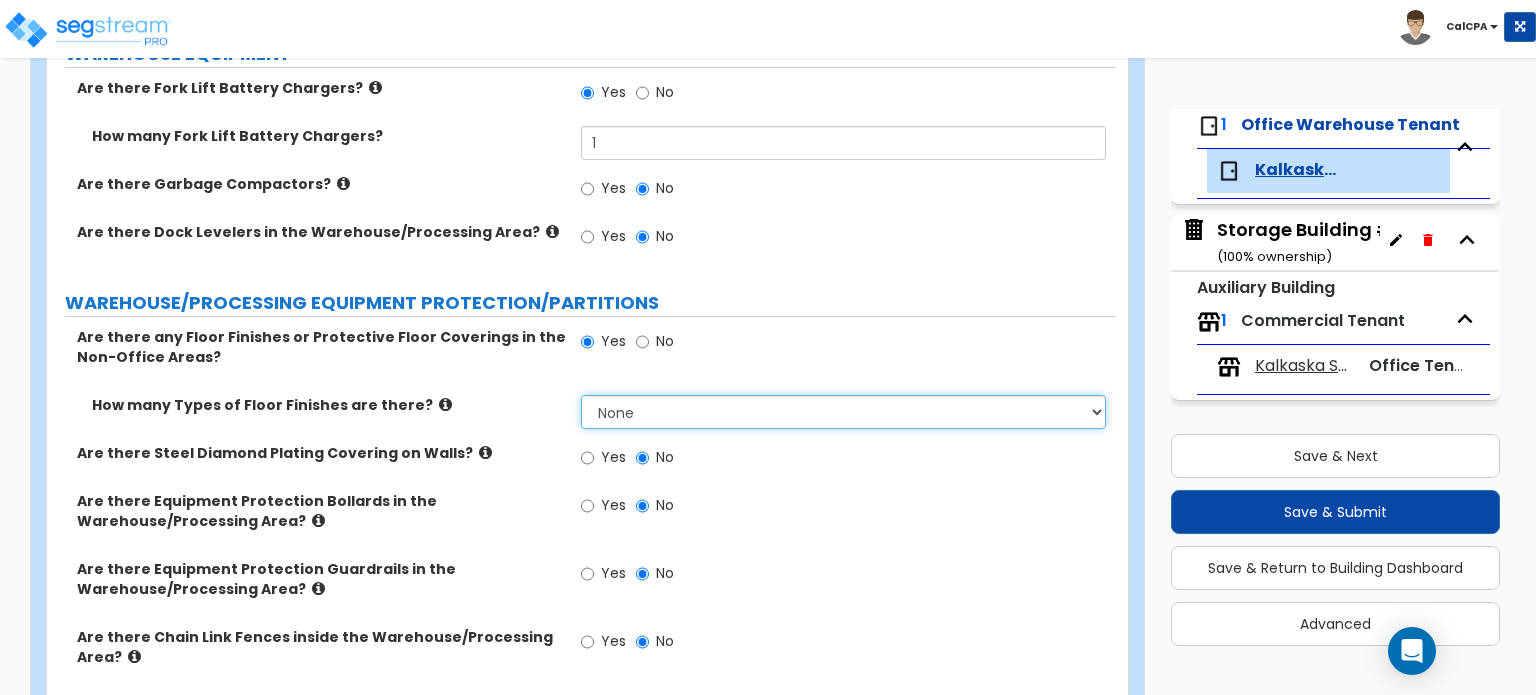 click on "None 1 2 3 4" at bounding box center (843, 412) 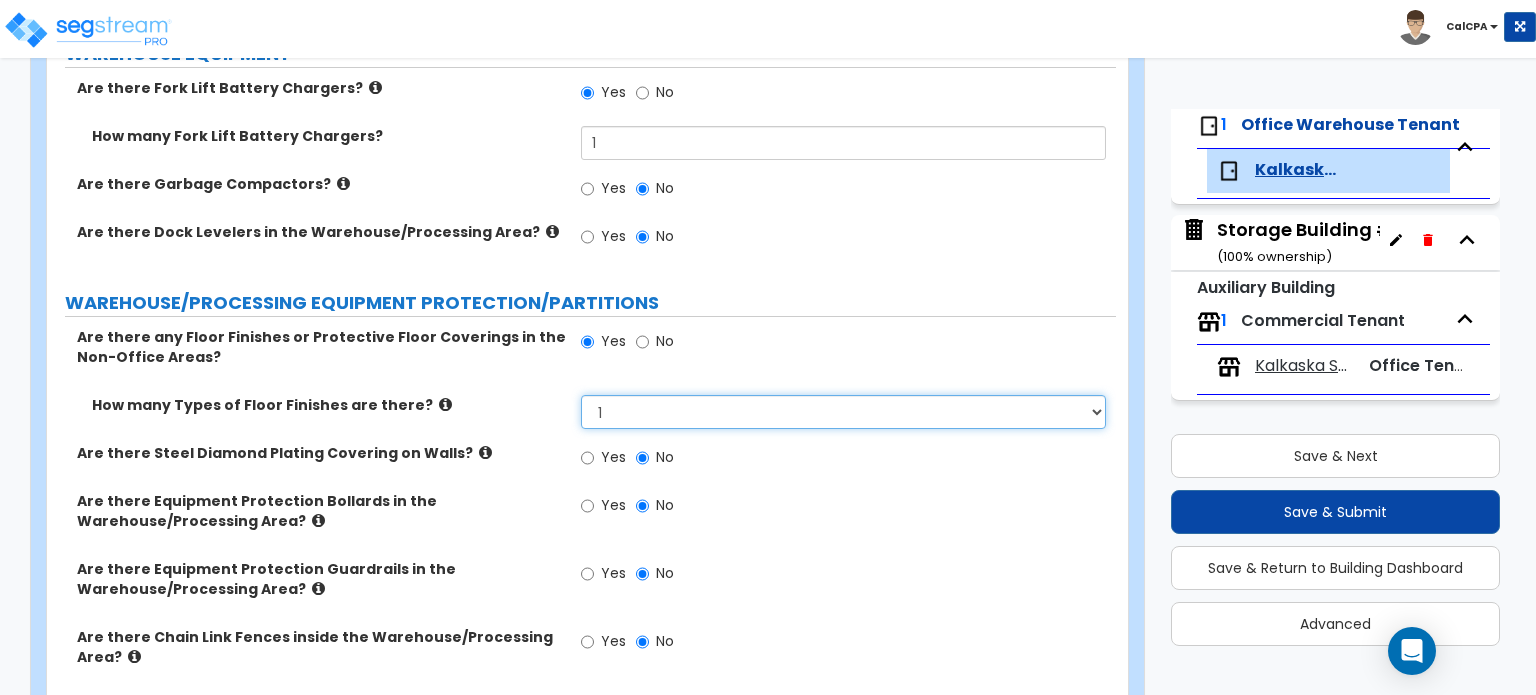 click on "None 1 2 3 4" at bounding box center [843, 412] 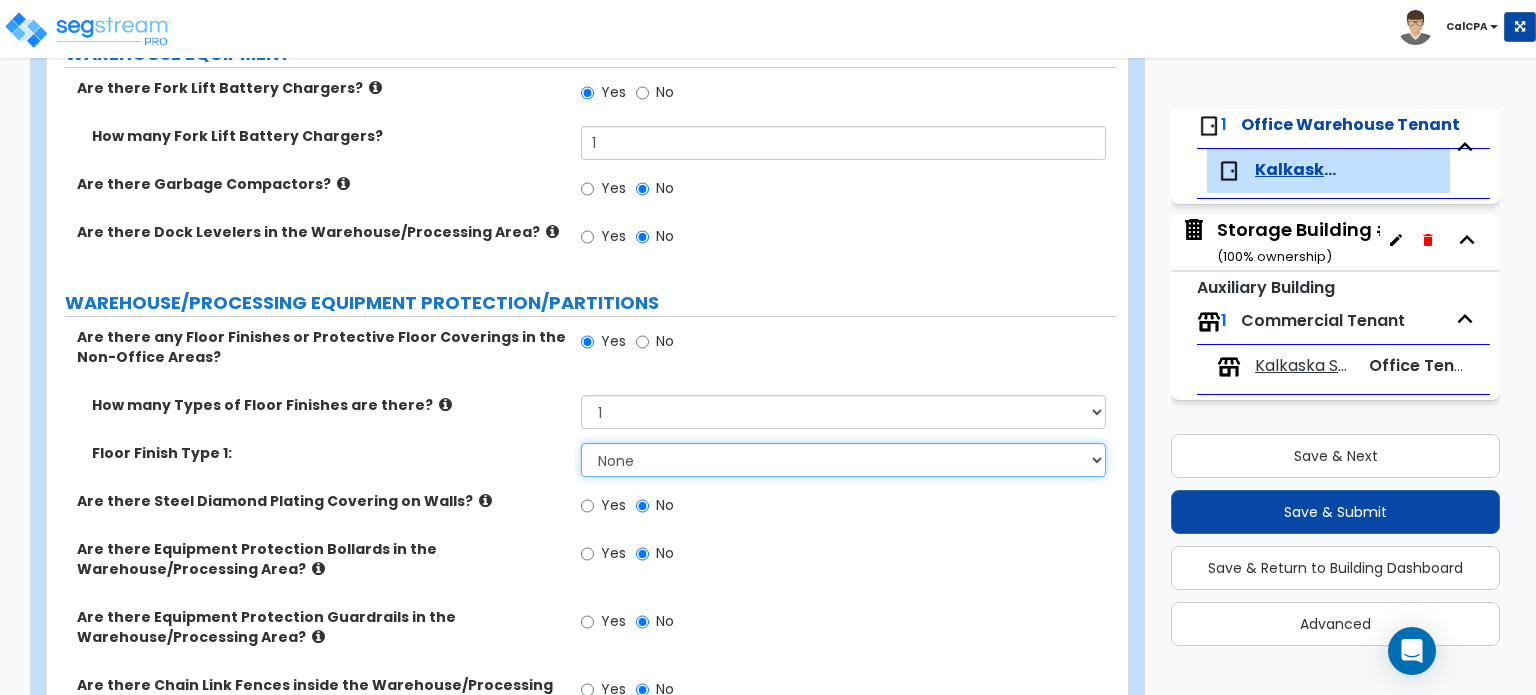 click on "None Ceramic Tile Flooring Hardwood Flooring Resilient Laminate Flooring Vinyl Composition Tile Flooring Sheet Carpet Flooring Sheet Vinyl Flooring Carpet Tile Flooring Polished Concrete Flooring Epoxy Paint Flooring Synthetic Turf Flooring Sheet Rubber Flooring Rubber Tile Flooring" at bounding box center [843, 460] 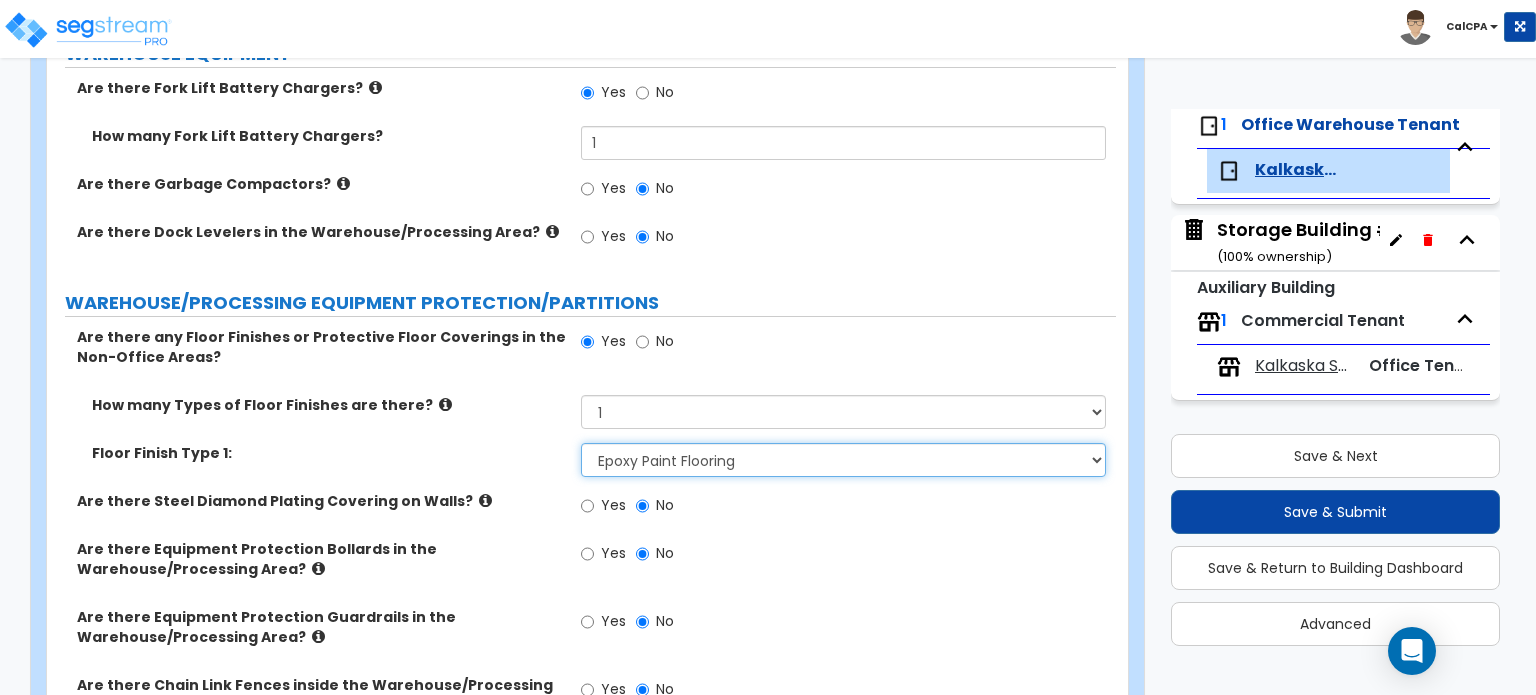 click on "None Ceramic Tile Flooring Hardwood Flooring Resilient Laminate Flooring Vinyl Composition Tile Flooring Sheet Carpet Flooring Sheet Vinyl Flooring Carpet Tile Flooring Polished Concrete Flooring Epoxy Paint Flooring Synthetic Turf Flooring Sheet Rubber Flooring Rubber Tile Flooring" at bounding box center (843, 460) 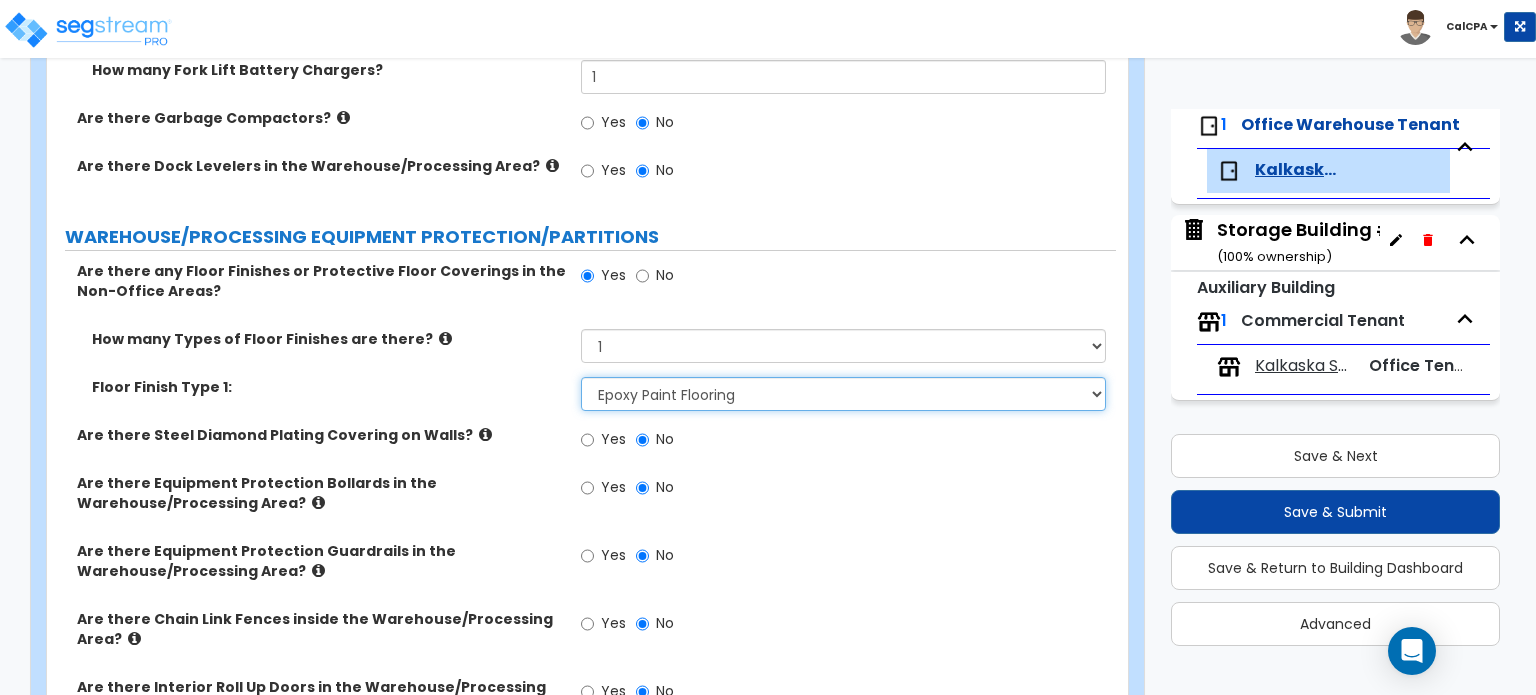 scroll, scrollTop: 3664, scrollLeft: 0, axis: vertical 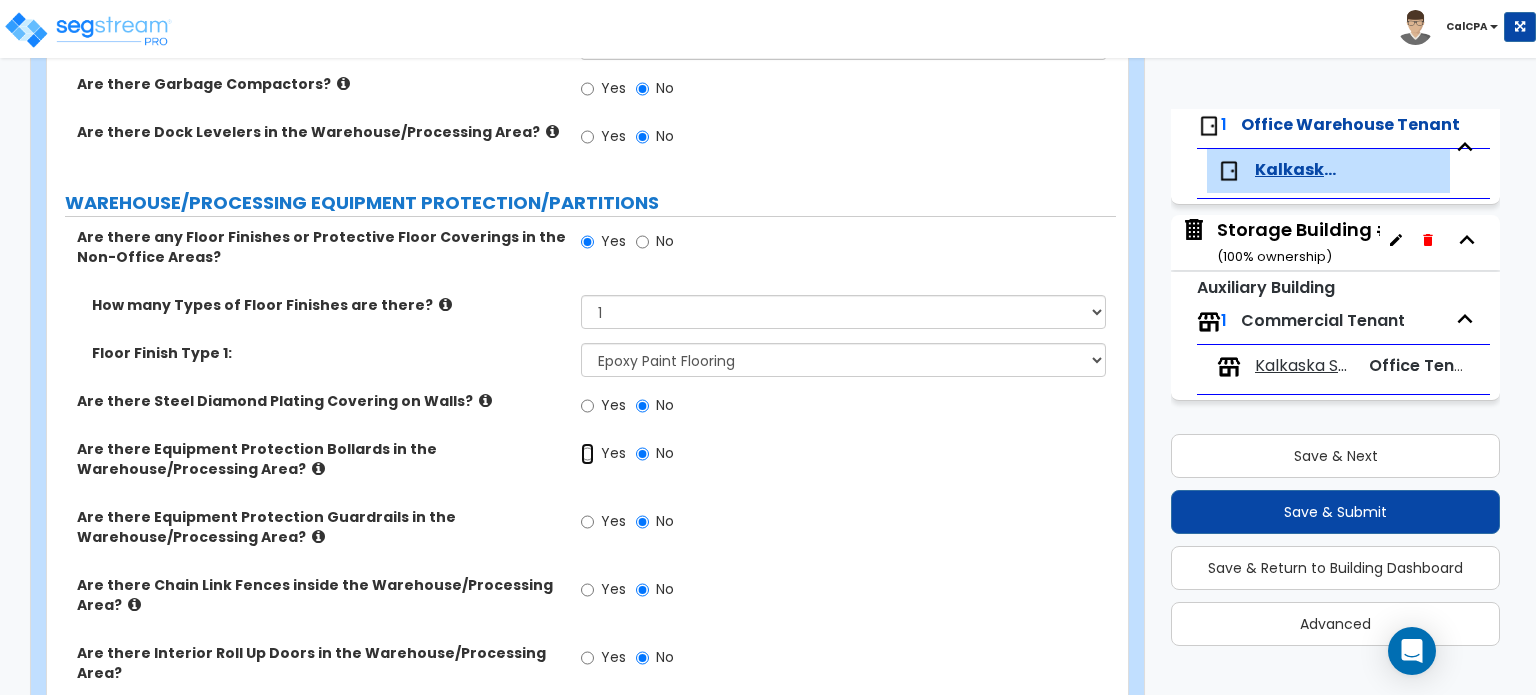 click on "Yes" at bounding box center [587, 454] 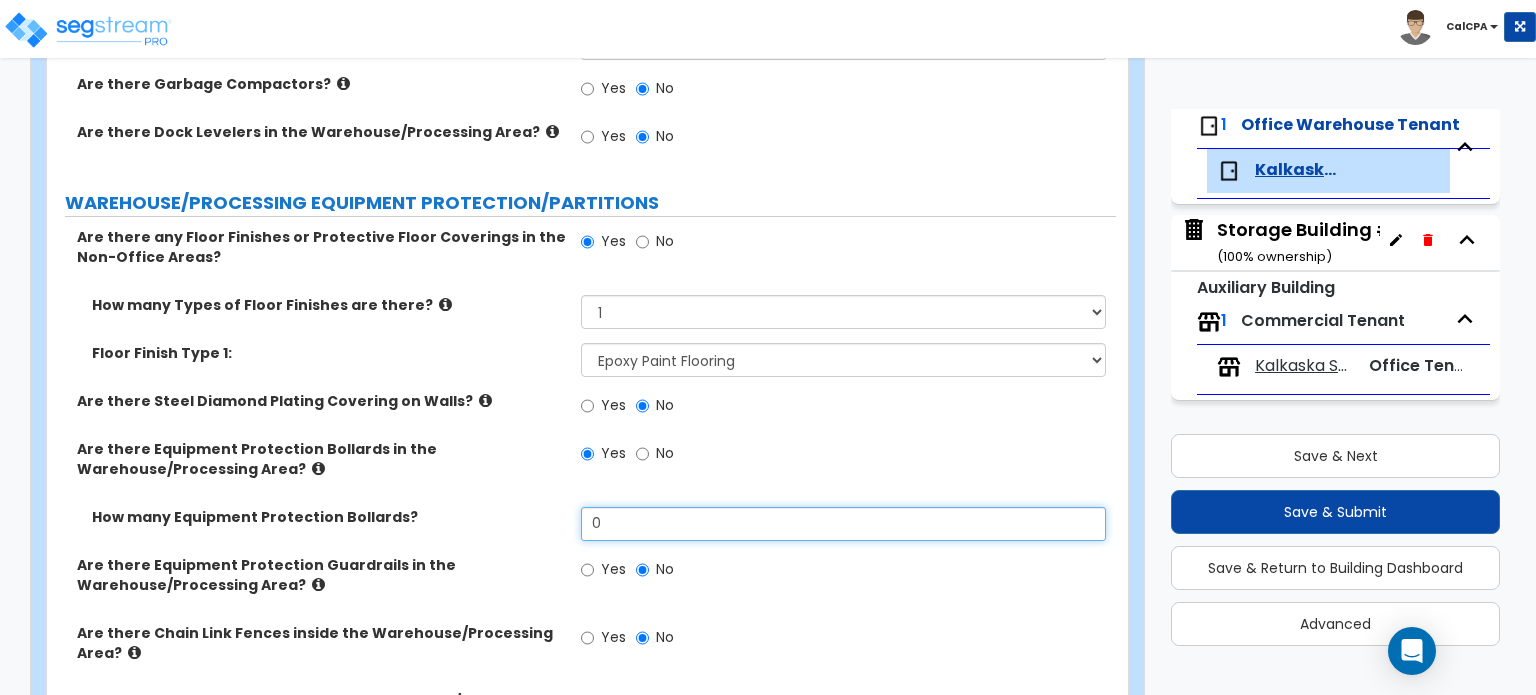 drag, startPoint x: 632, startPoint y: 481, endPoint x: 562, endPoint y: 476, distance: 70.178345 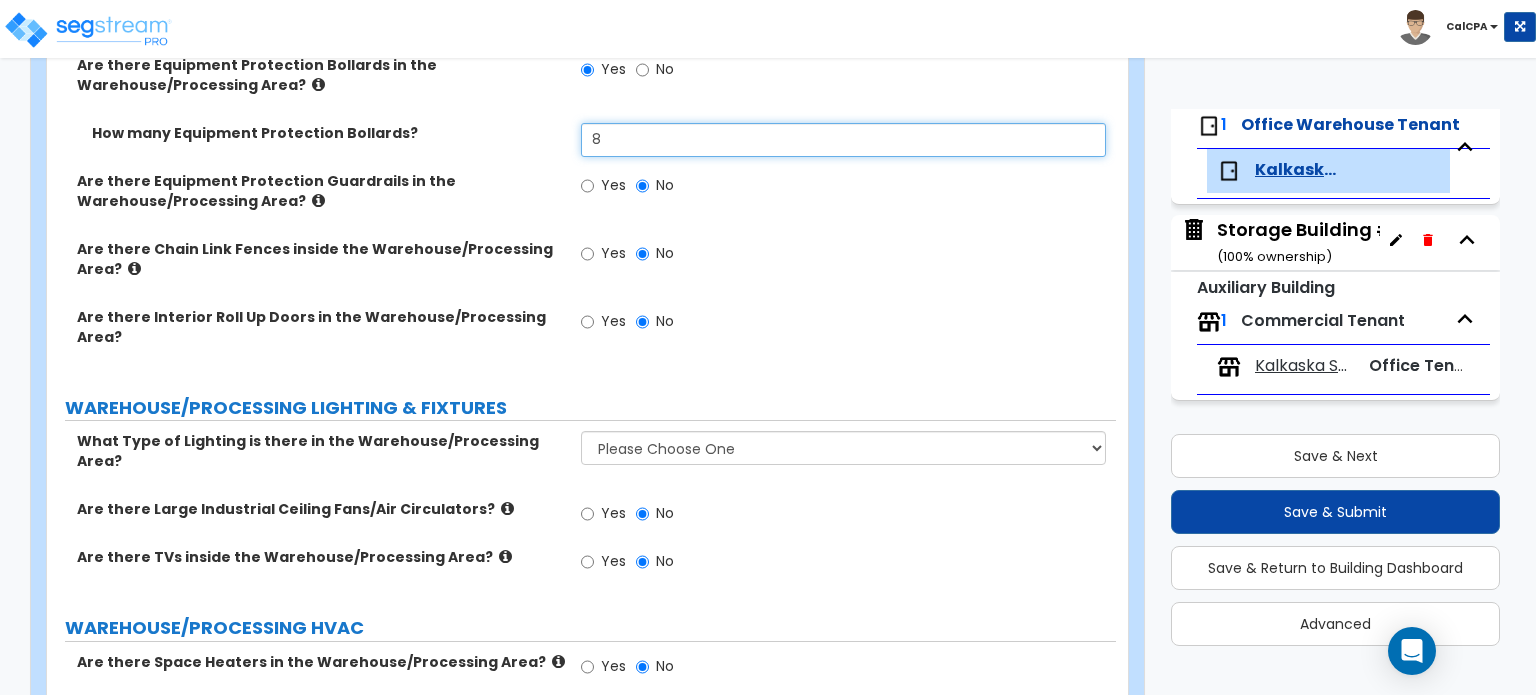 scroll, scrollTop: 4064, scrollLeft: 0, axis: vertical 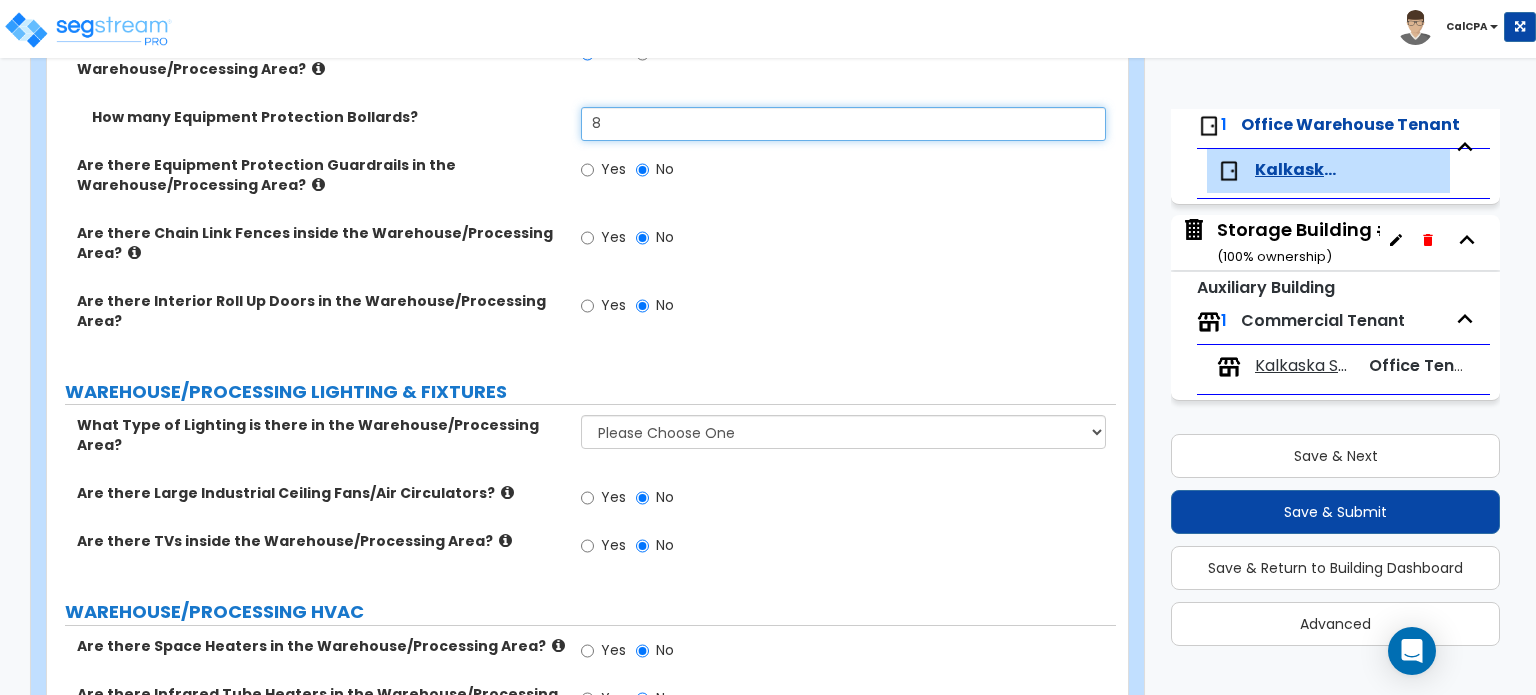 type on "8" 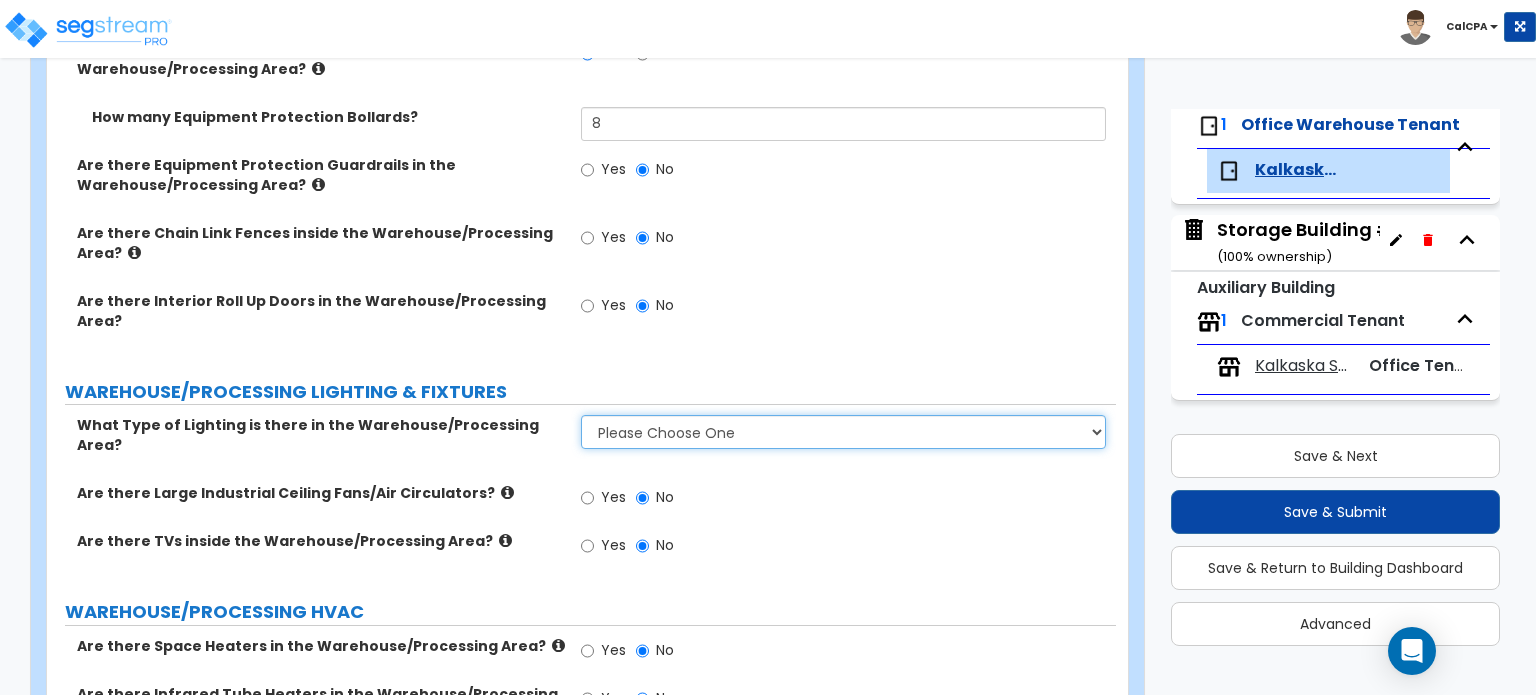 click on "Please Choose One High Bay Round Fixtures High Bay Fluorescent Tube Lighting High Bay LED Lighting" at bounding box center [843, 432] 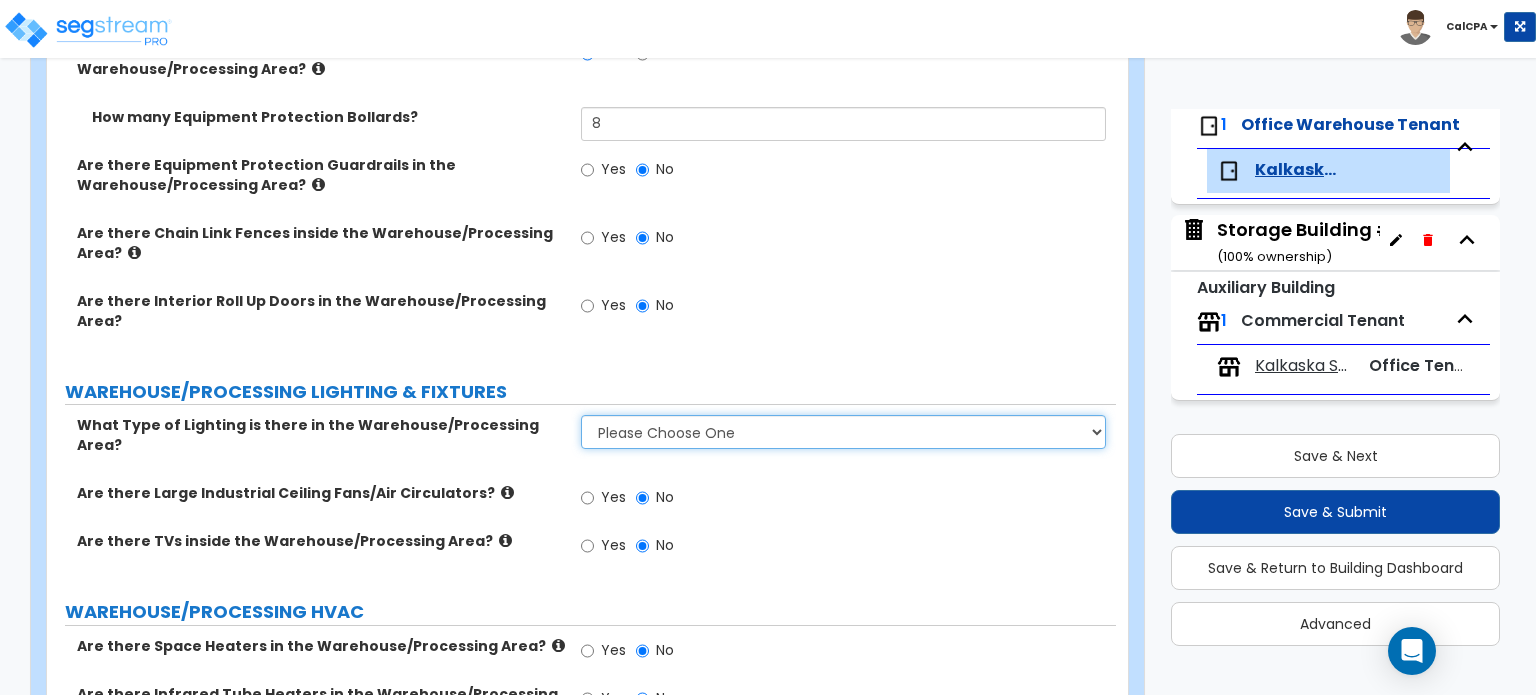 select on "2" 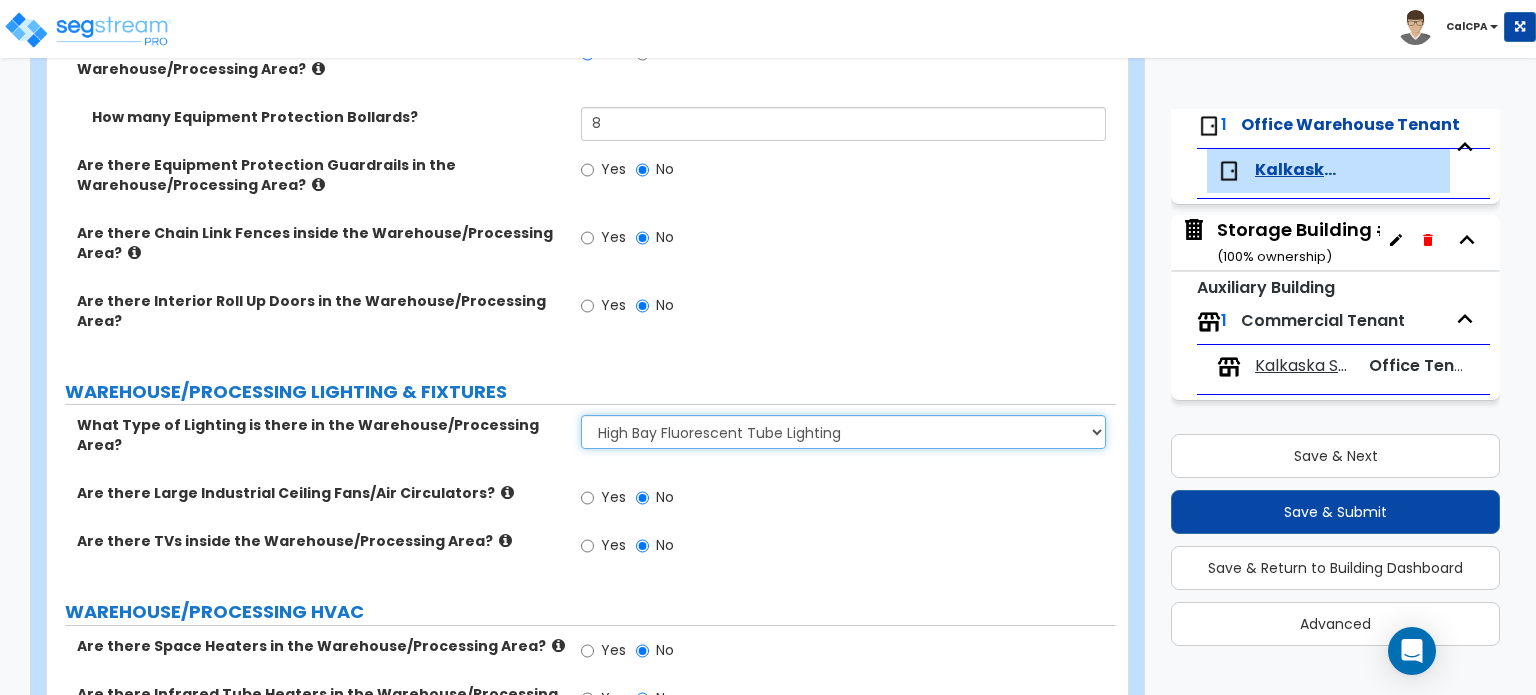click on "Please Choose One High Bay Round Fixtures High Bay Fluorescent Tube Lighting High Bay LED Lighting" at bounding box center (843, 432) 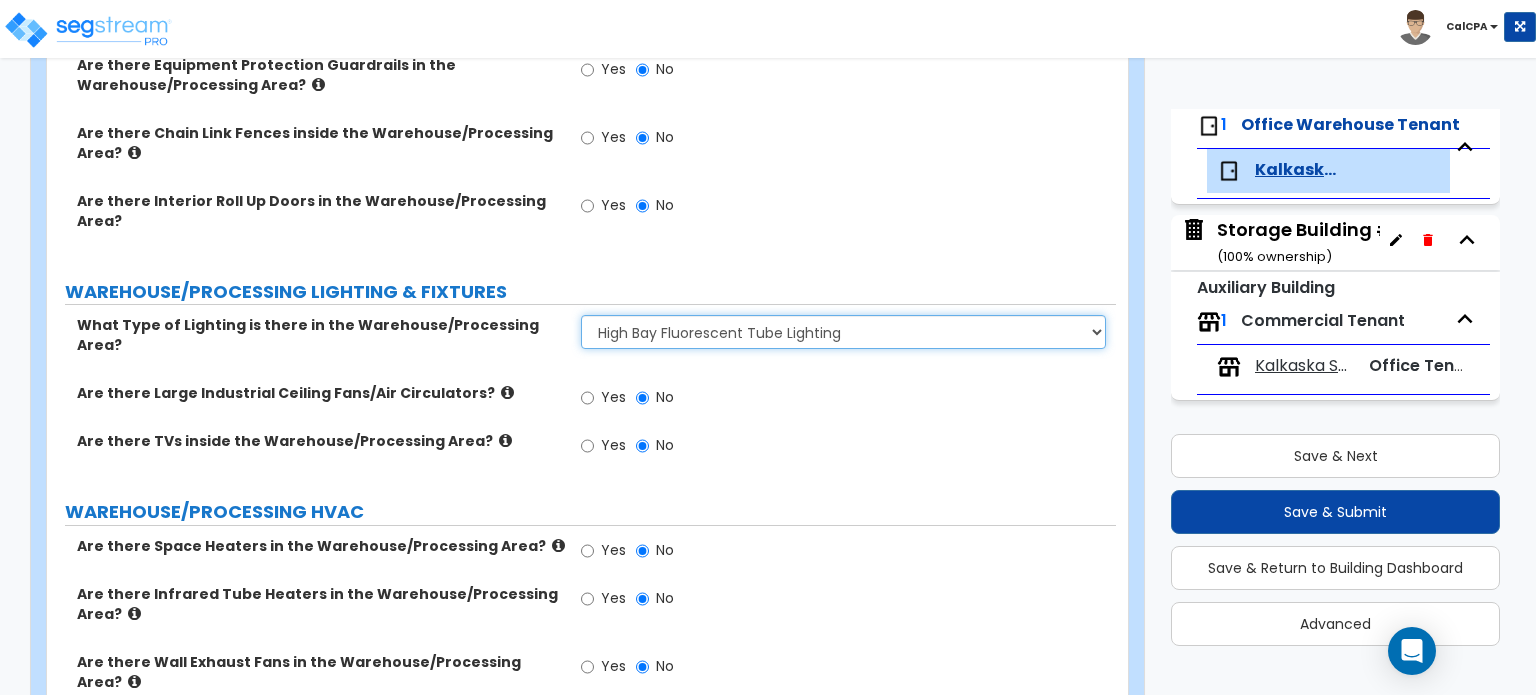 scroll, scrollTop: 4264, scrollLeft: 0, axis: vertical 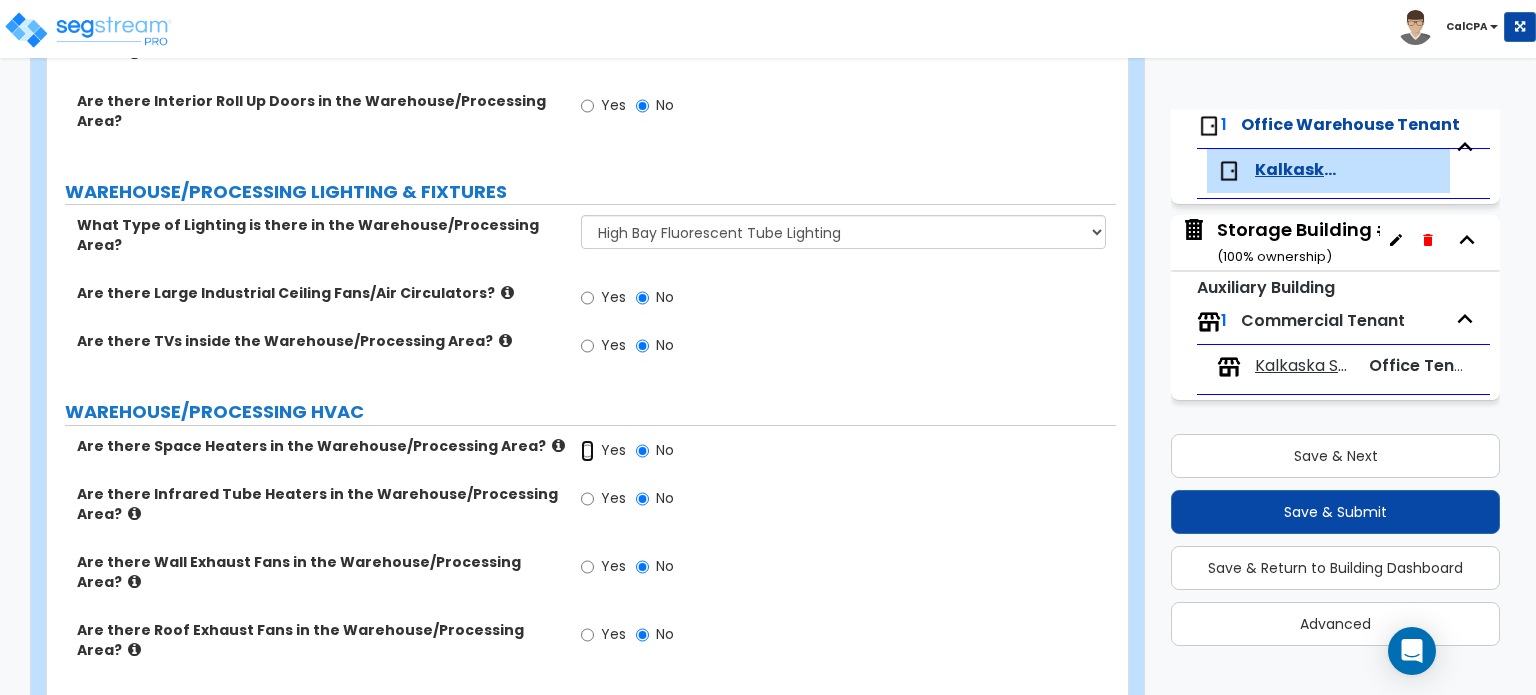 click on "Yes" at bounding box center (587, 451) 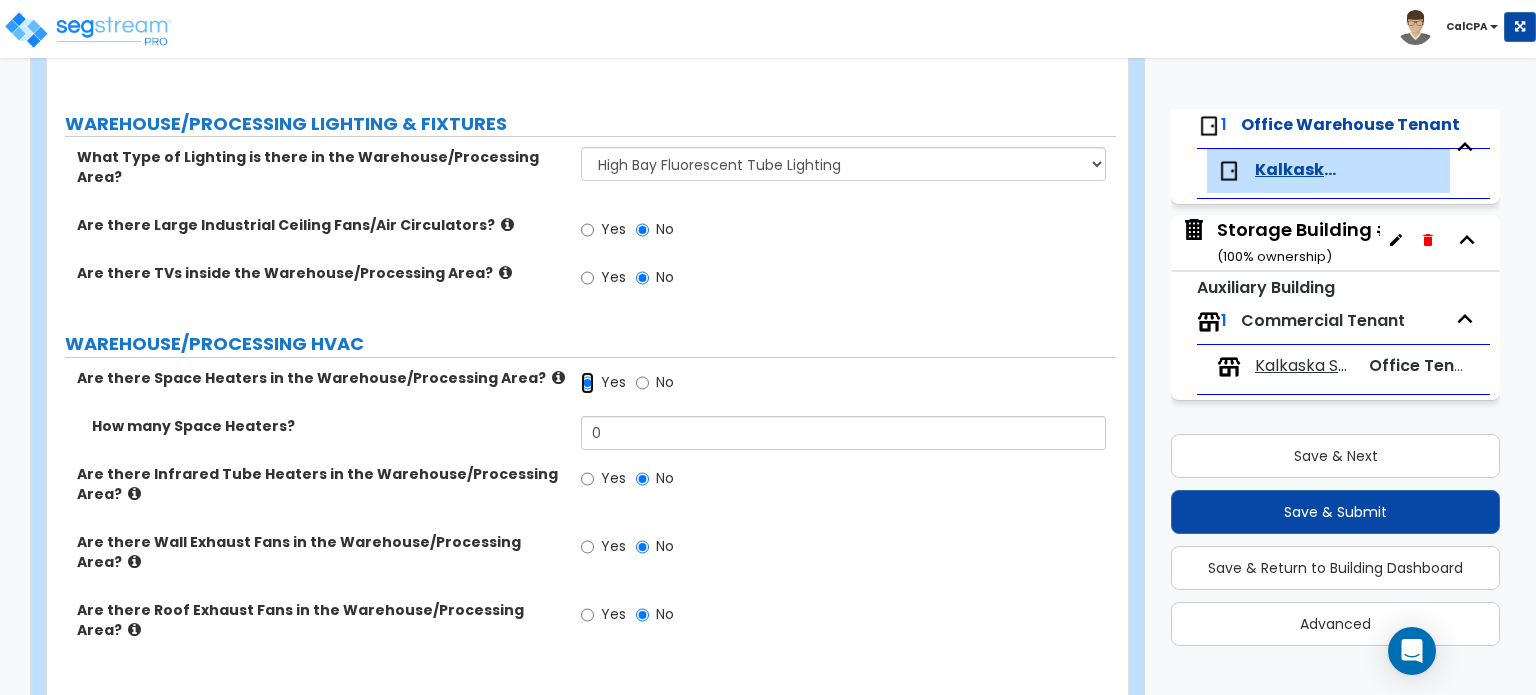 scroll, scrollTop: 4364, scrollLeft: 0, axis: vertical 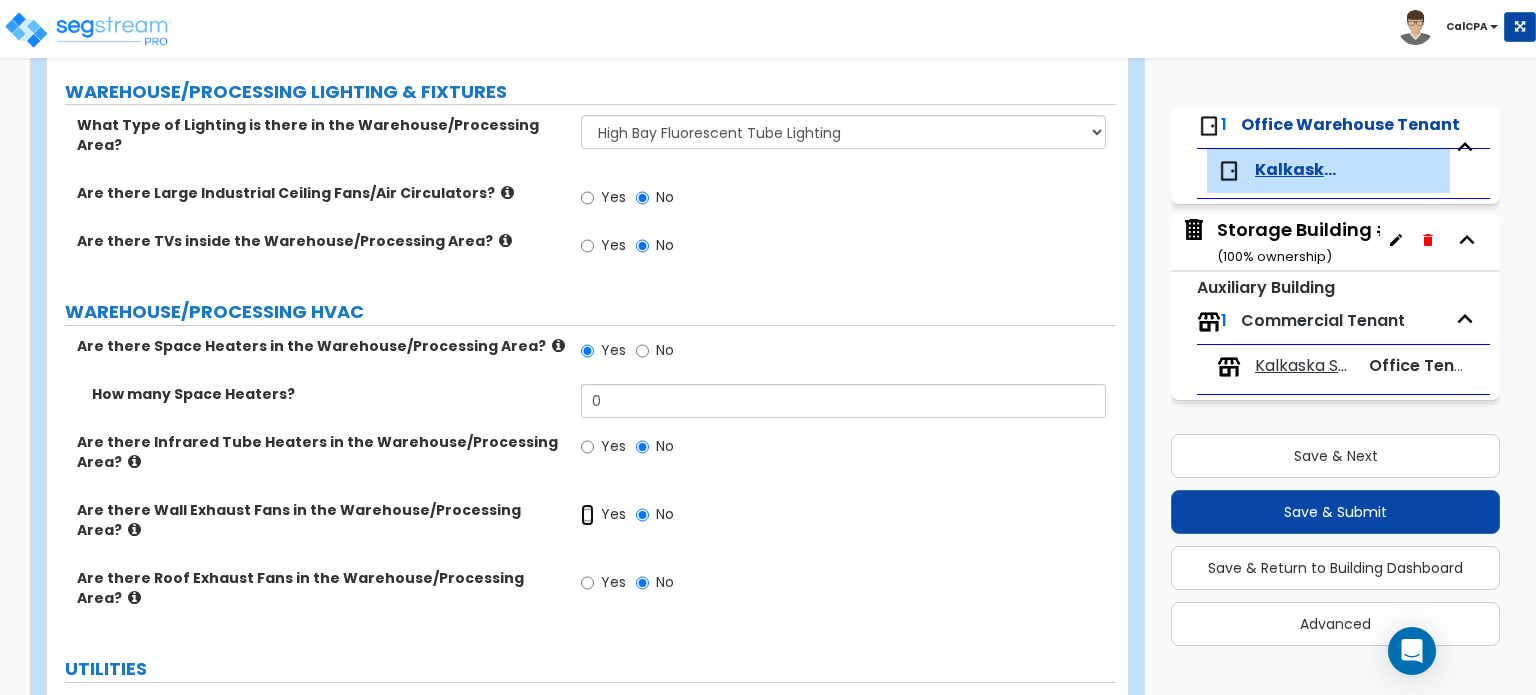 click on "Yes" at bounding box center (587, 515) 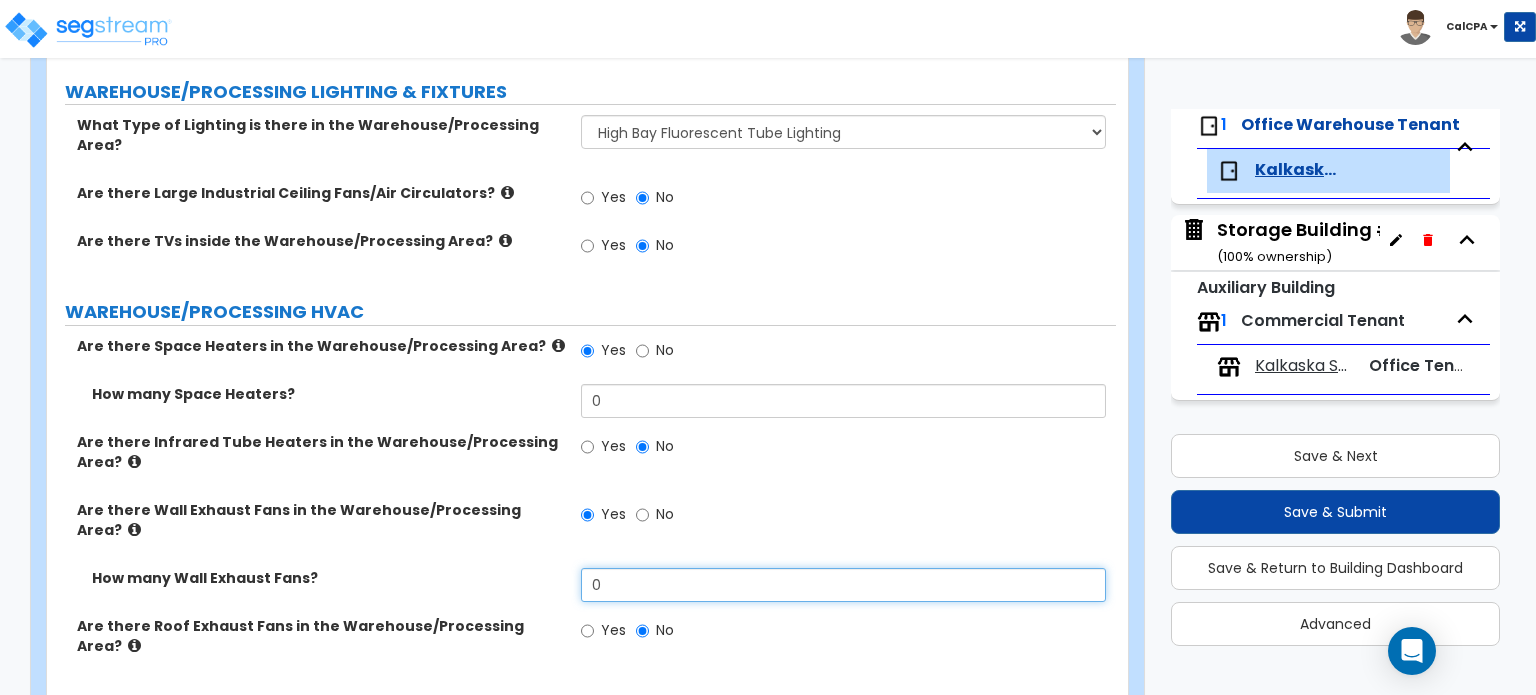 drag, startPoint x: 656, startPoint y: 475, endPoint x: 577, endPoint y: 470, distance: 79.15807 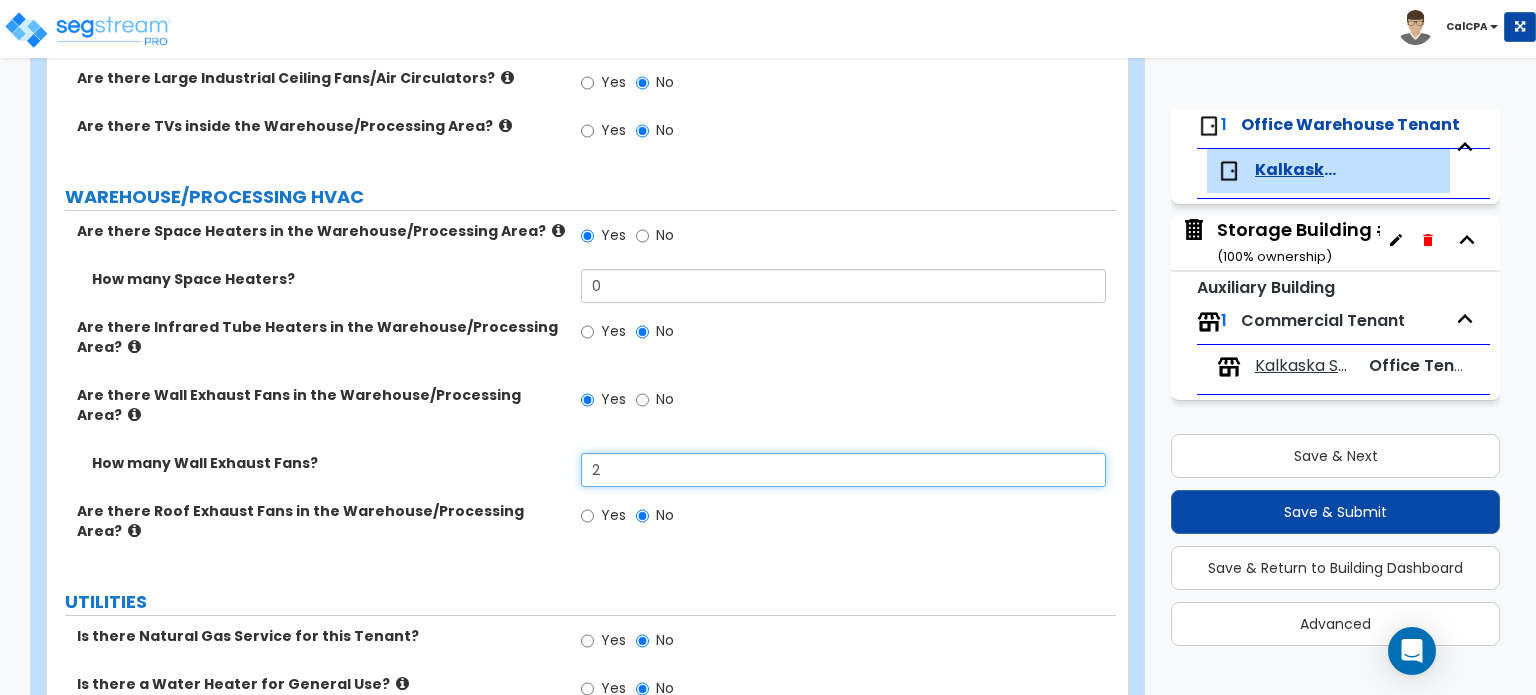 scroll, scrollTop: 4521, scrollLeft: 0, axis: vertical 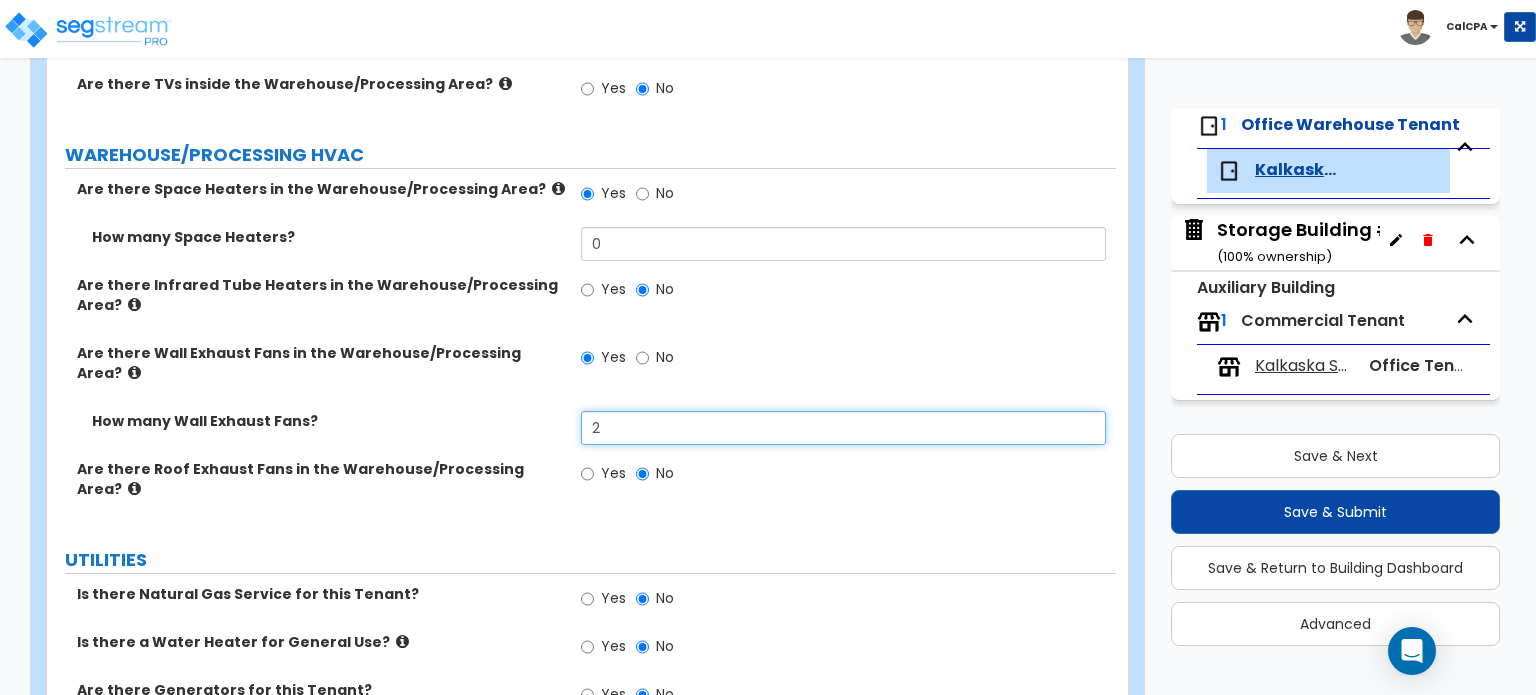 type on "2" 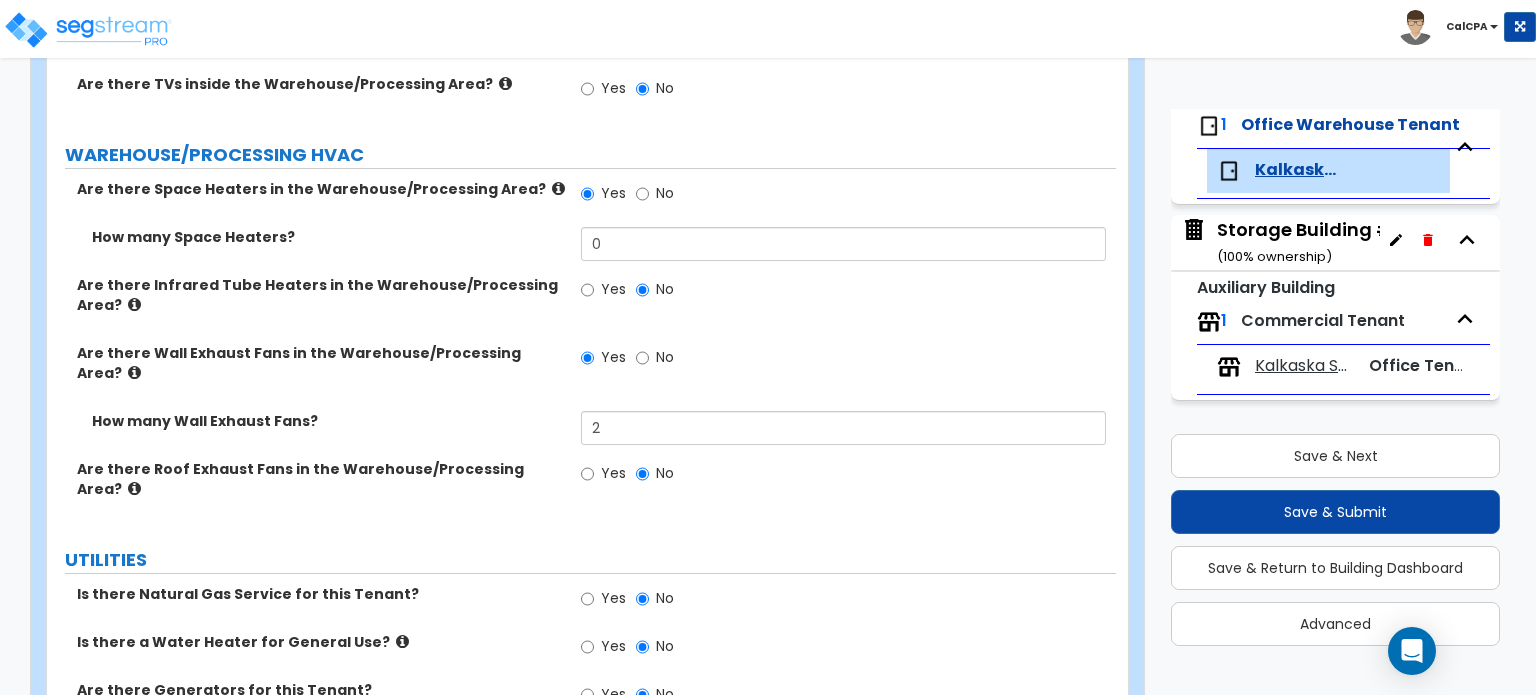 click at bounding box center [402, 641] 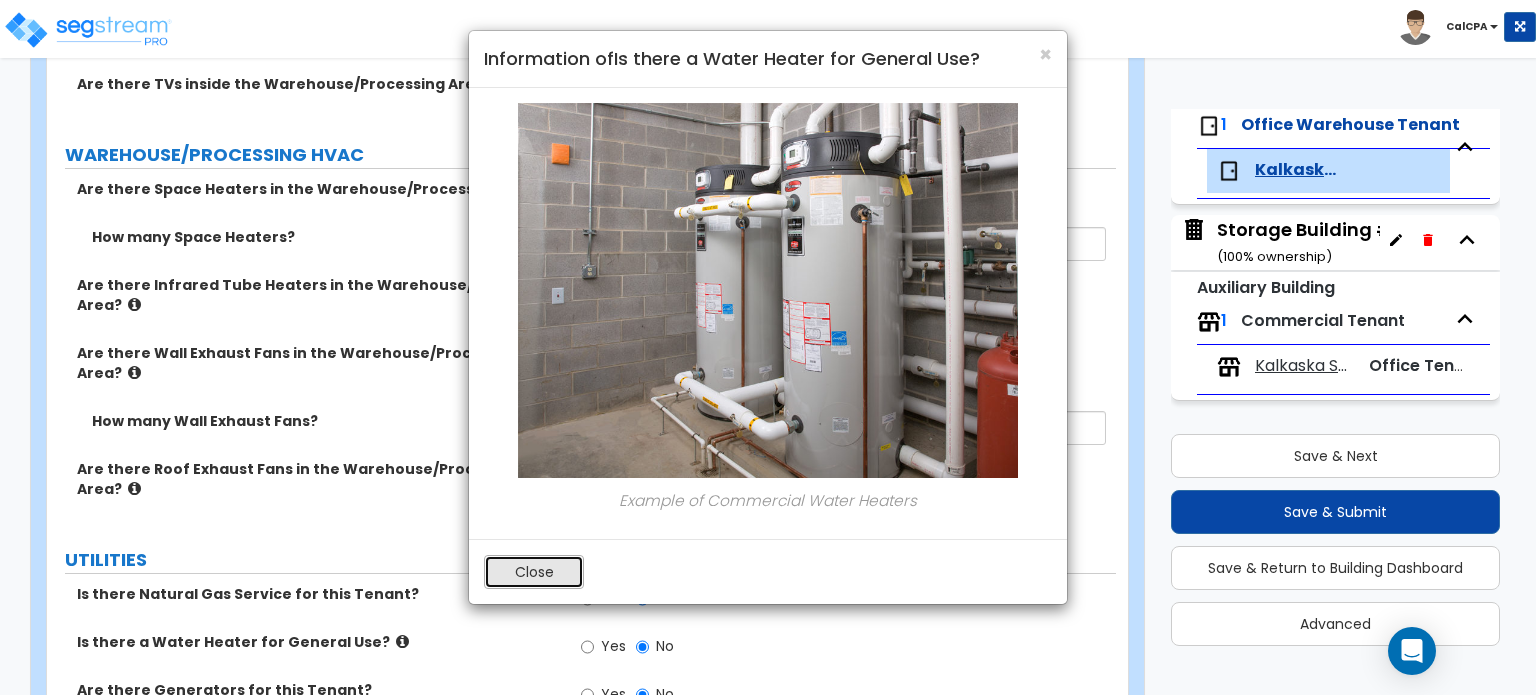 click on "Close" at bounding box center [534, 572] 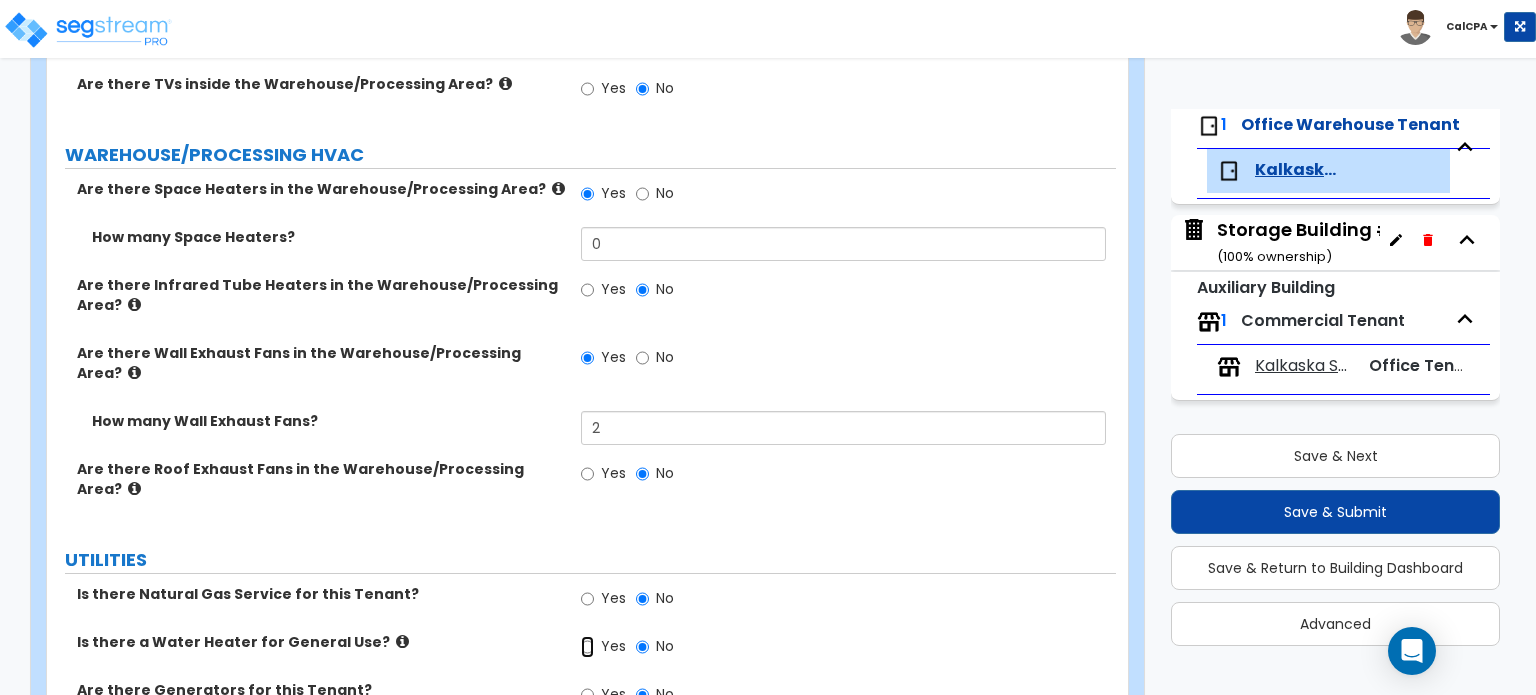 click on "Yes" at bounding box center (587, 647) 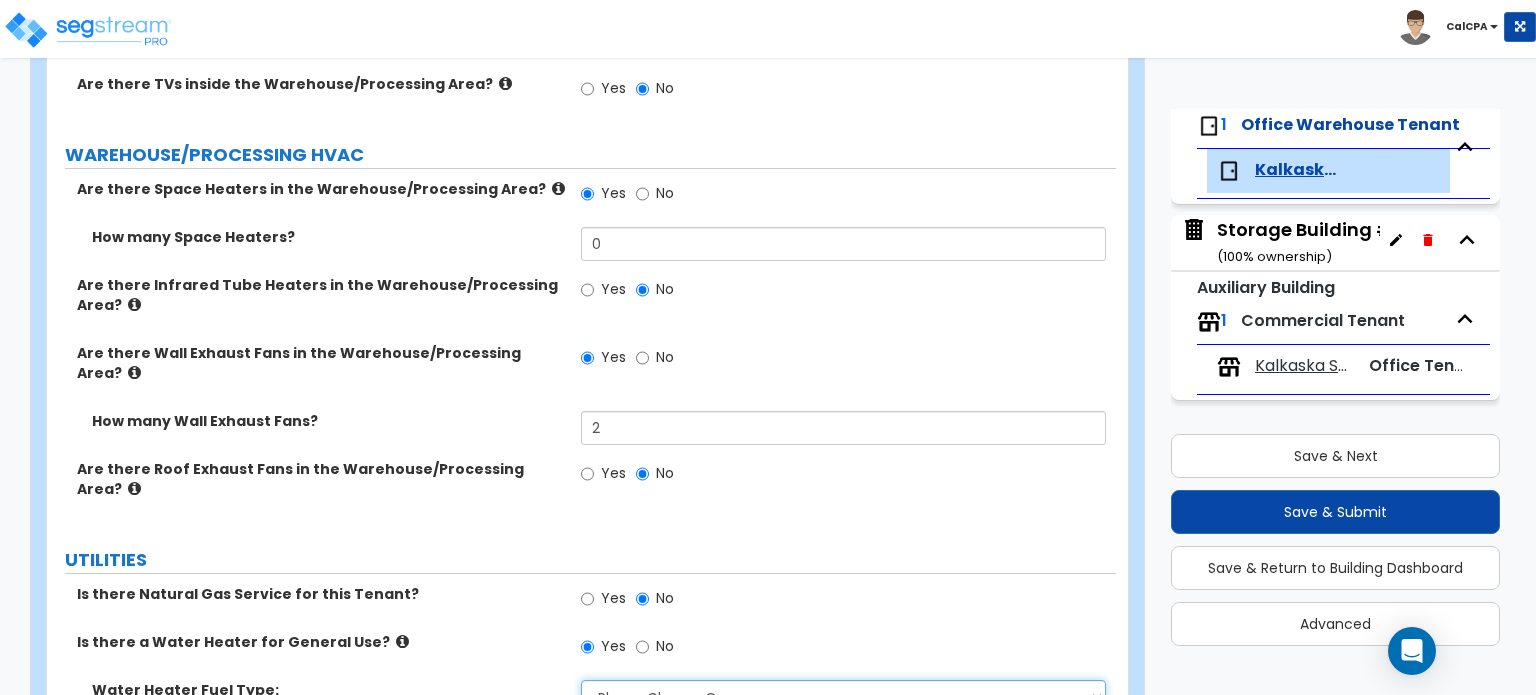 click on "Please Choose One Gas Electric" at bounding box center [843, 697] 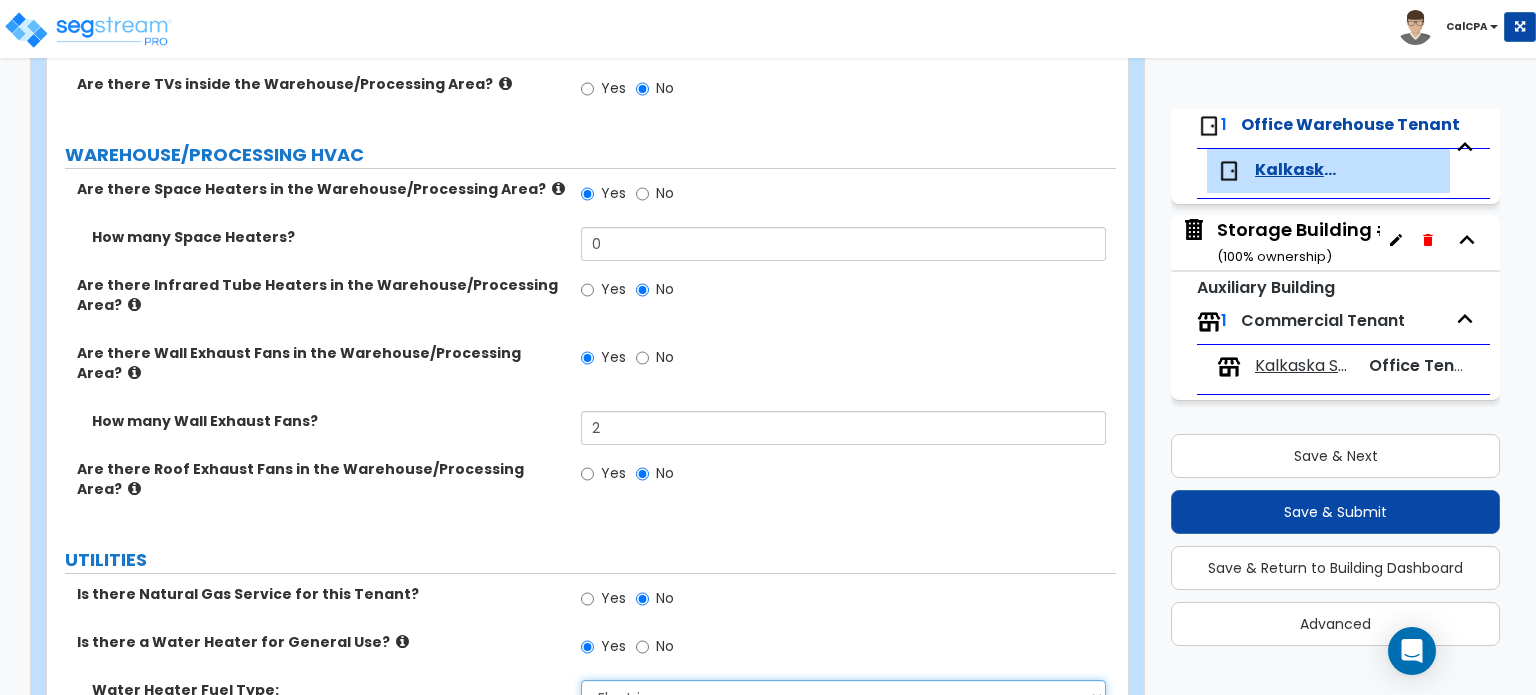 click on "Please Choose One Gas Electric" at bounding box center [843, 697] 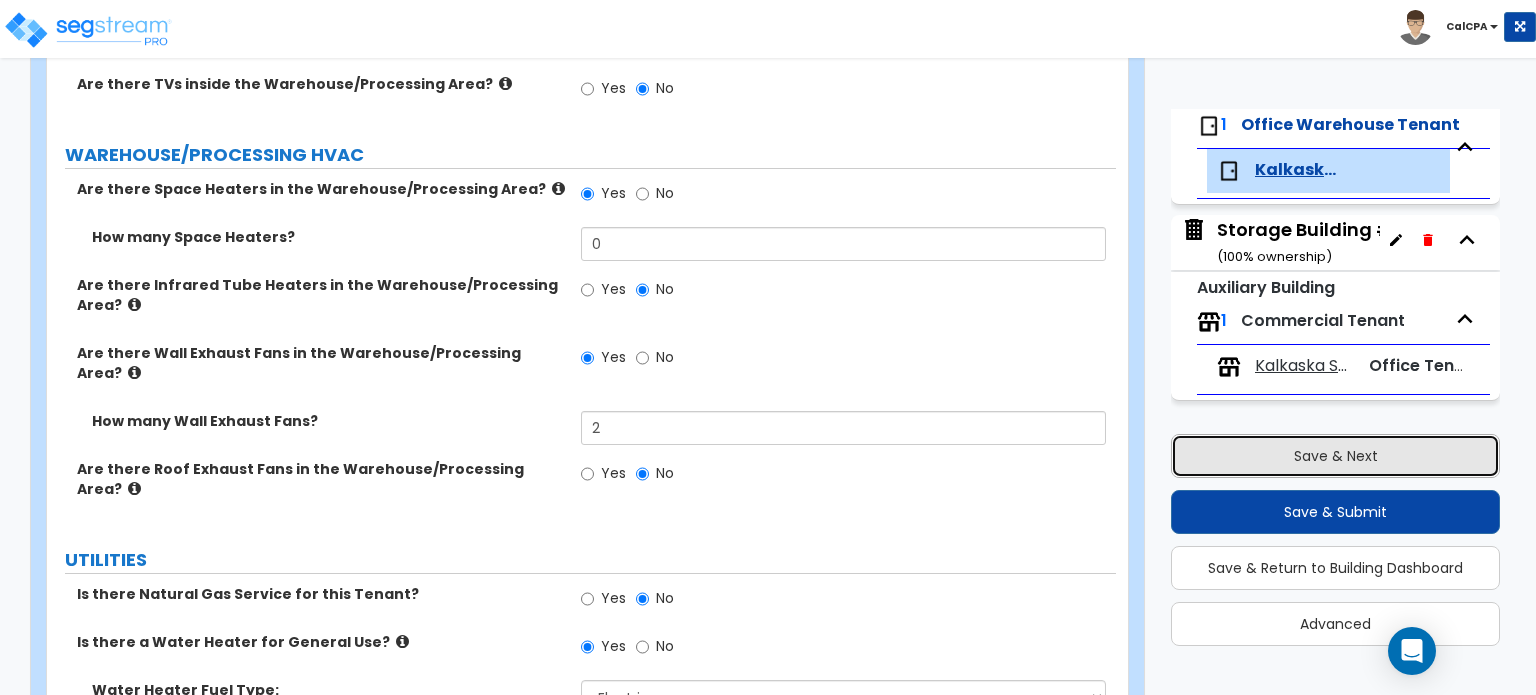 click on "Save & Next" at bounding box center [1335, 456] 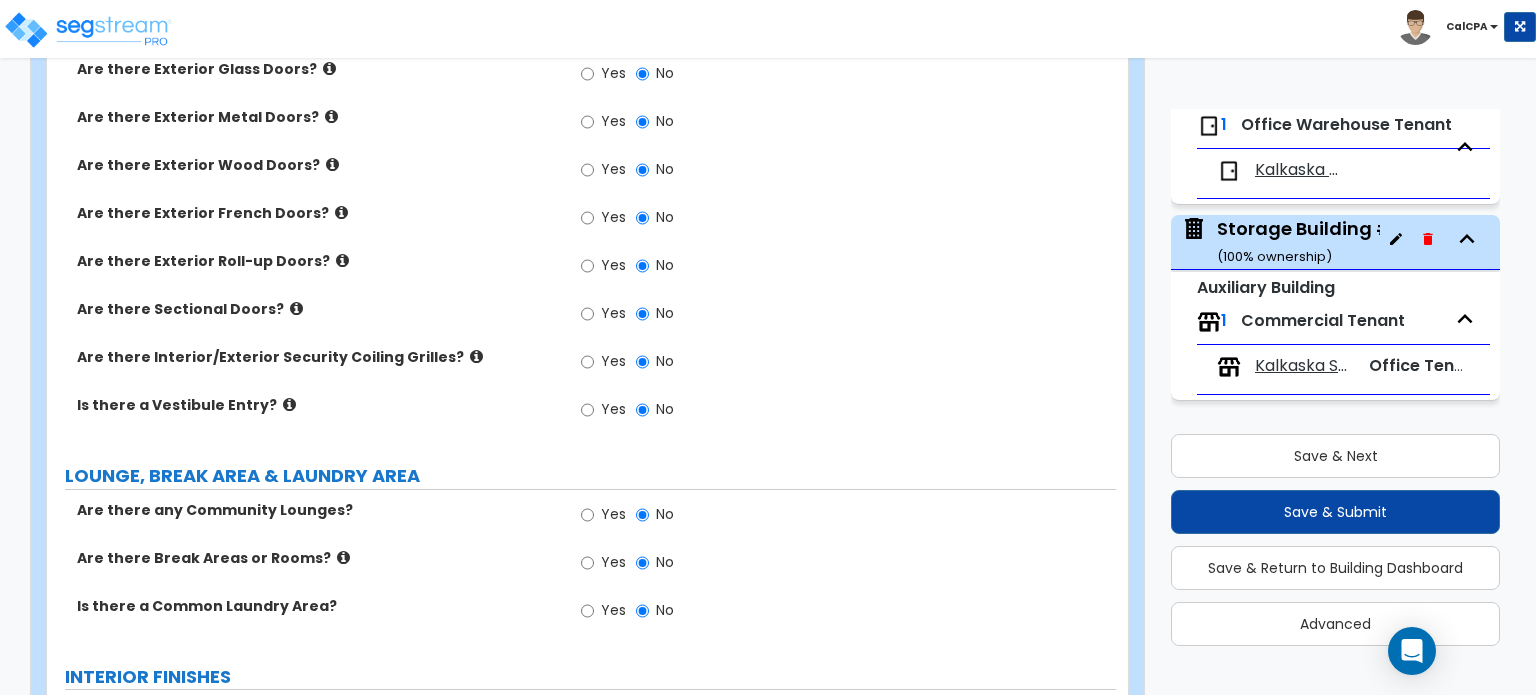 scroll, scrollTop: 1684, scrollLeft: 0, axis: vertical 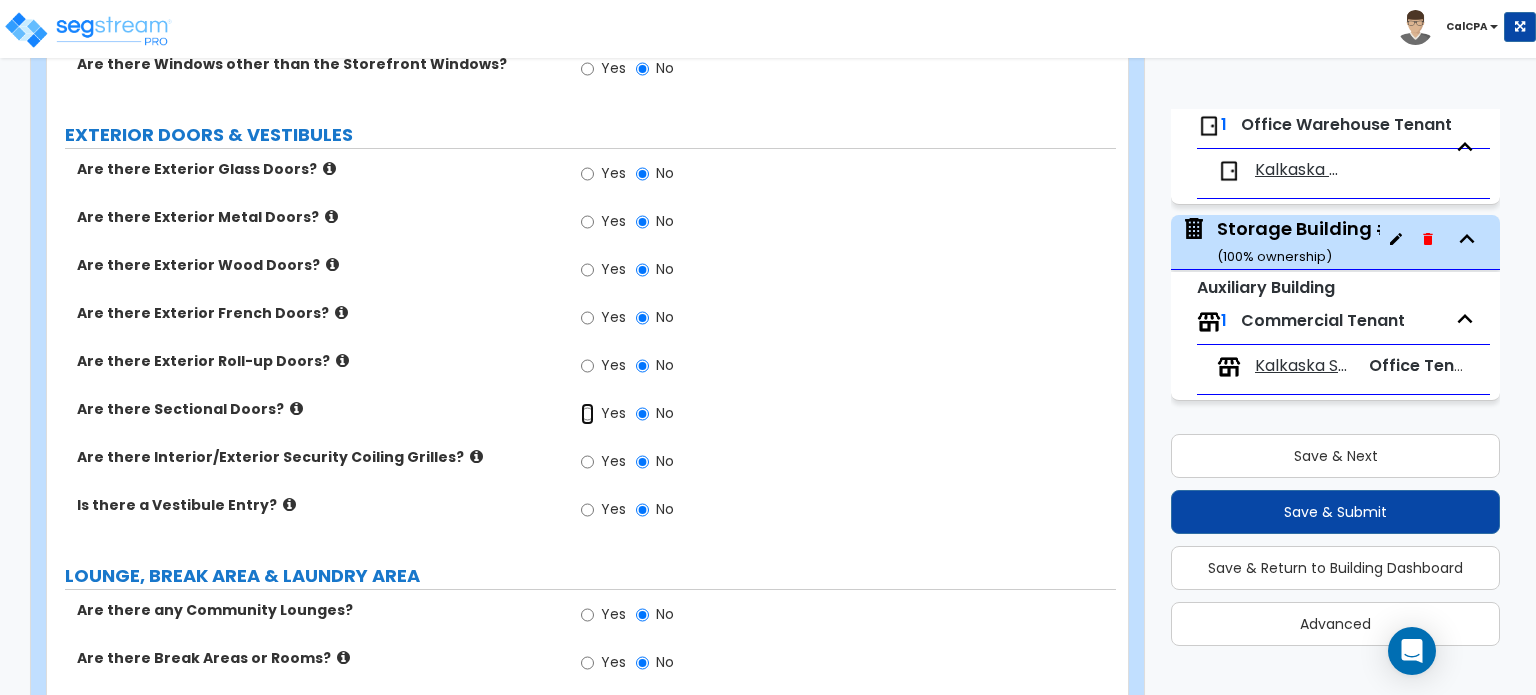 click on "Yes" at bounding box center [587, 414] 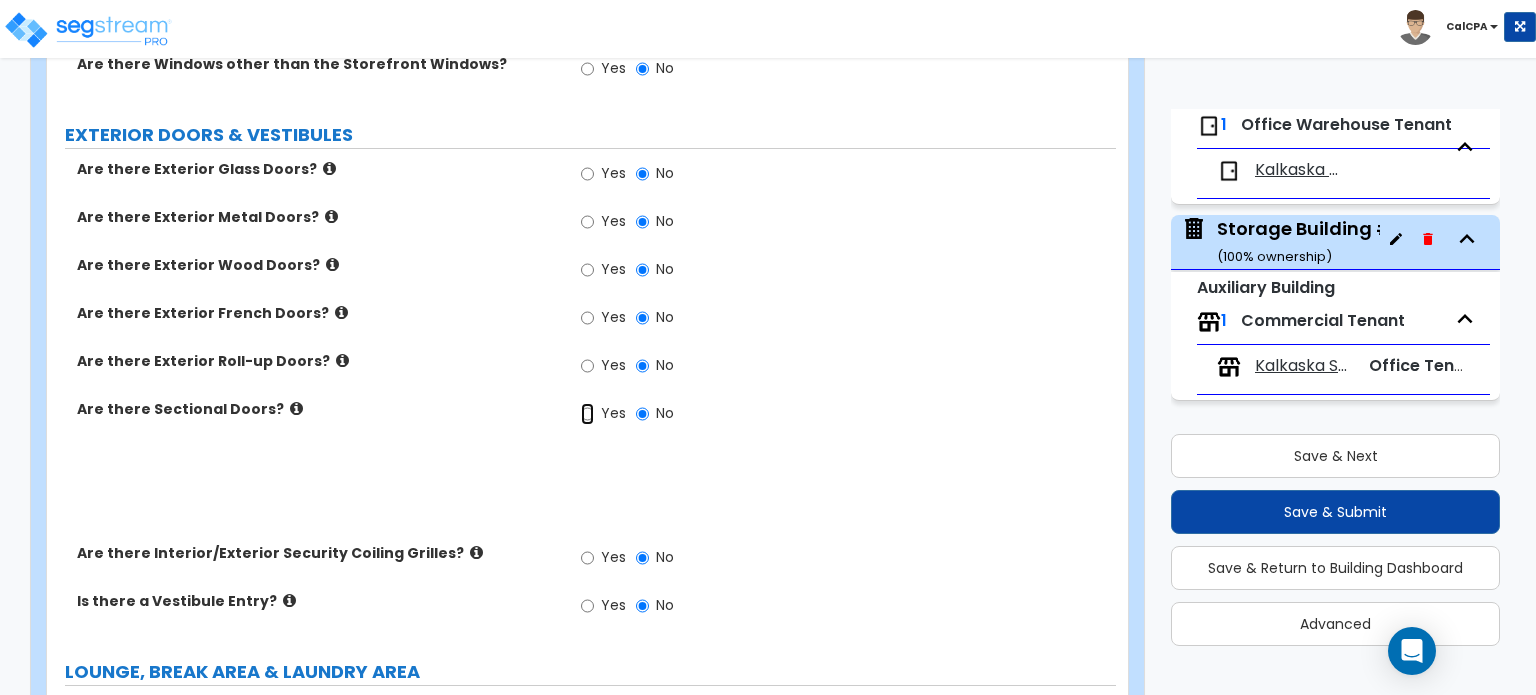 radio on "true" 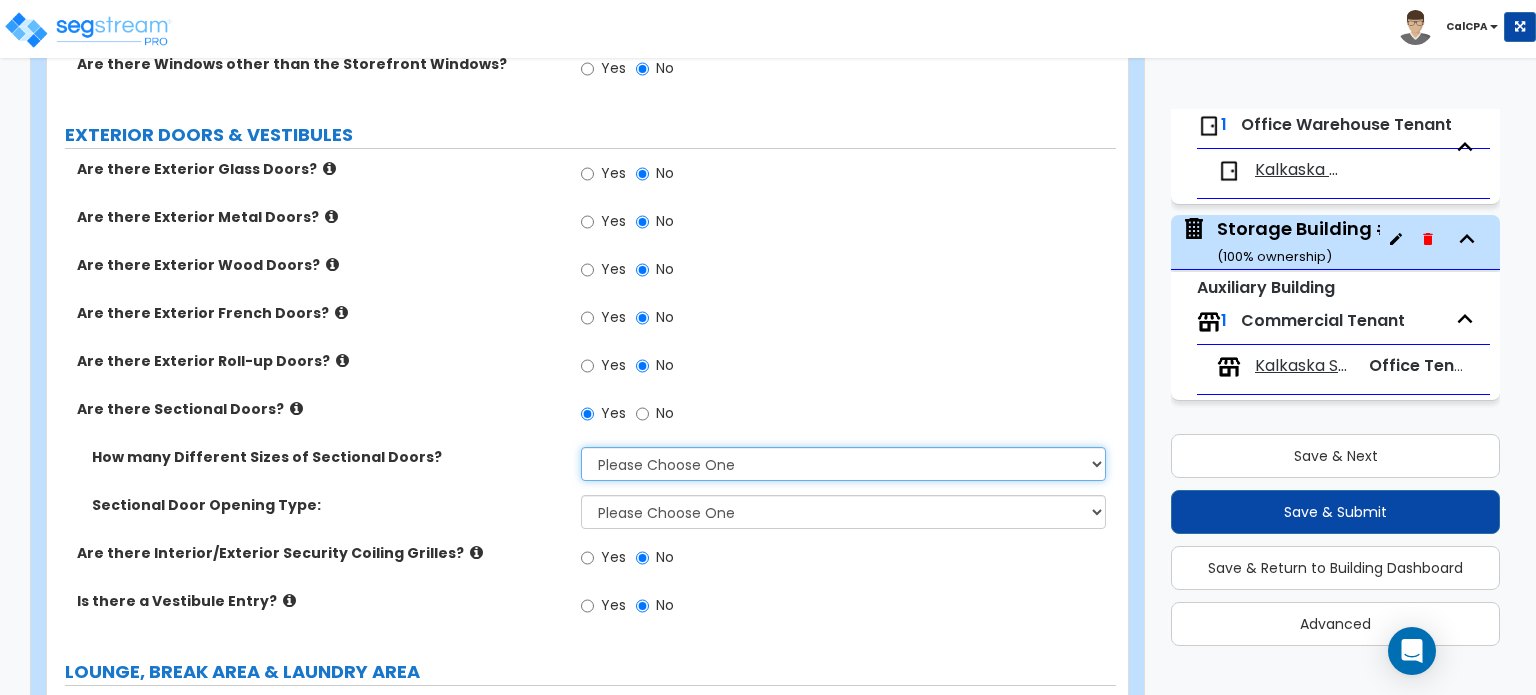 click on "Please Choose One 1 2 3" at bounding box center (843, 464) 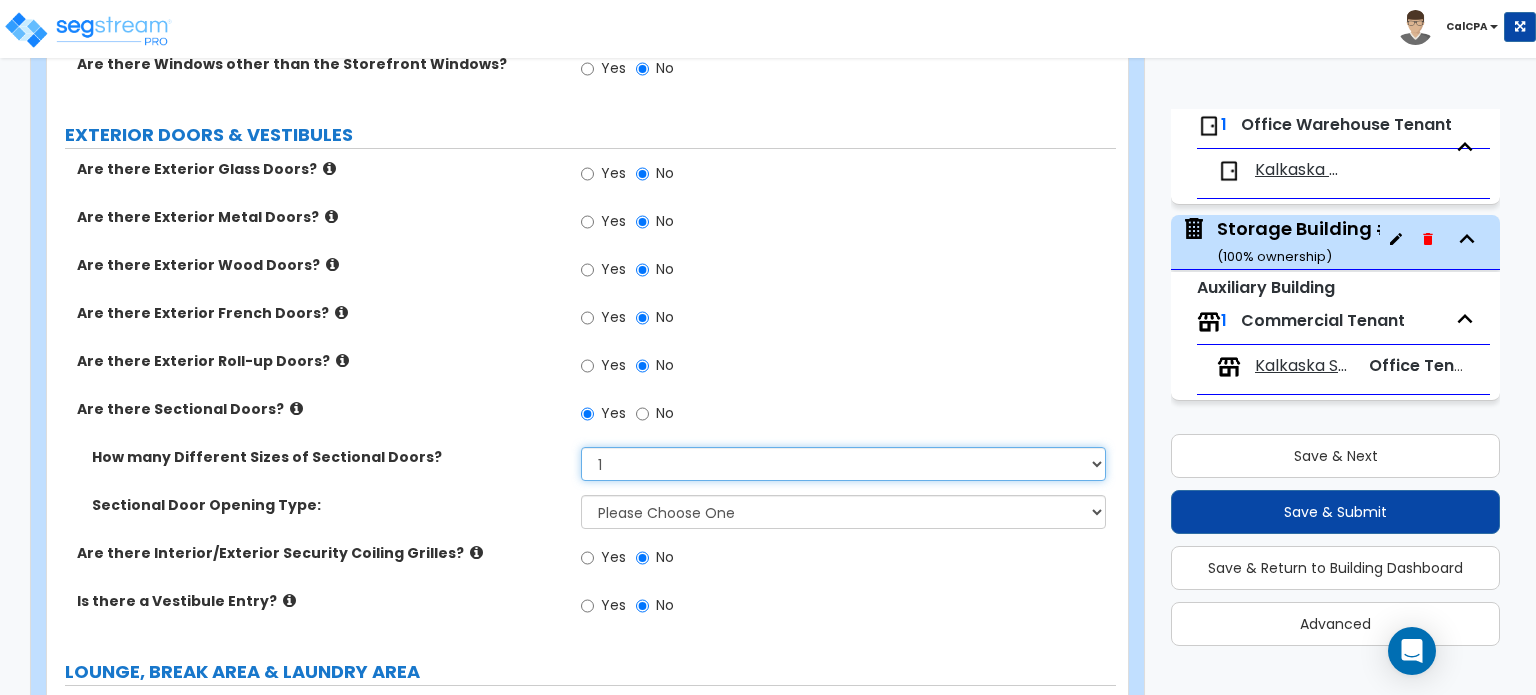 click on "Please Choose One 1 2 3" at bounding box center [843, 464] 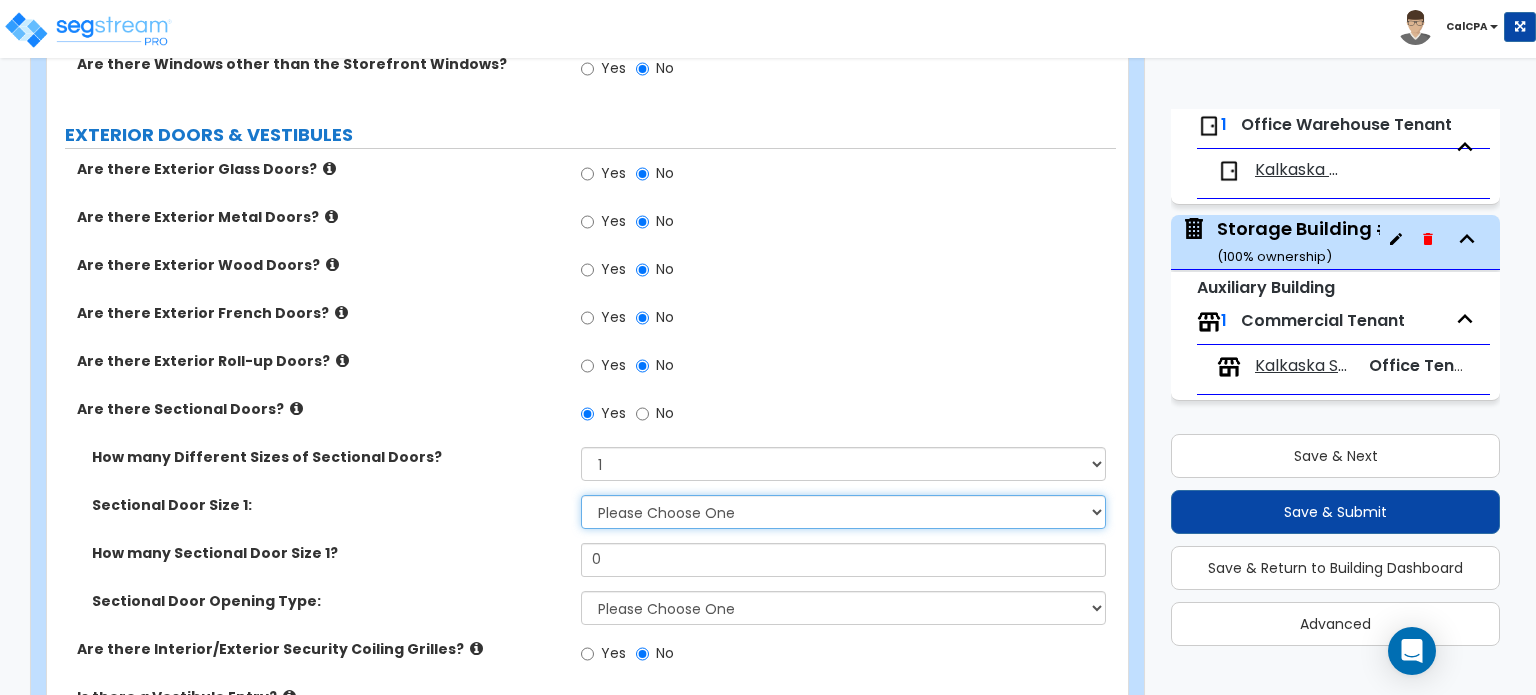 click on "Please Choose One 8' x 8' 10' x 10' 12' x 12' 20' x 14'" at bounding box center [843, 512] 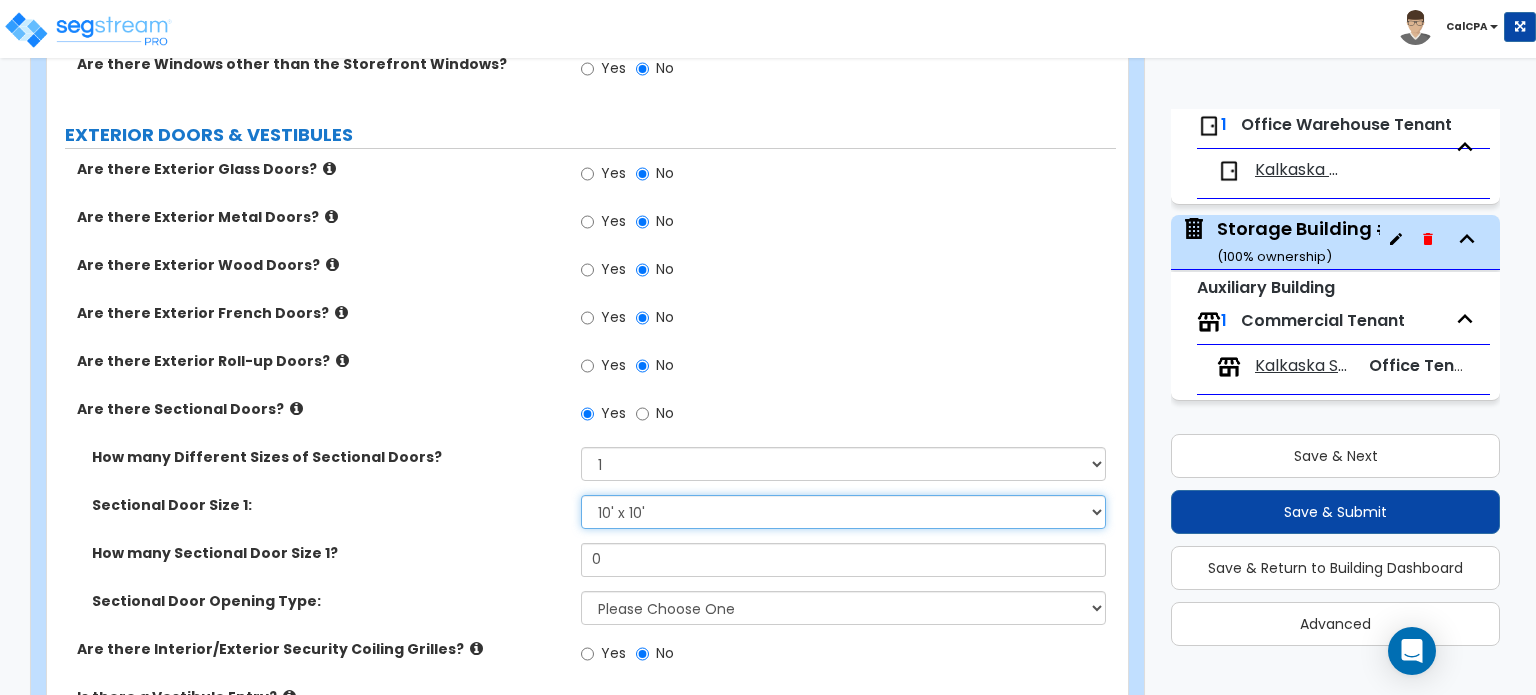 click on "Please Choose One 8' x 8' 10' x 10' 12' x 12' 20' x 14'" at bounding box center [843, 512] 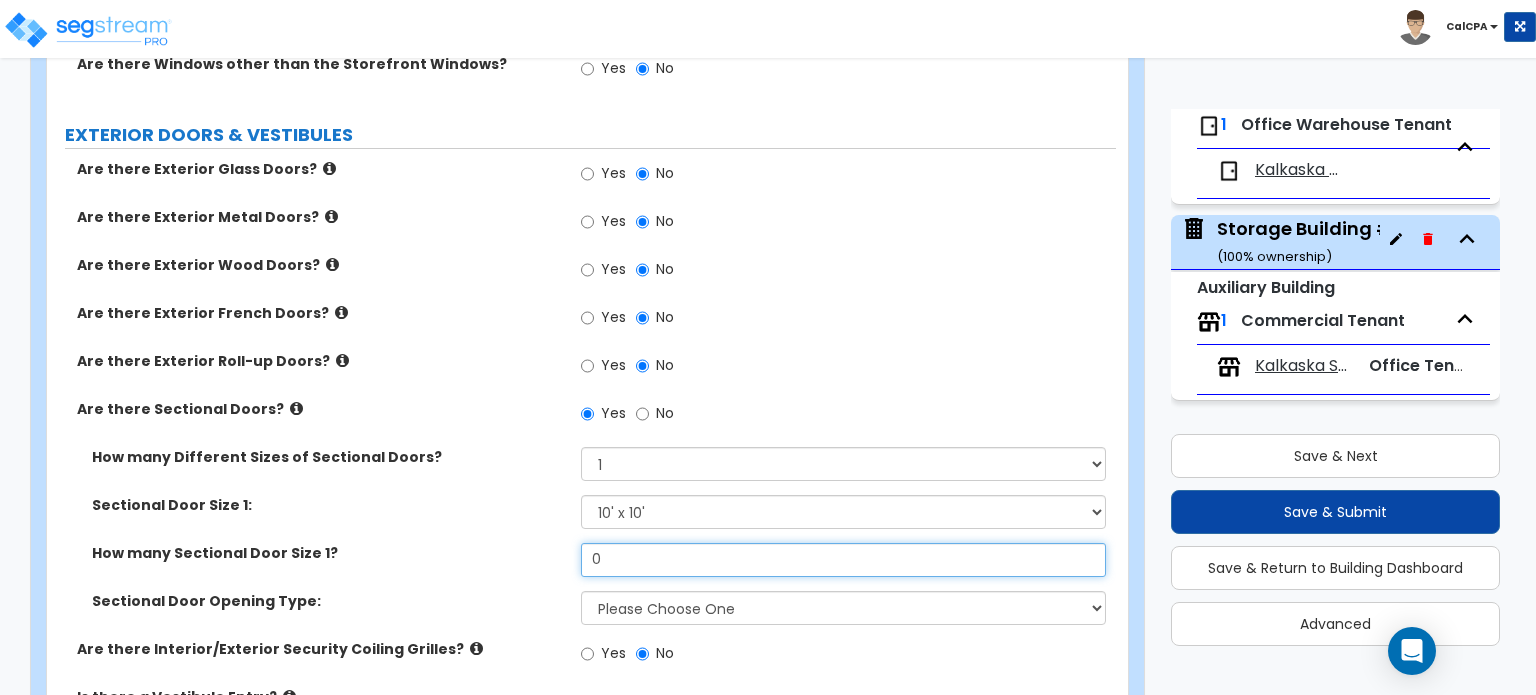 drag, startPoint x: 708, startPoint y: 507, endPoint x: 536, endPoint y: 499, distance: 172.18594 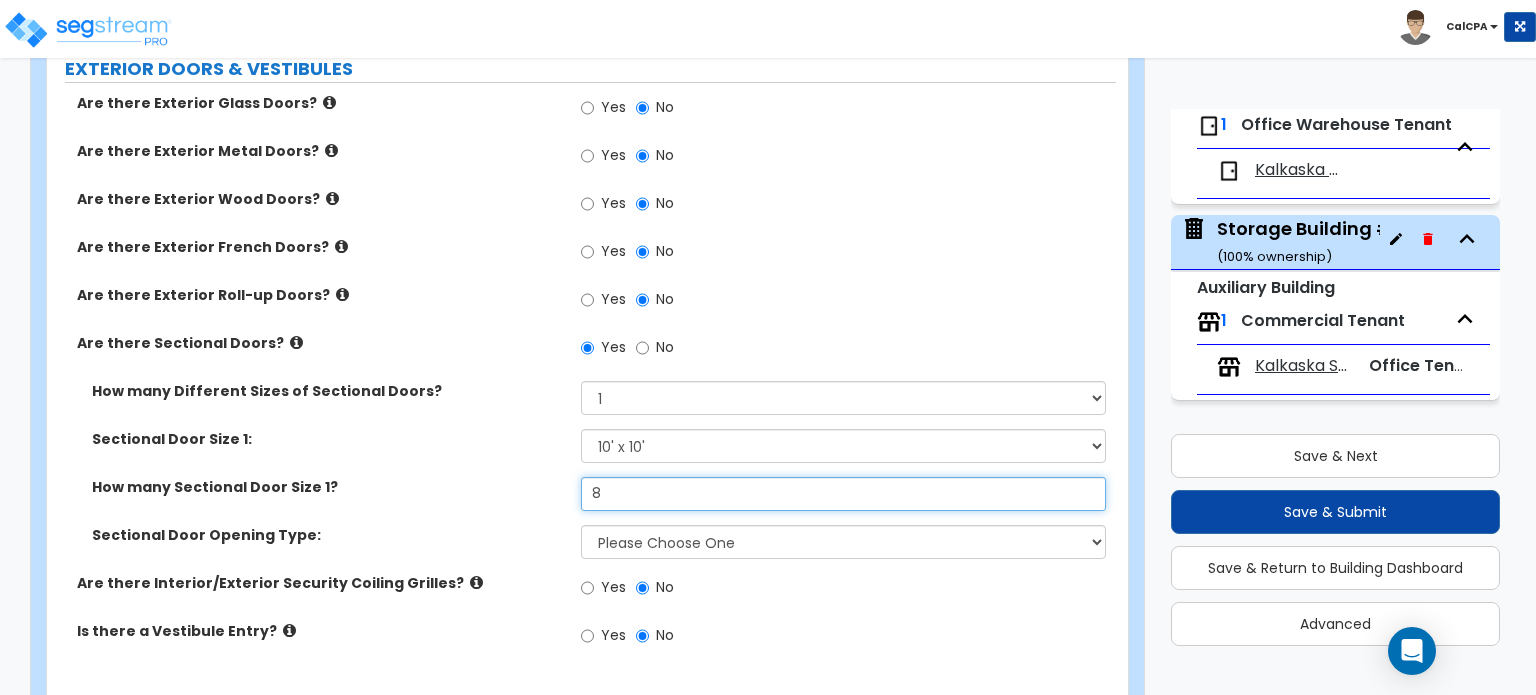 scroll, scrollTop: 1784, scrollLeft: 0, axis: vertical 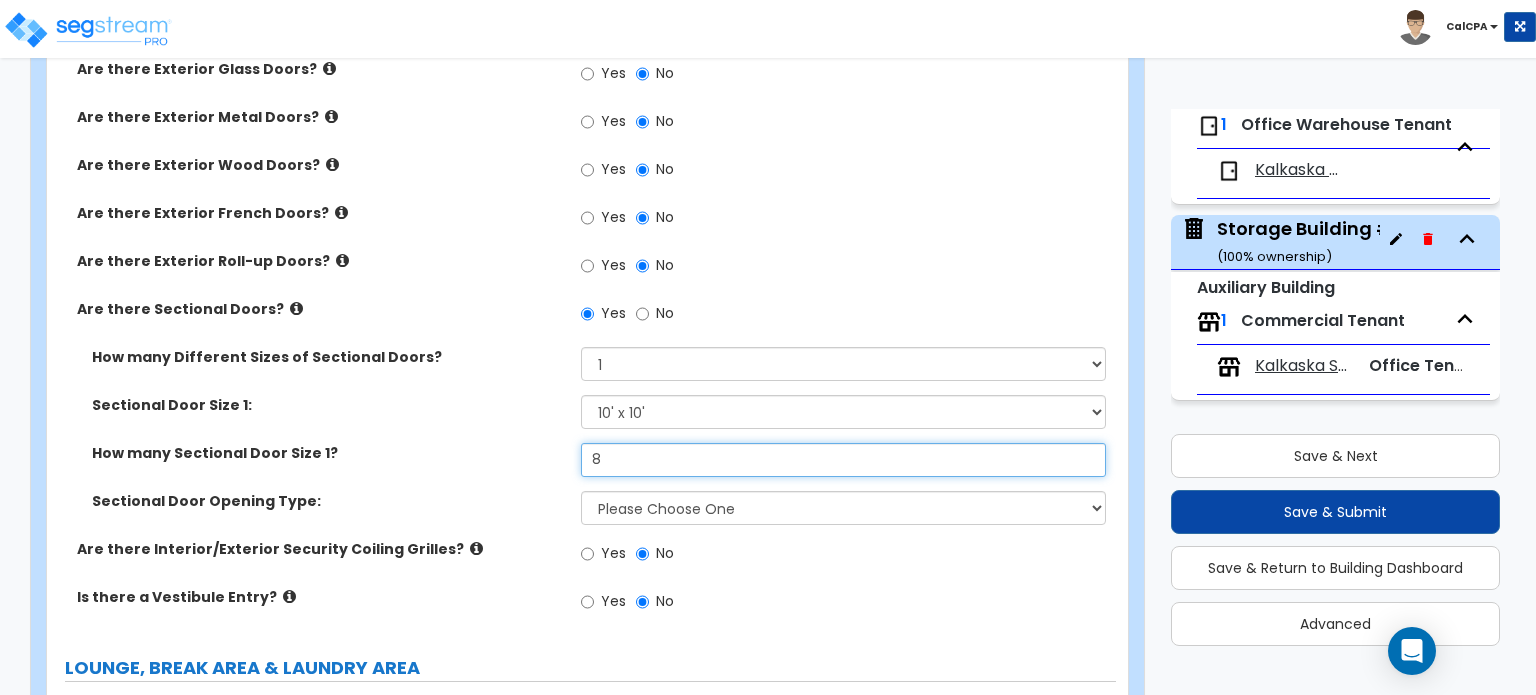 type on "8" 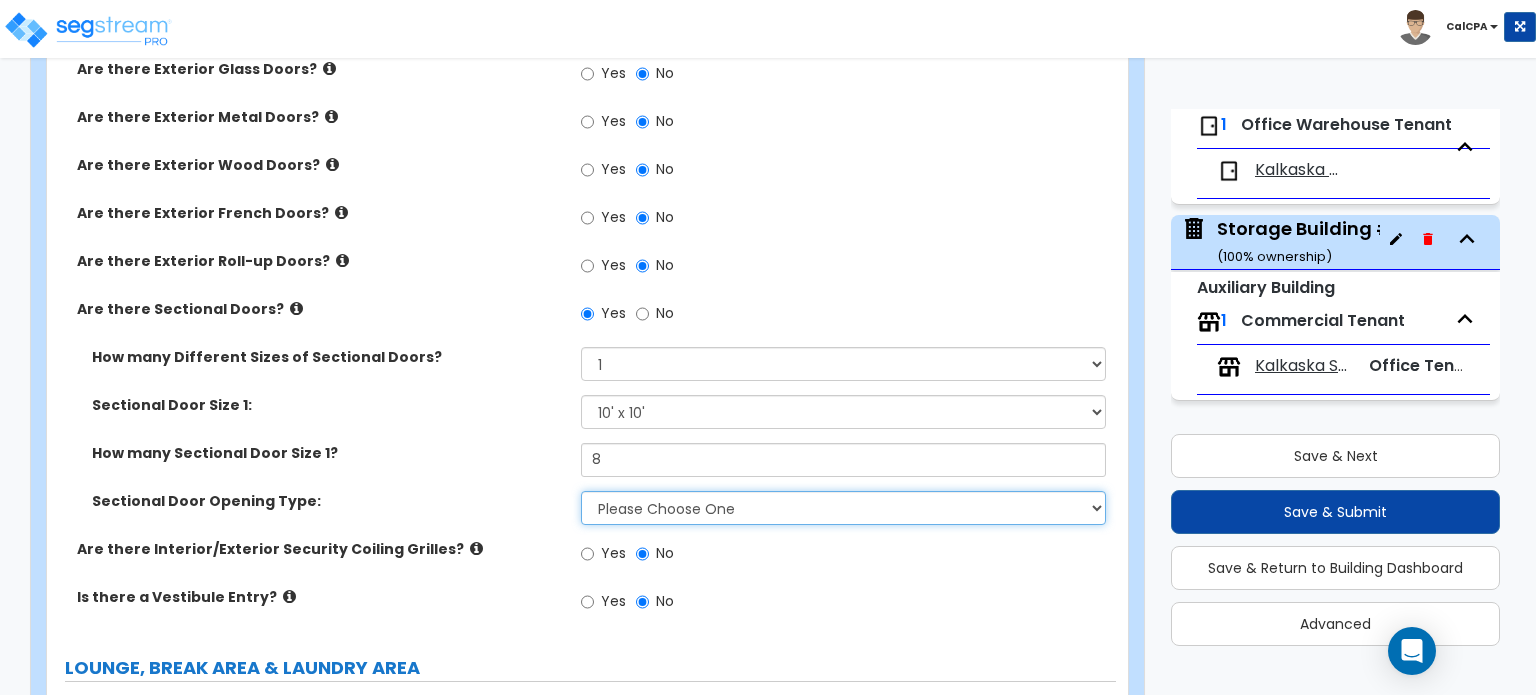 click on "Please Choose One All Manual All Motorized Some are Motorized" at bounding box center (843, 508) 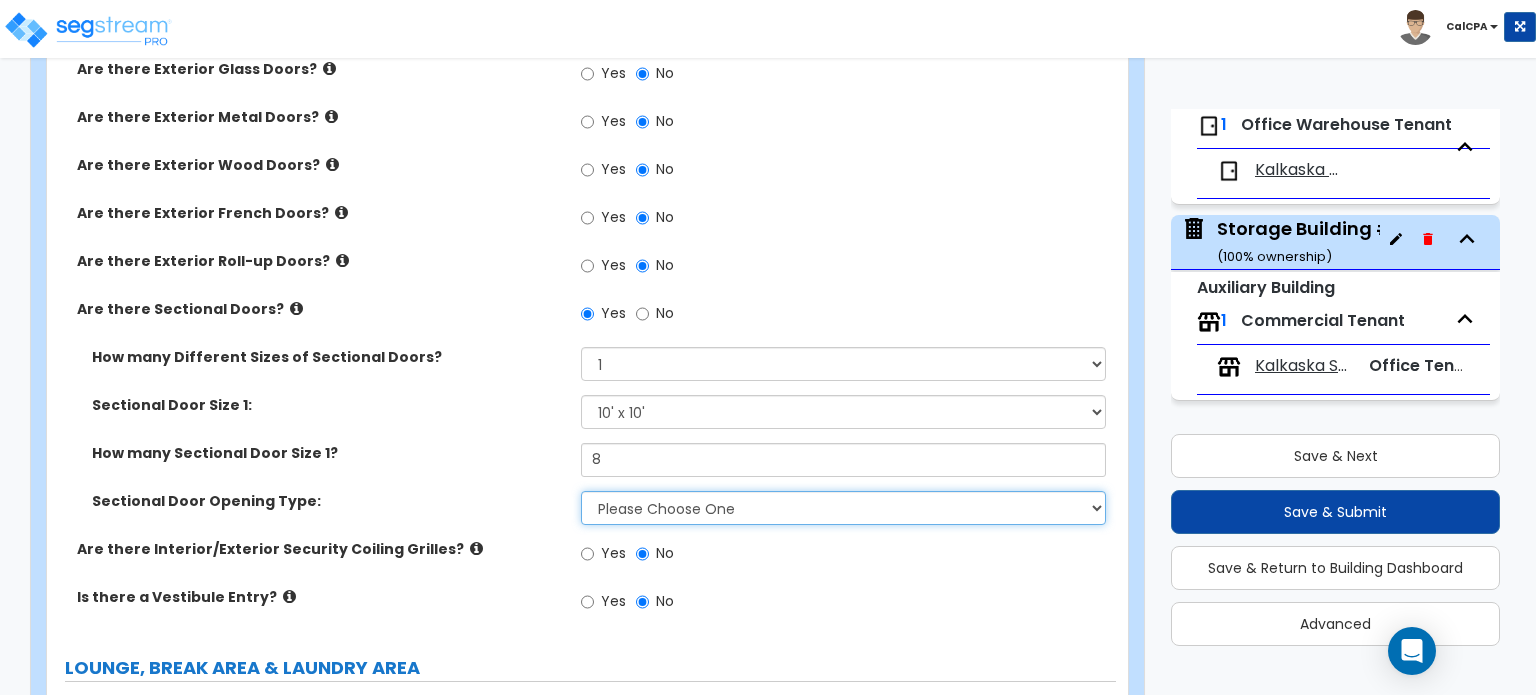 select on "1" 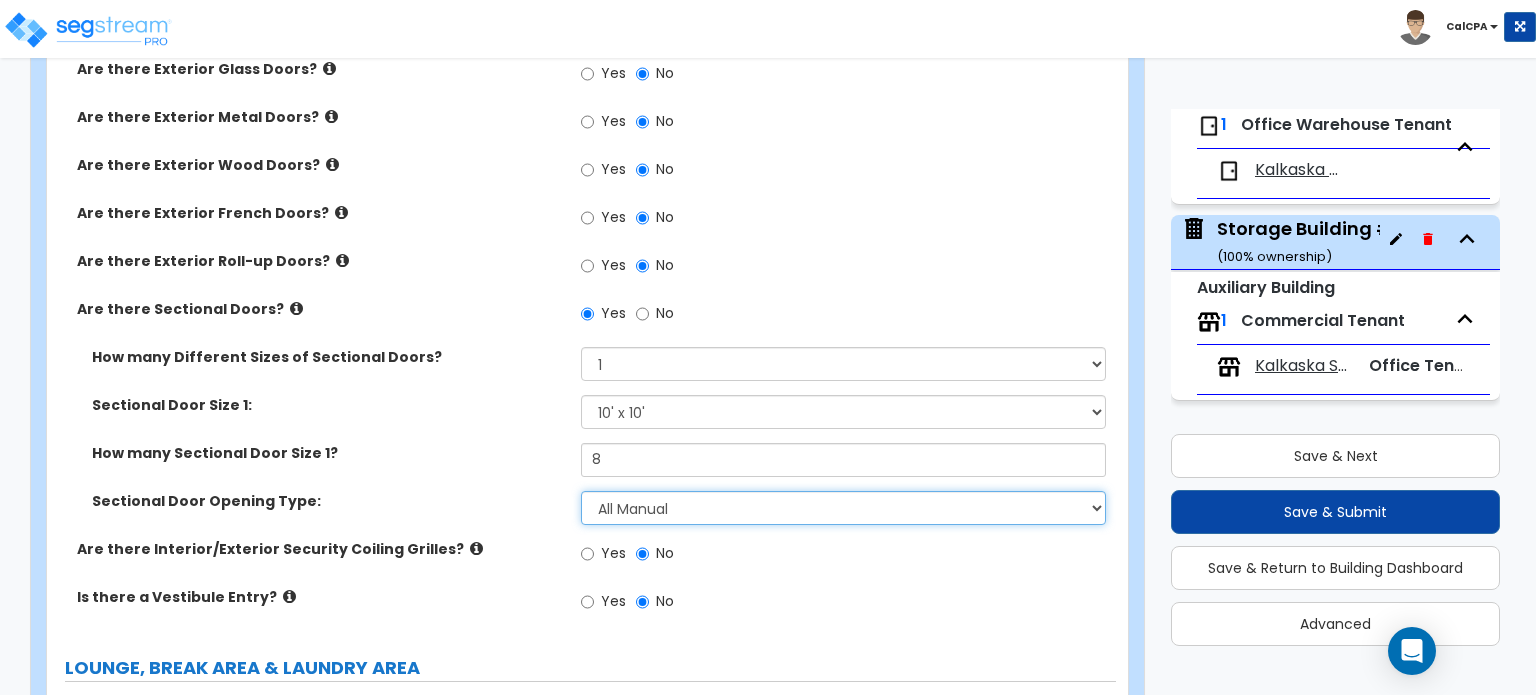 click on "Please Choose One All Manual All Motorized Some are Motorized" at bounding box center (843, 508) 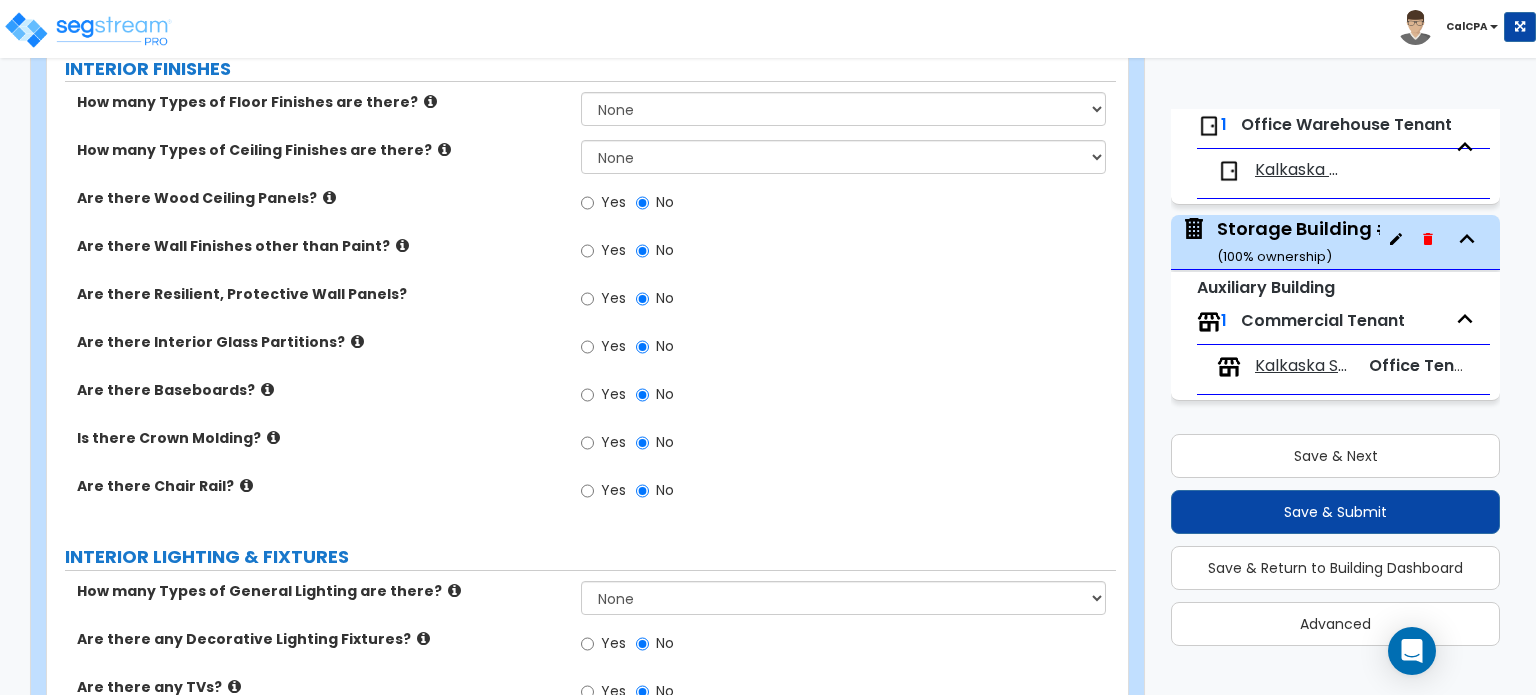 scroll, scrollTop: 2684, scrollLeft: 0, axis: vertical 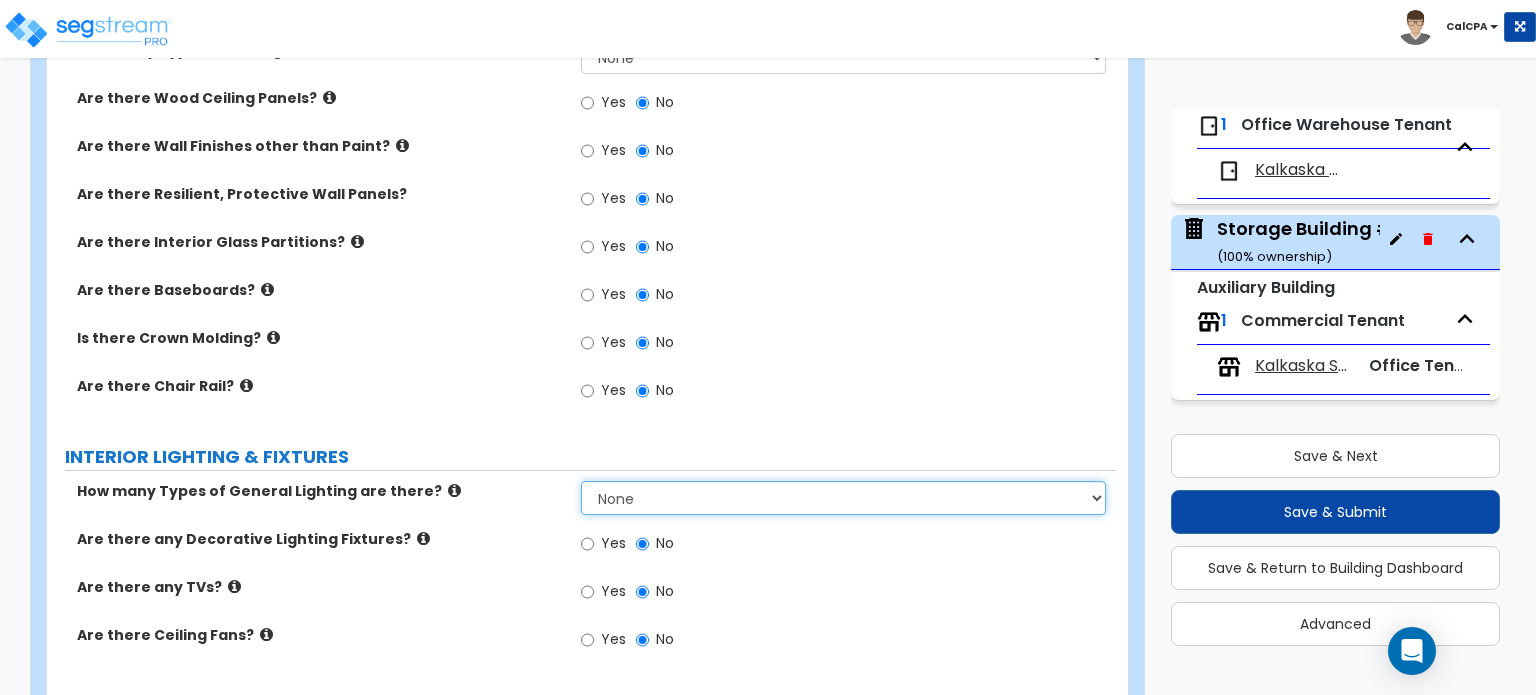 click on "None 1 2 3" at bounding box center (843, 498) 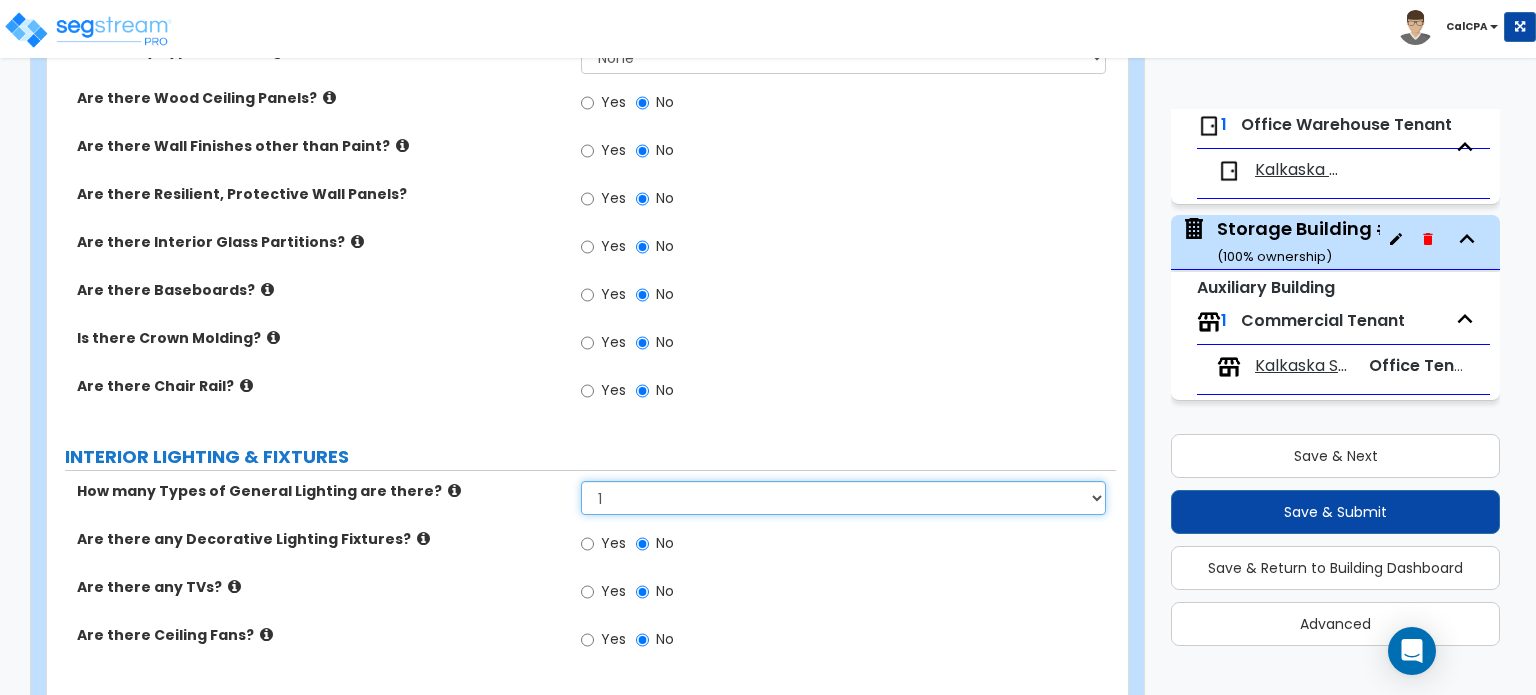 click on "None 1 2 3" at bounding box center (843, 498) 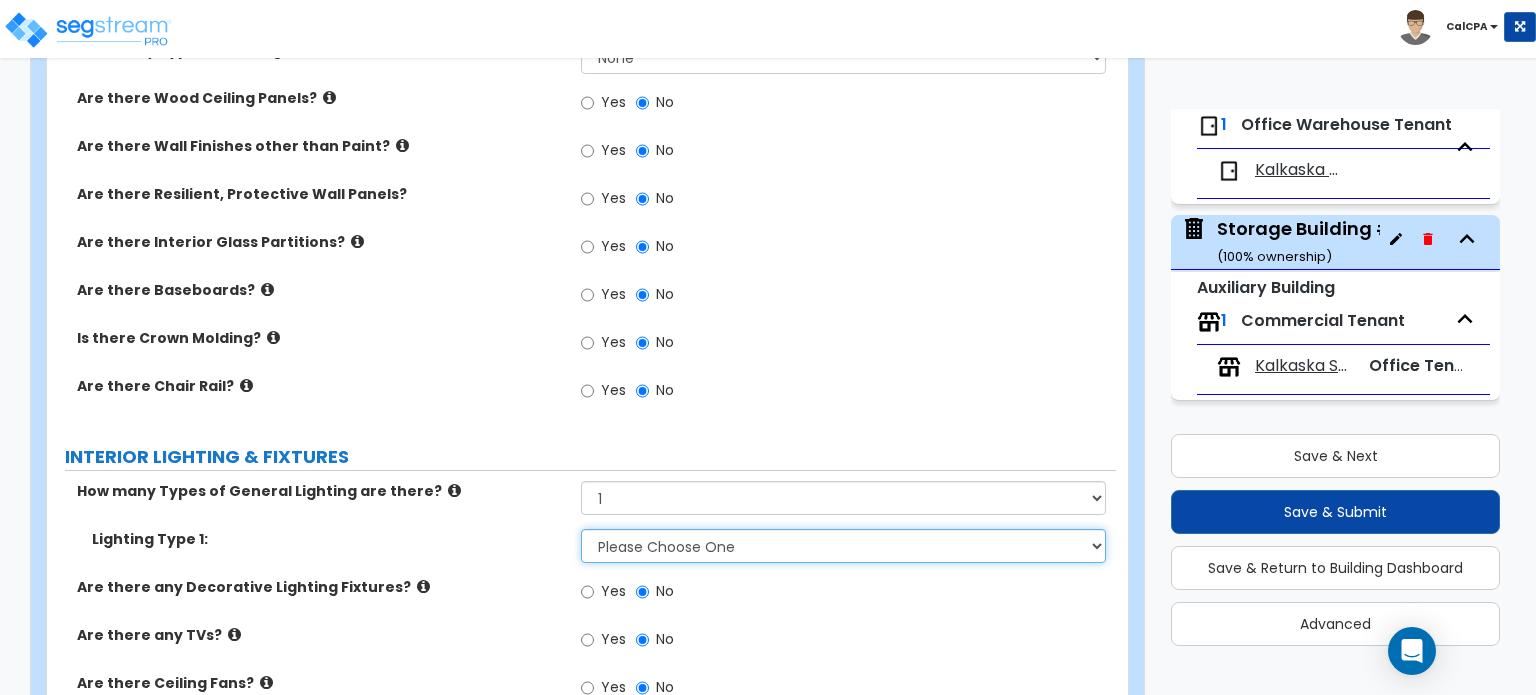 click on "Please Choose One LED Surface-Mounted LED Recessed Fluorescent Surface-Mounted Fluorescent Recessed Incandescent Can Incandescent Surface-Mounted" at bounding box center [843, 546] 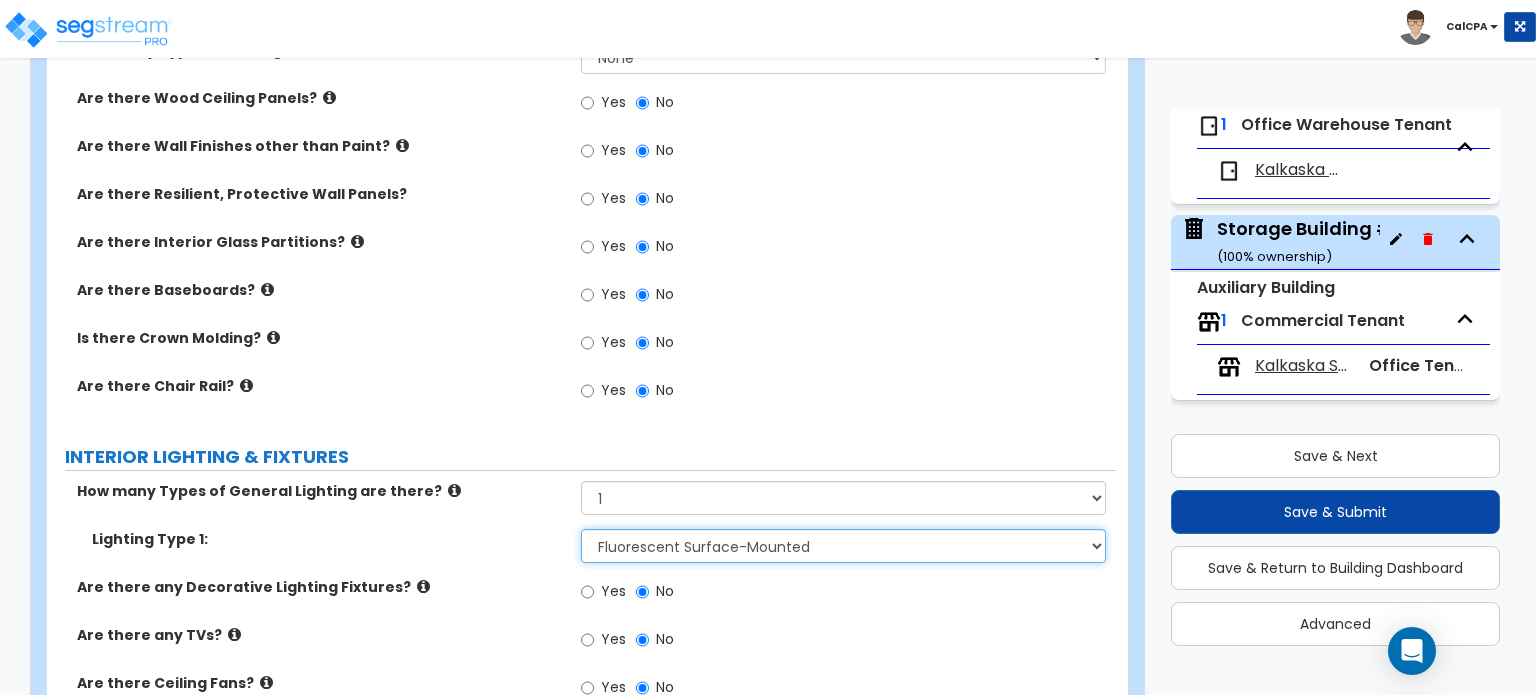 click on "Please Choose One LED Surface-Mounted LED Recessed Fluorescent Surface-Mounted Fluorescent Recessed Incandescent Can Incandescent Surface-Mounted" at bounding box center [843, 546] 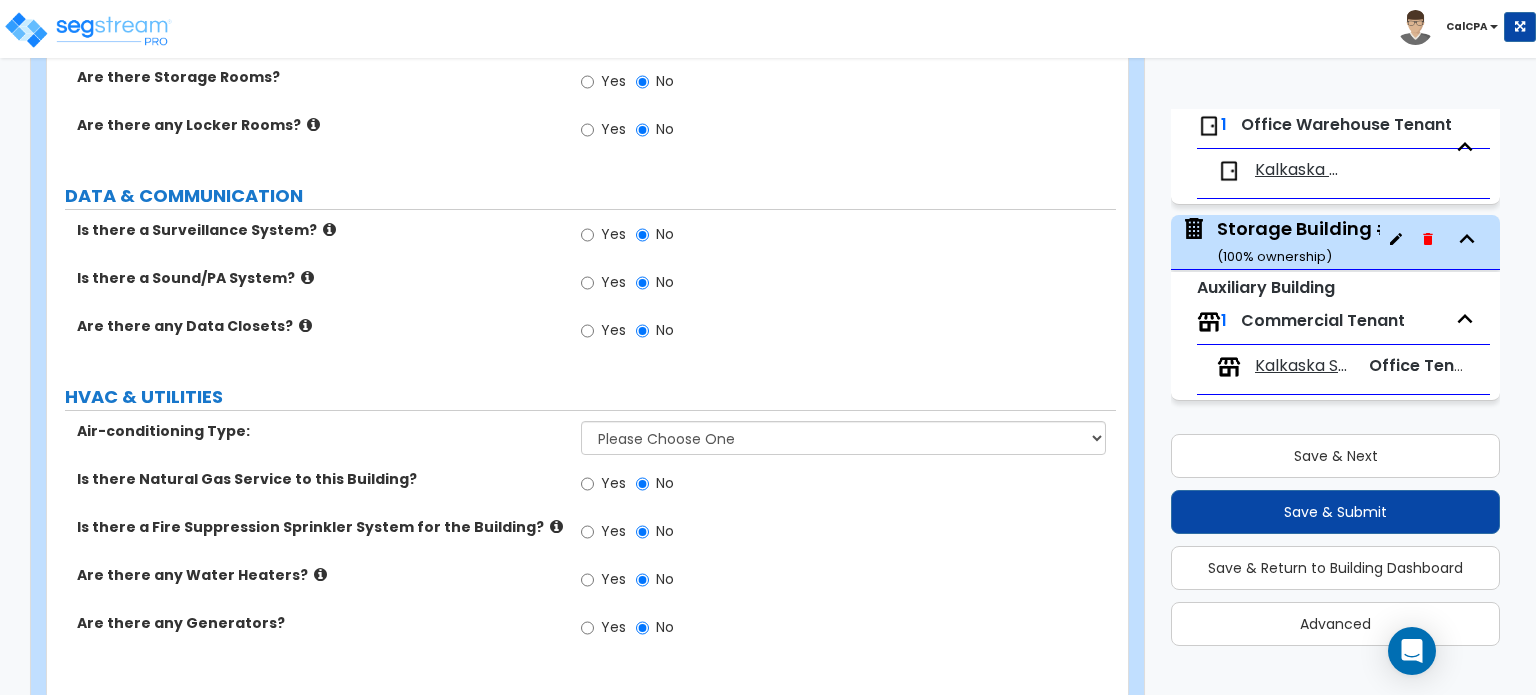 scroll, scrollTop: 3724, scrollLeft: 0, axis: vertical 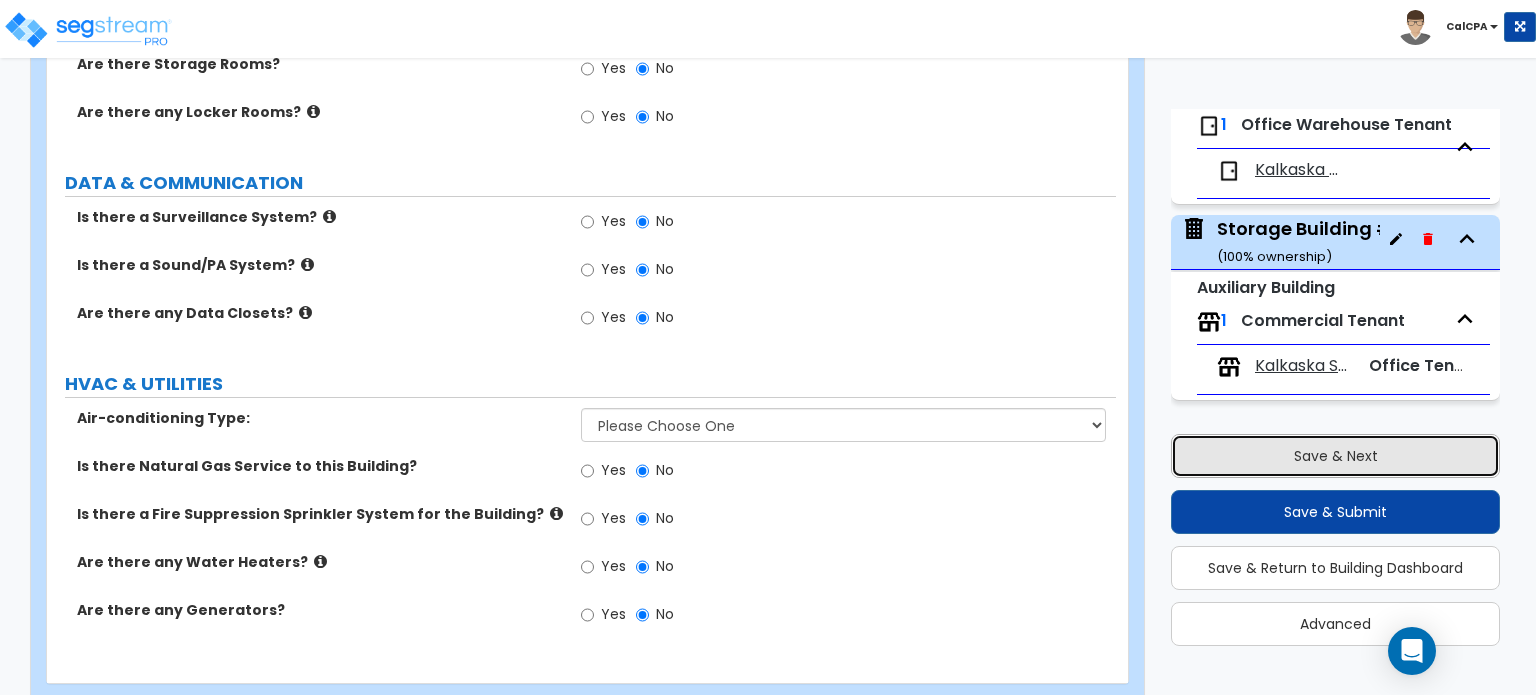 click on "Save & Next" at bounding box center (1335, 456) 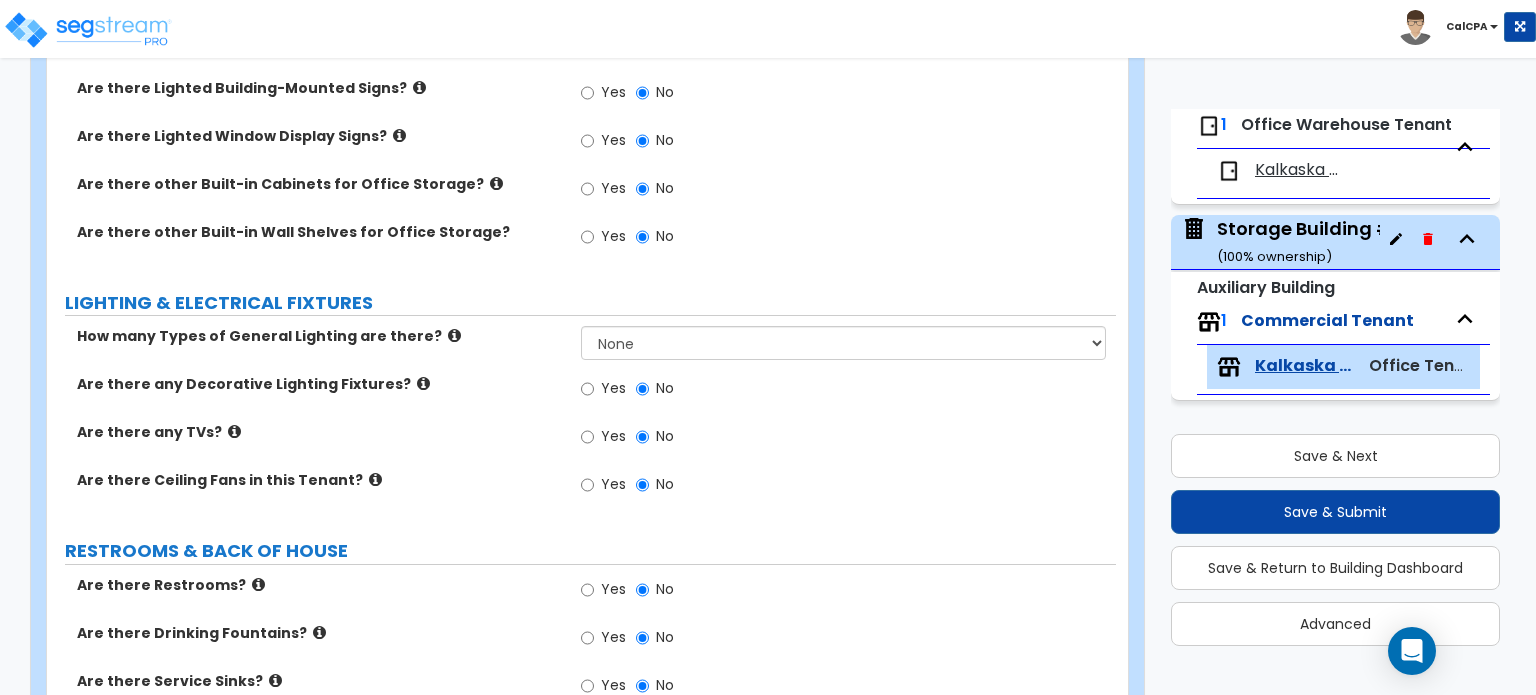 scroll, scrollTop: 1247, scrollLeft: 0, axis: vertical 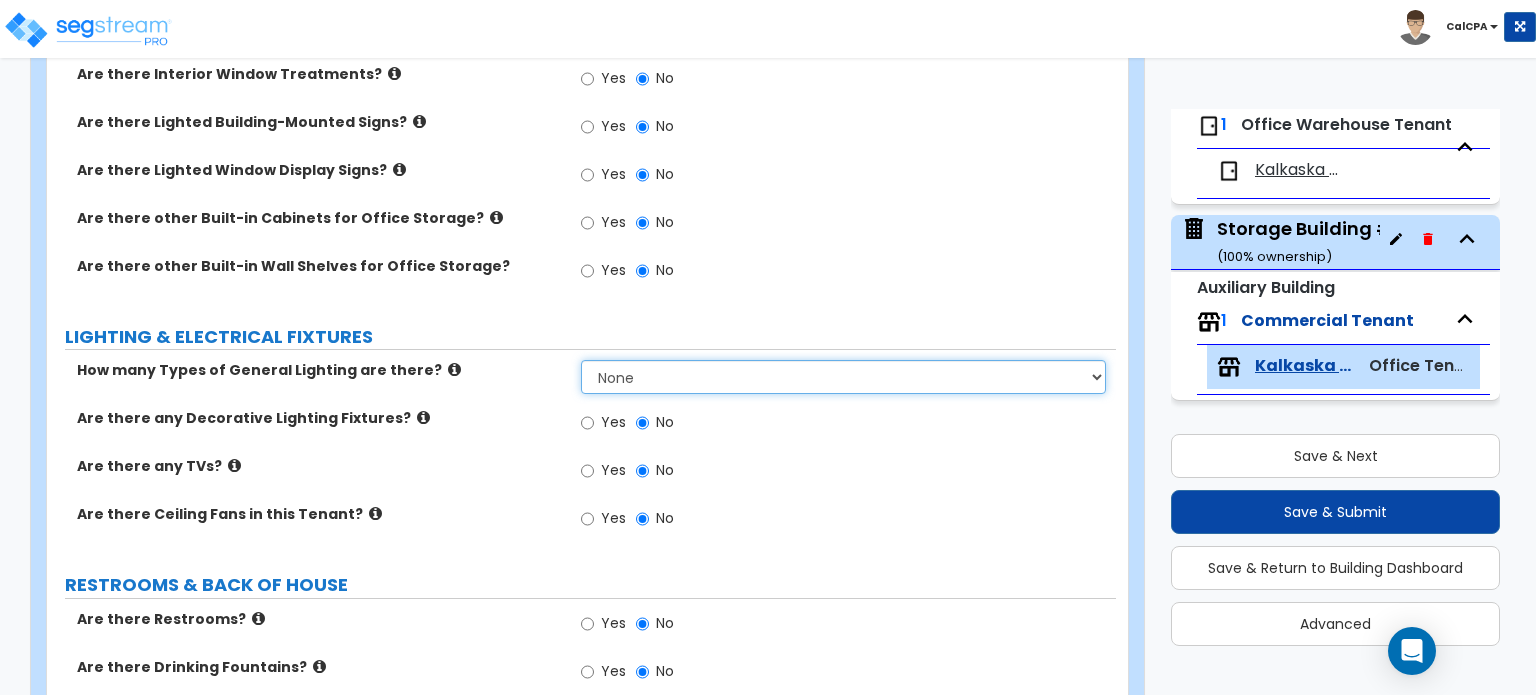 click on "None 1 2 3" at bounding box center [843, 377] 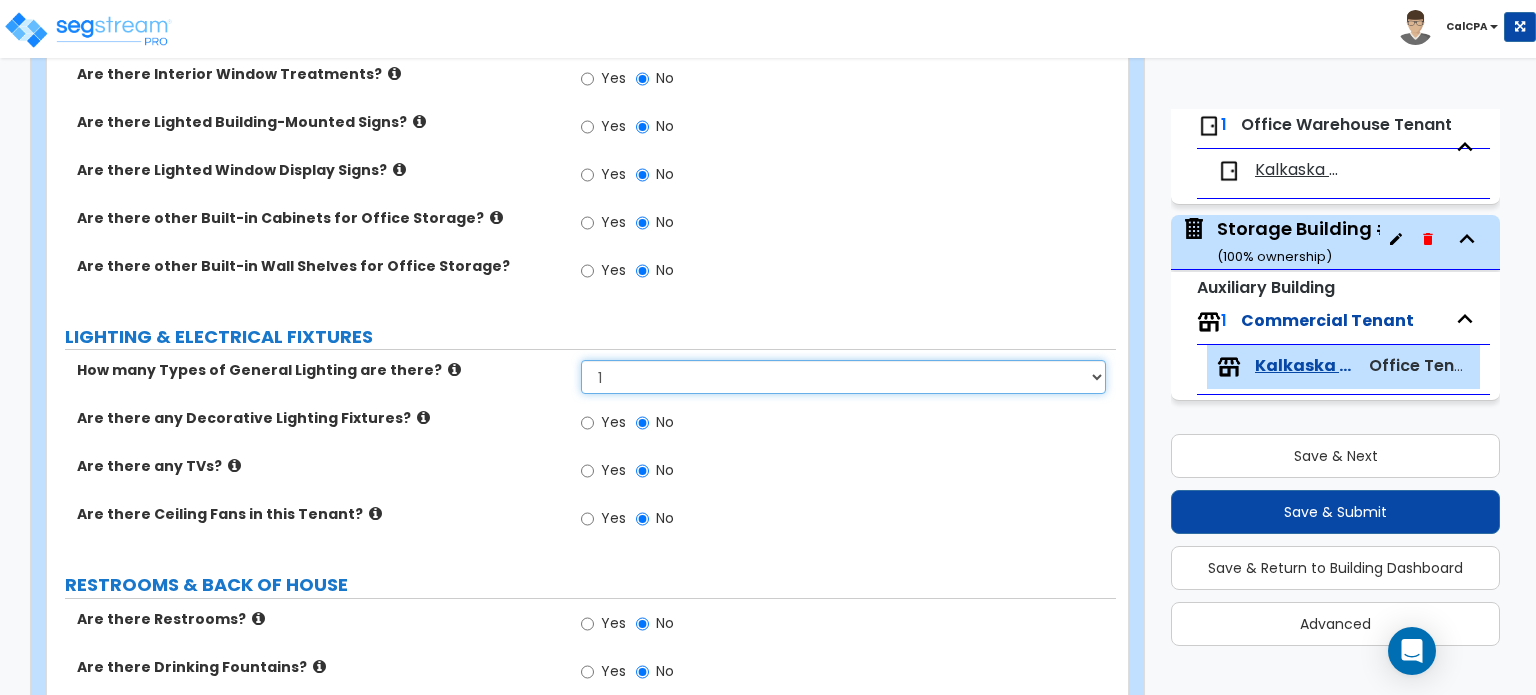 click on "None 1 2 3" at bounding box center (843, 377) 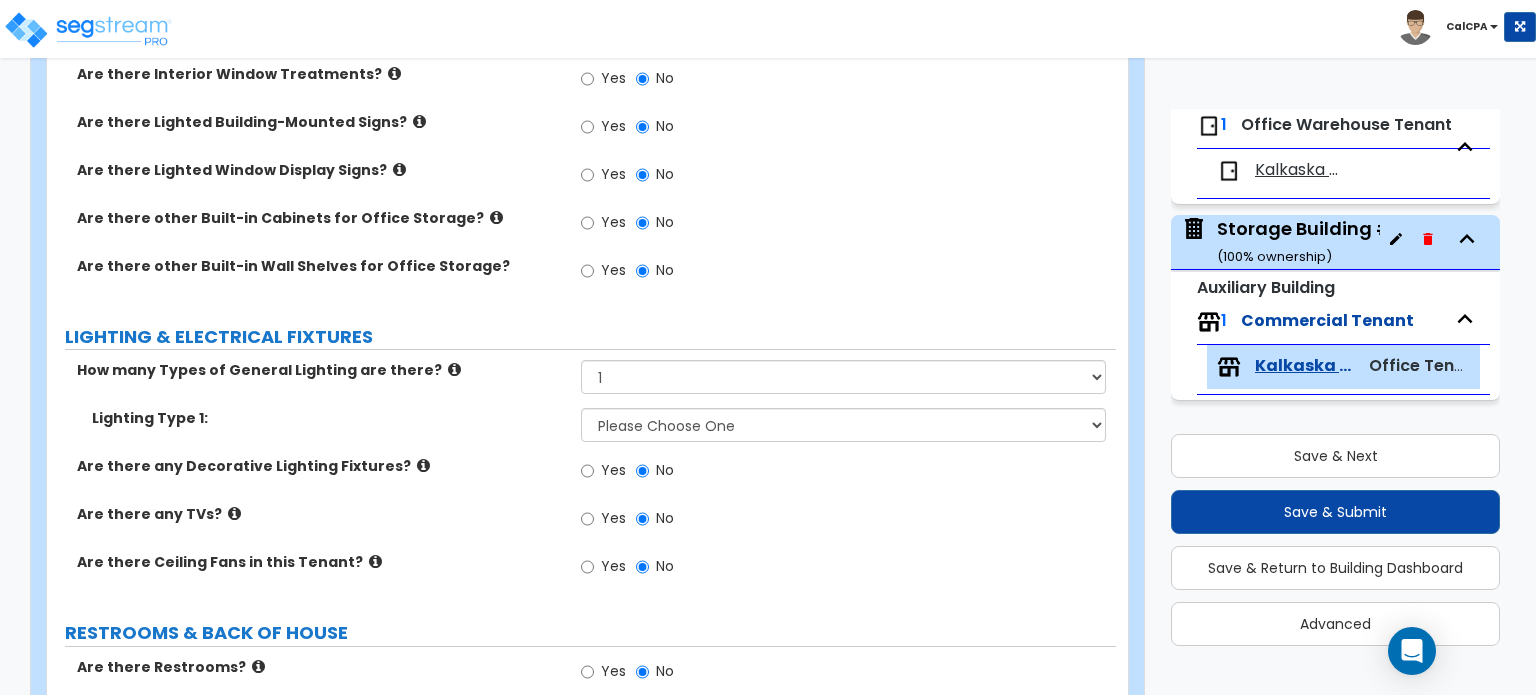 click on "Please Choose One LED Surface-Mounted LED Recessed Fluorescent Surface-Mounted Fluorescent Recessed Incandescent Can Incandescent Surface-Mounted" at bounding box center [848, 425] 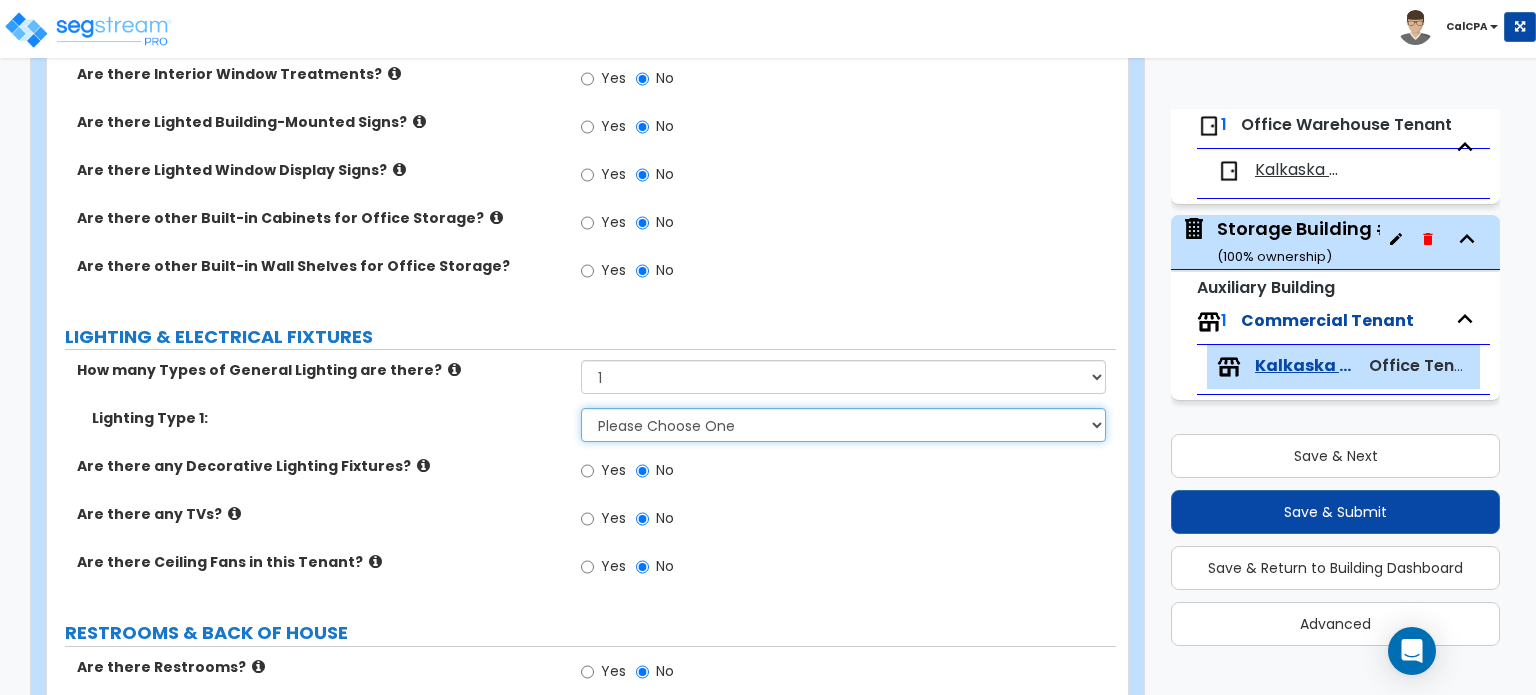 click on "Please Choose One LED Surface-Mounted LED Recessed Fluorescent Surface-Mounted Fluorescent Recessed Incandescent Can Incandescent Surface-Mounted" at bounding box center [843, 425] 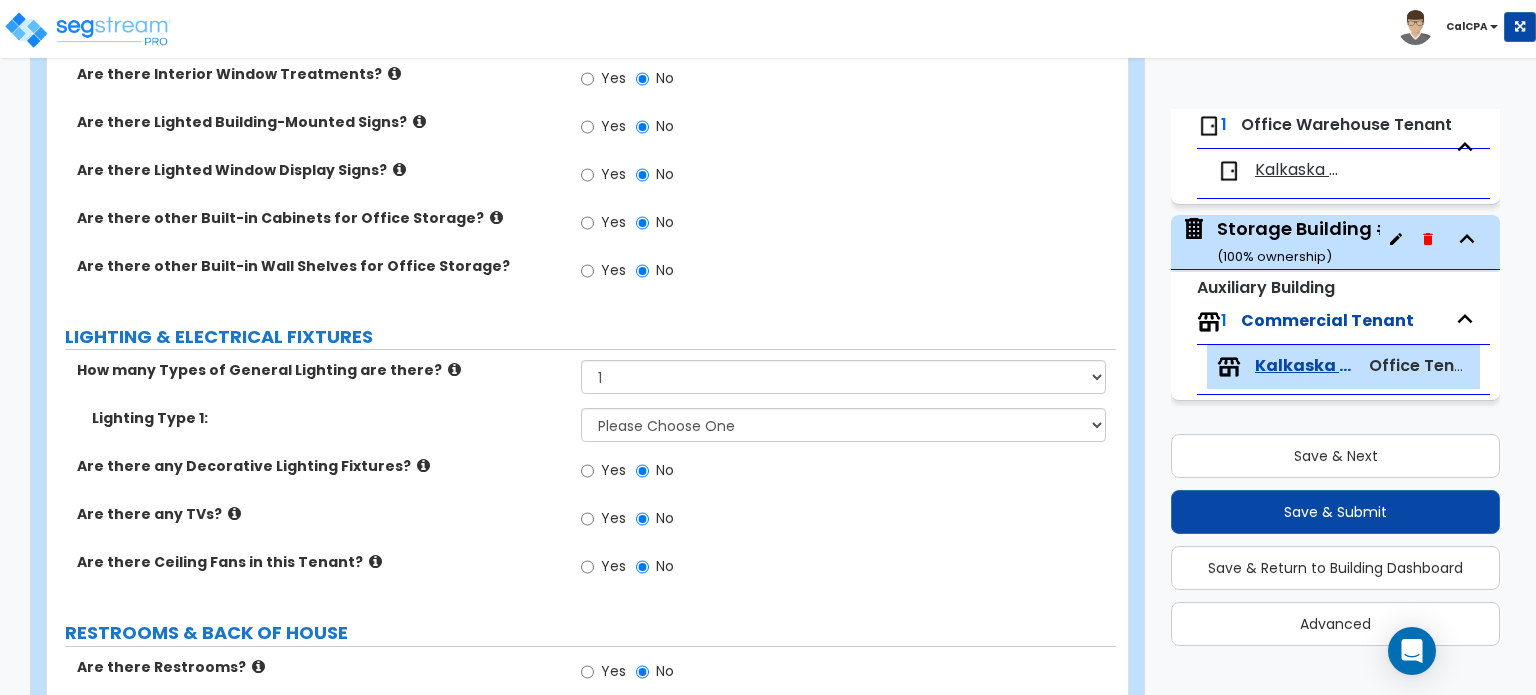 click on "LIGHTING & ELECTRICAL FIXTURES" at bounding box center (590, 337) 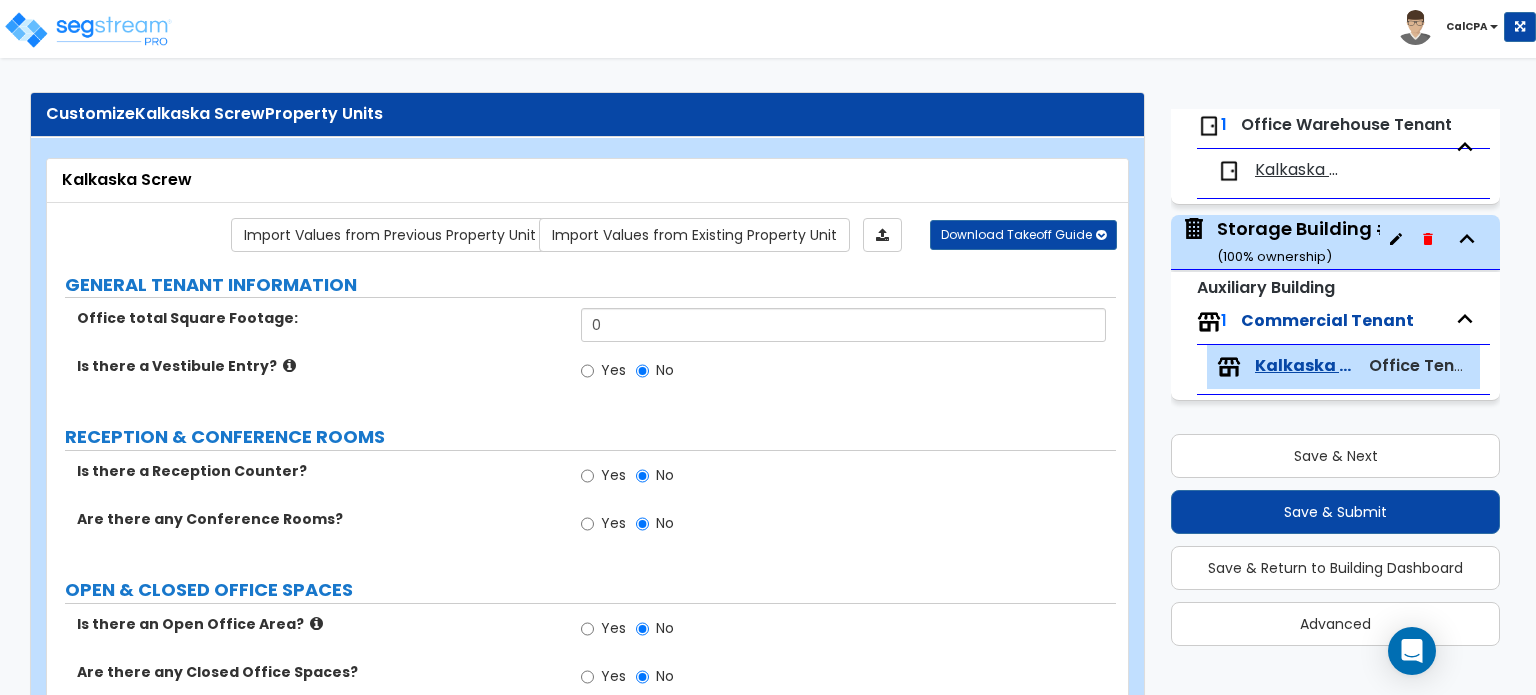 scroll, scrollTop: 0, scrollLeft: 0, axis: both 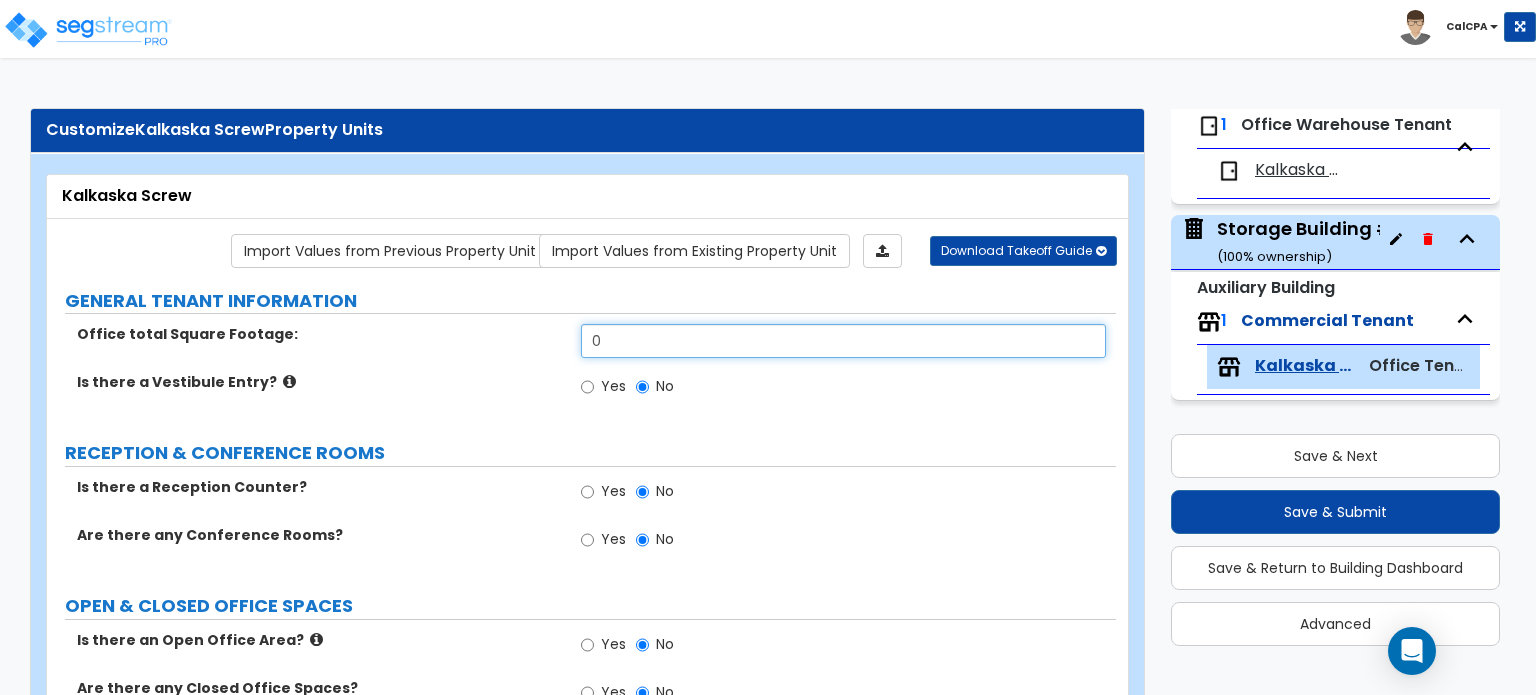 click on "0" at bounding box center [843, 341] 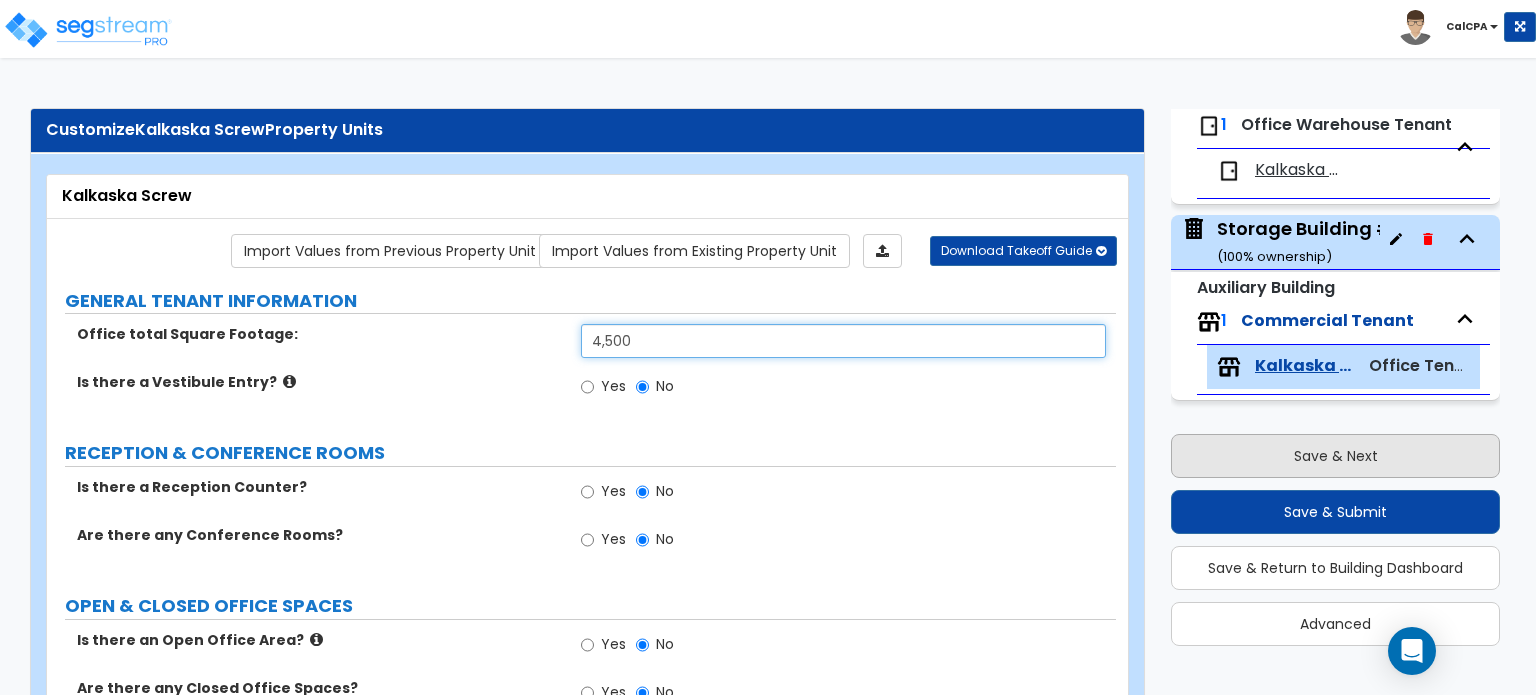type on "4,500" 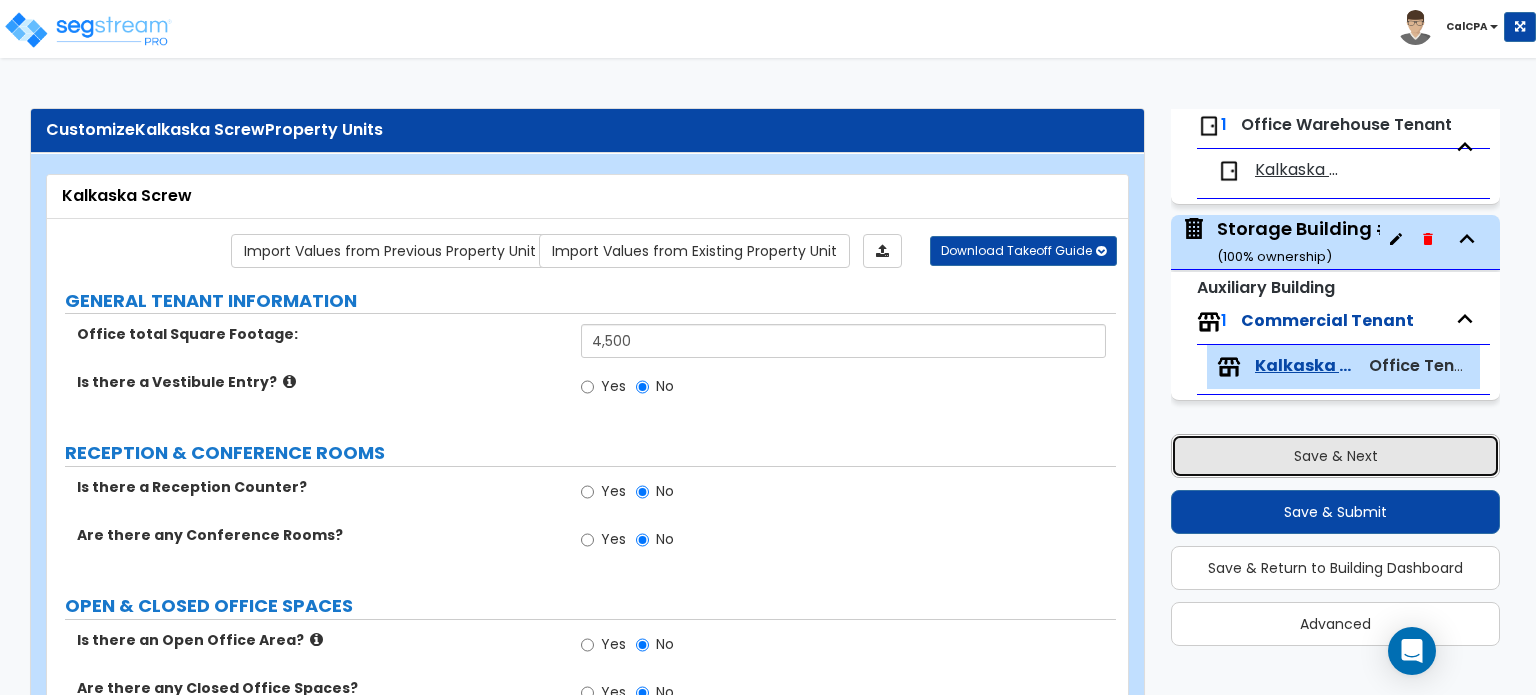 click on "Save & Next" at bounding box center (1335, 456) 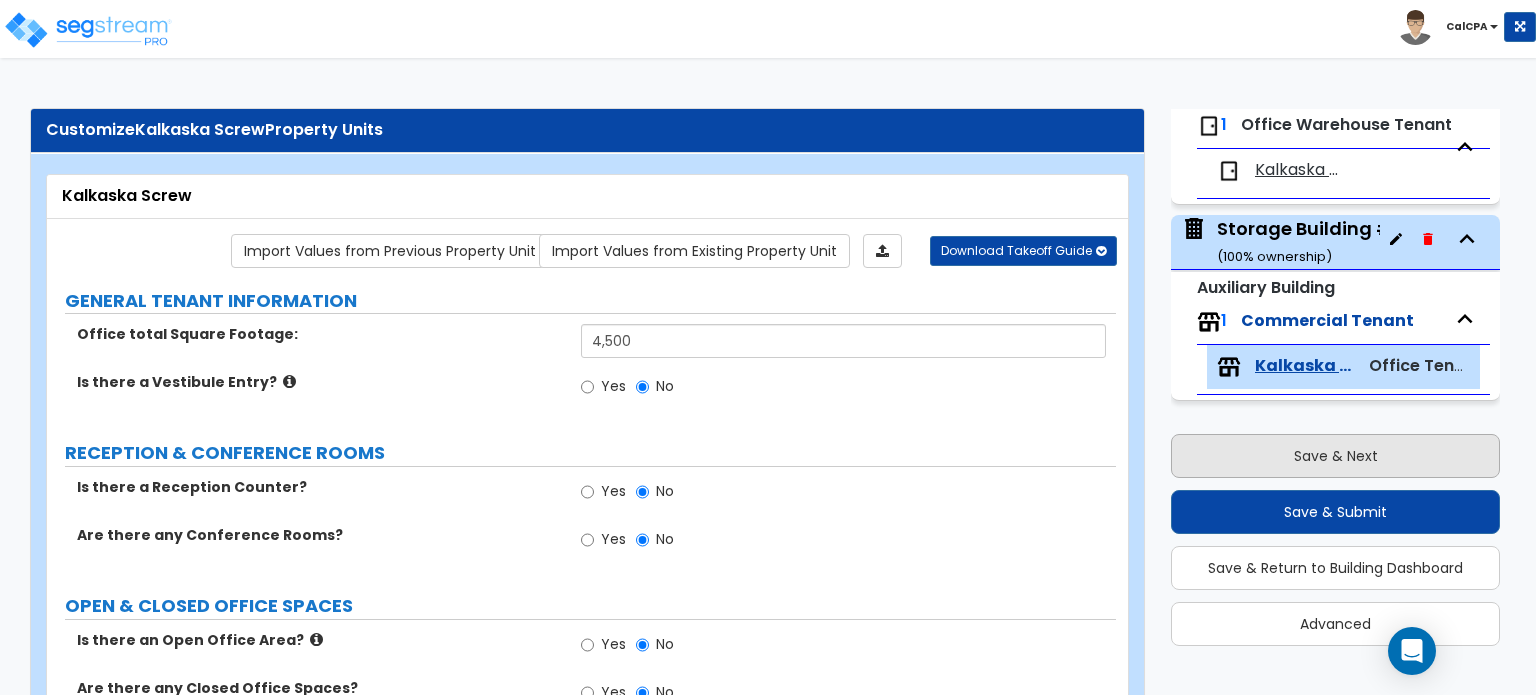 select on "2" 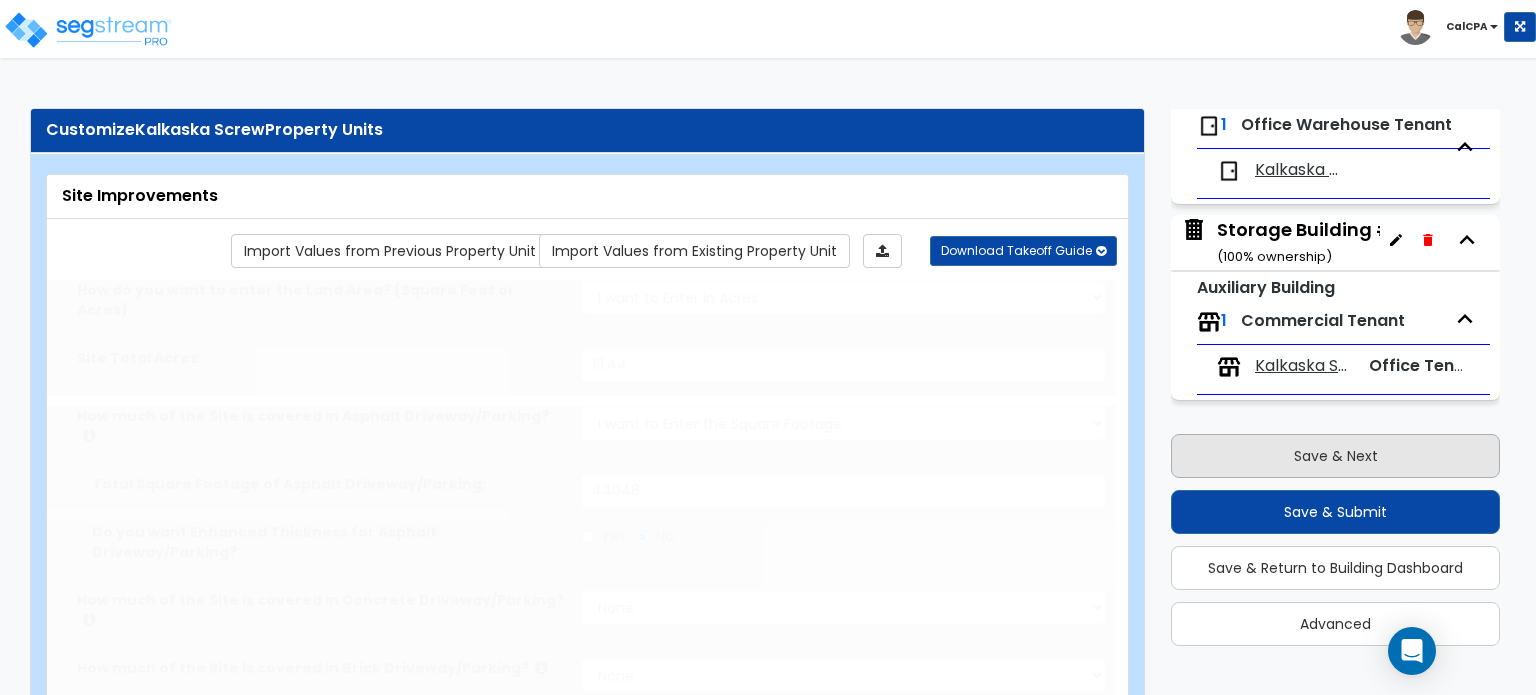 scroll, scrollTop: 53, scrollLeft: 0, axis: vertical 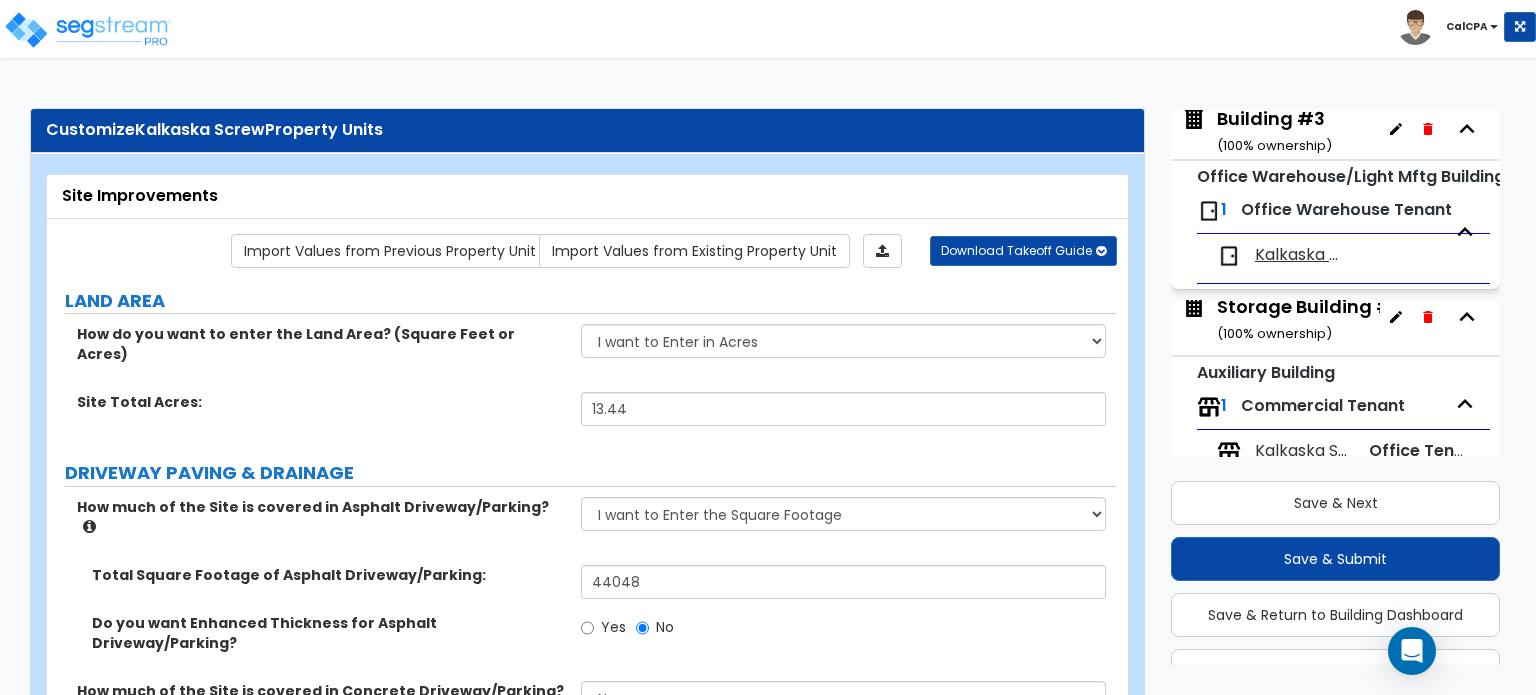 click on "Storage Building #4 ( 100 % ownership)" at bounding box center [1311, 319] 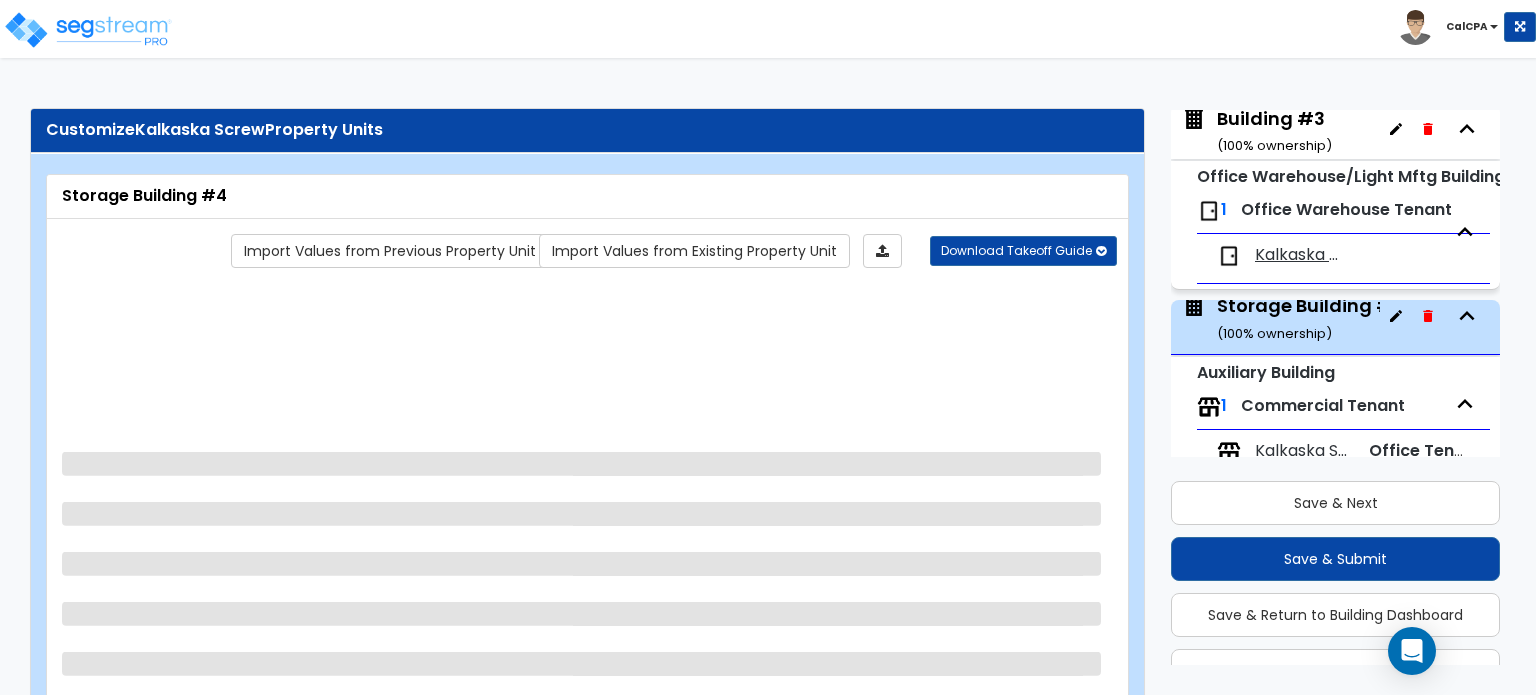 scroll, scrollTop: 100, scrollLeft: 0, axis: vertical 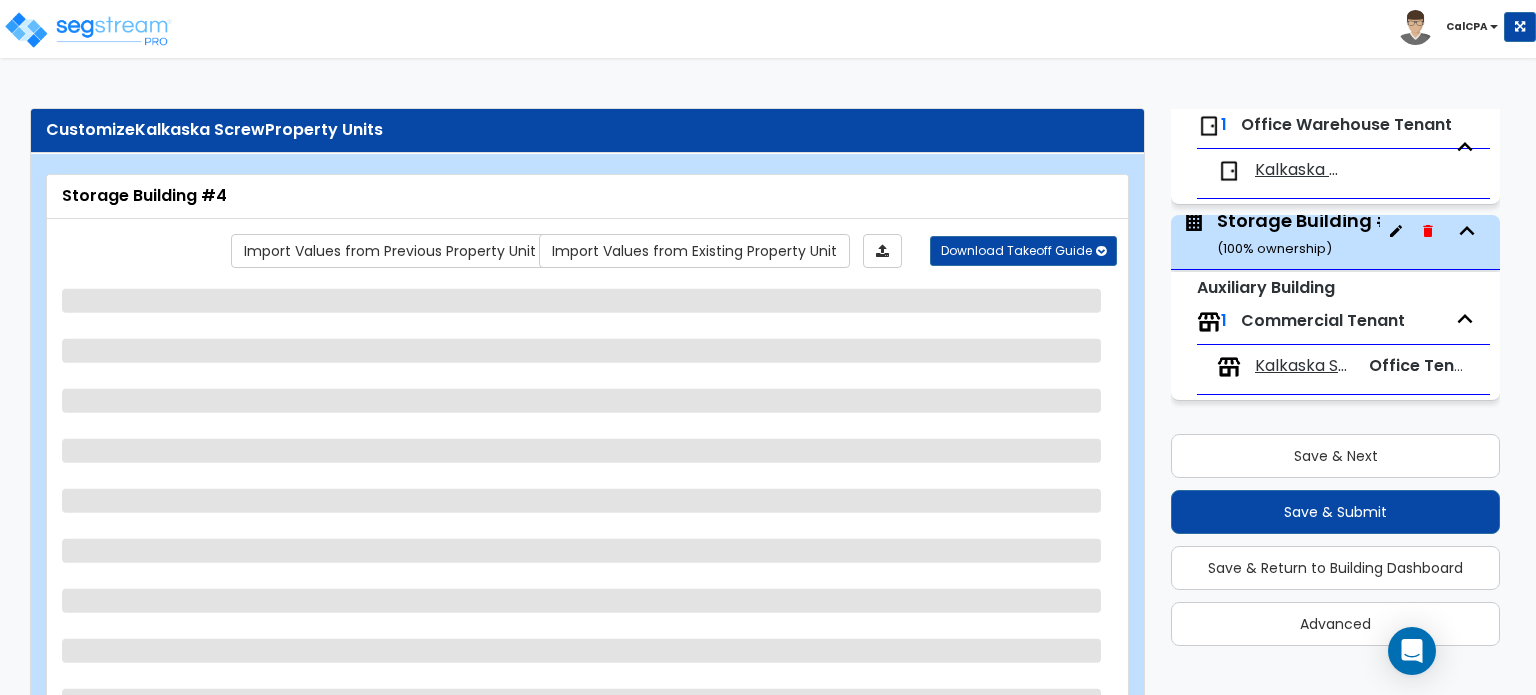 select on "1" 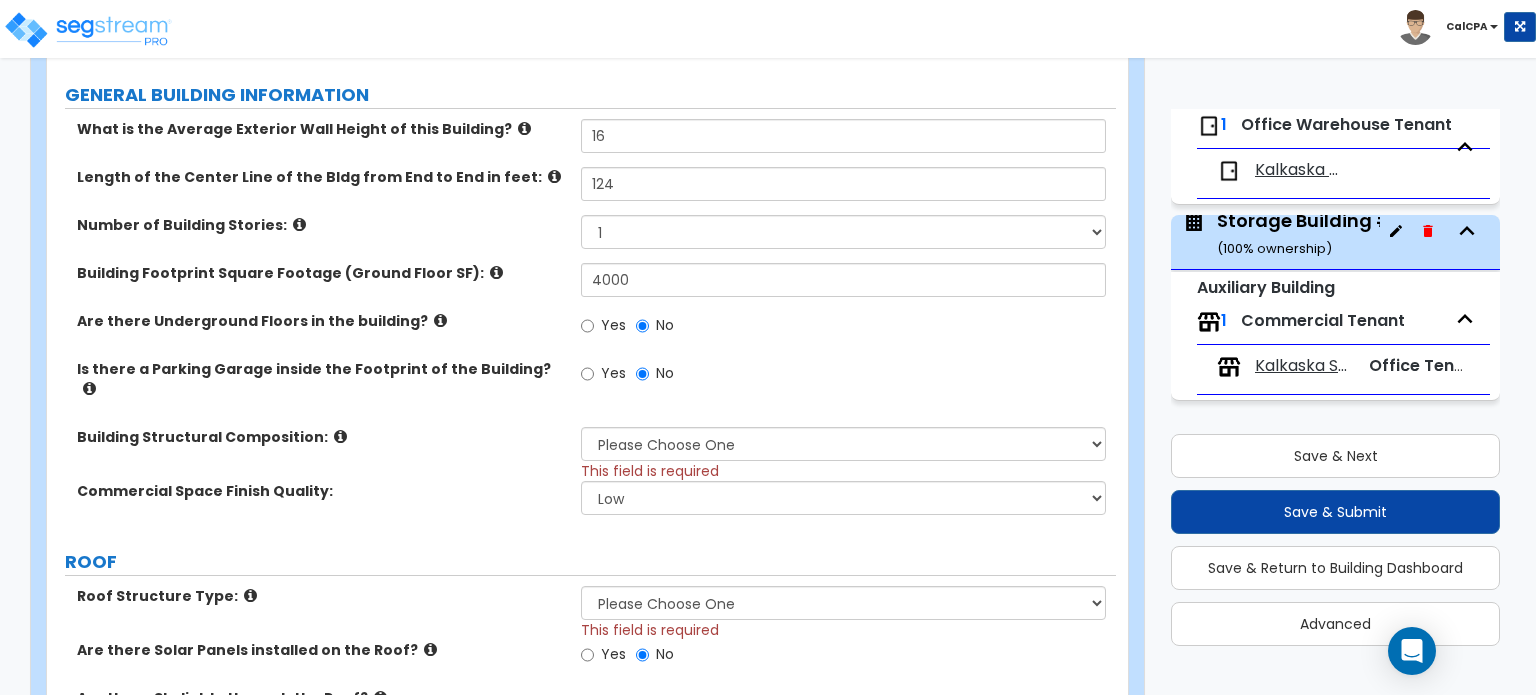 scroll, scrollTop: 500, scrollLeft: 0, axis: vertical 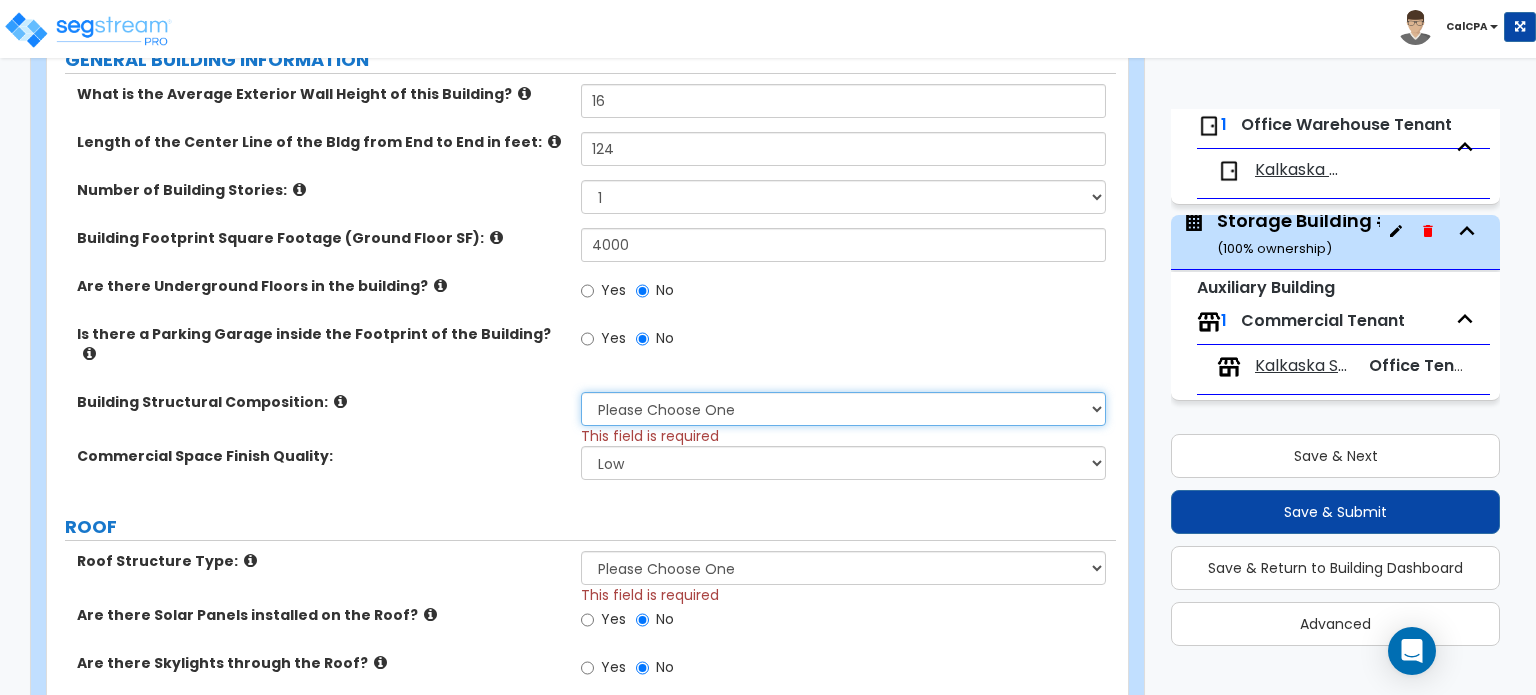 click on "Please Choose One Tilt-up Wall Construction Reinforced Concrete Structural Steel Brick Masonry CMU Masonry Wood Stud Metal Stud" at bounding box center (843, 409) 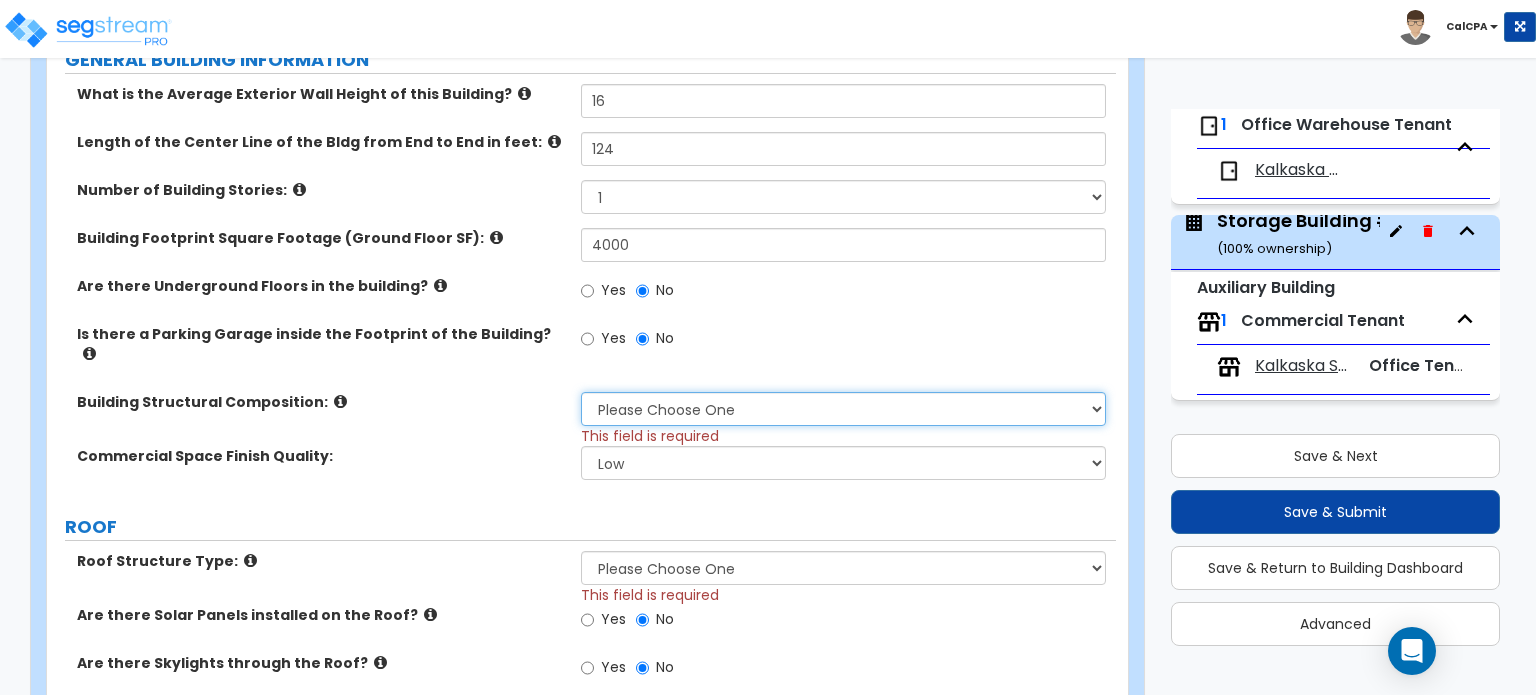 select on "4" 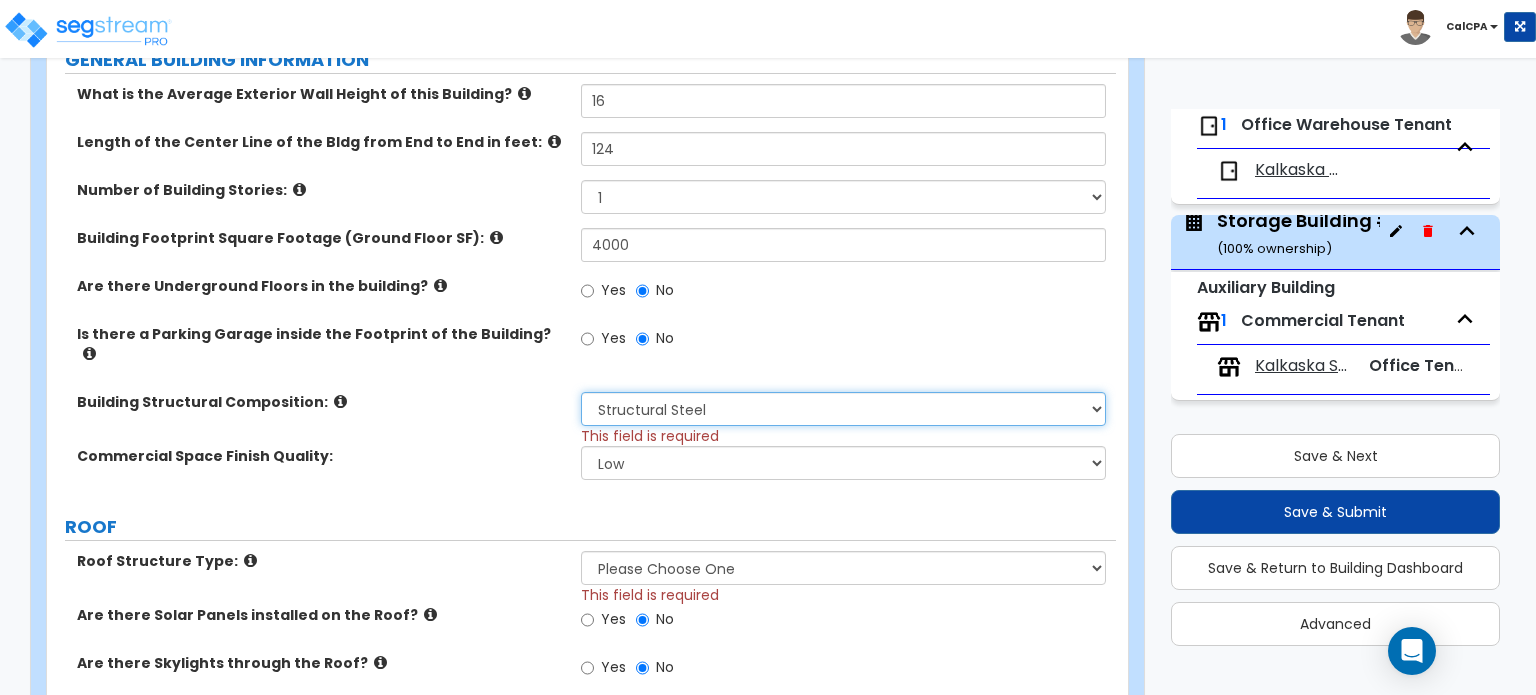 click on "Please Choose One Tilt-up Wall Construction Reinforced Concrete Structural Steel Brick Masonry CMU Masonry Wood Stud Metal Stud" at bounding box center [843, 409] 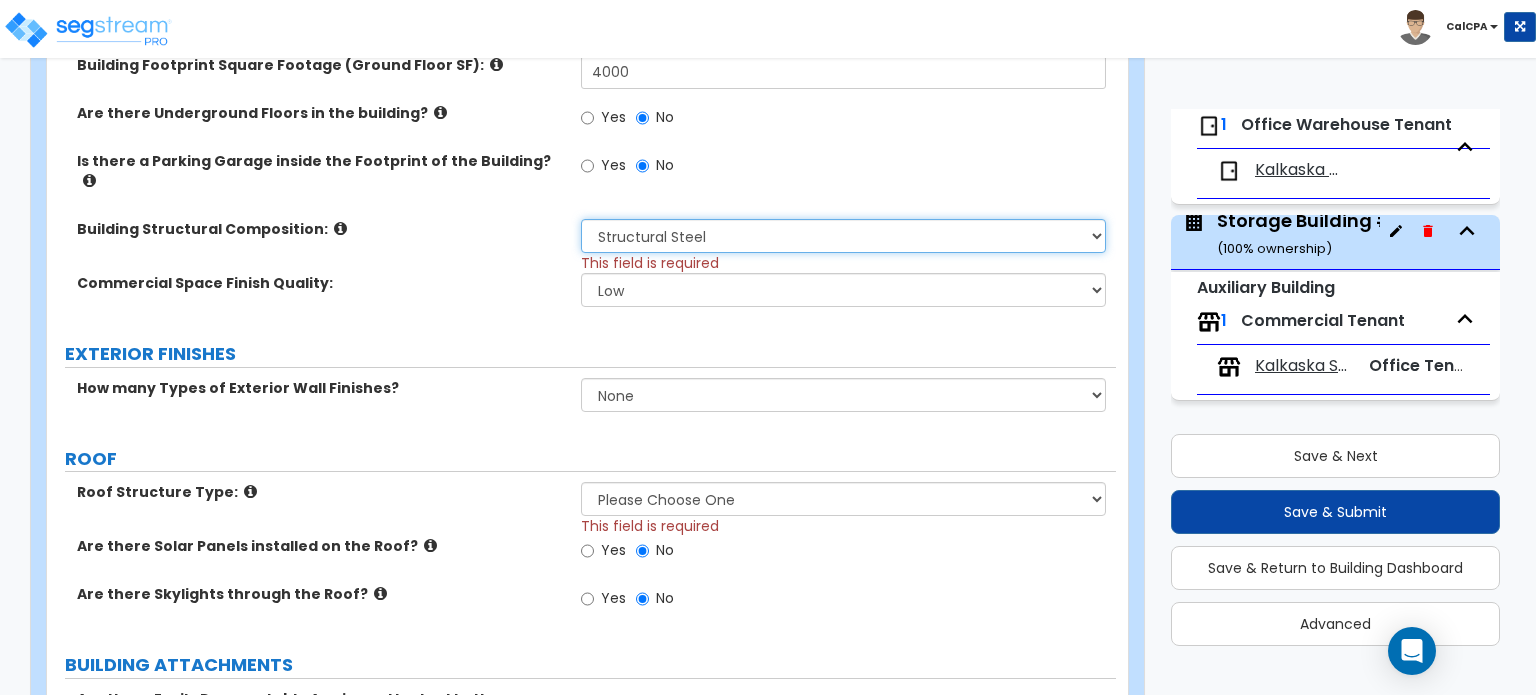 scroll, scrollTop: 700, scrollLeft: 0, axis: vertical 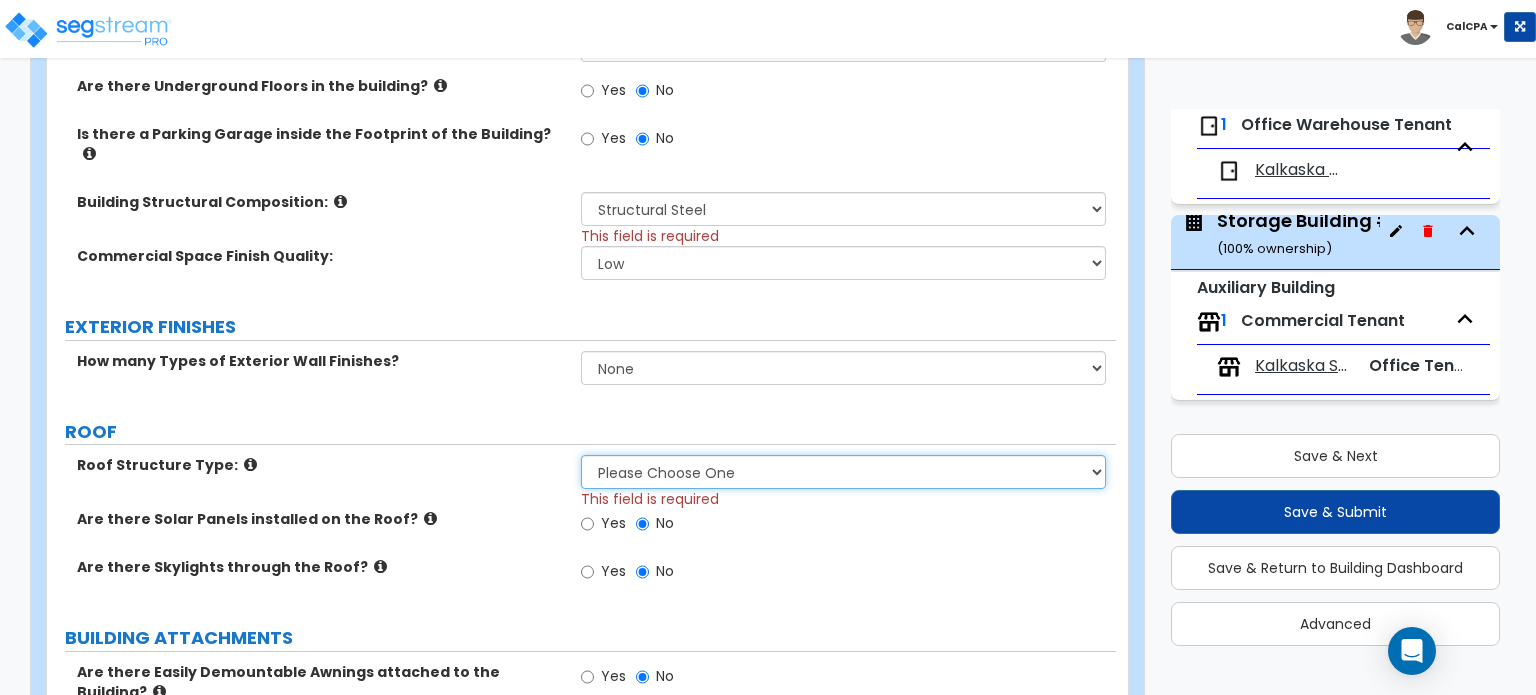 click on "Please Choose One Gable Roof Flat Roof Hybrid Gable & Flat Roof" at bounding box center [843, 472] 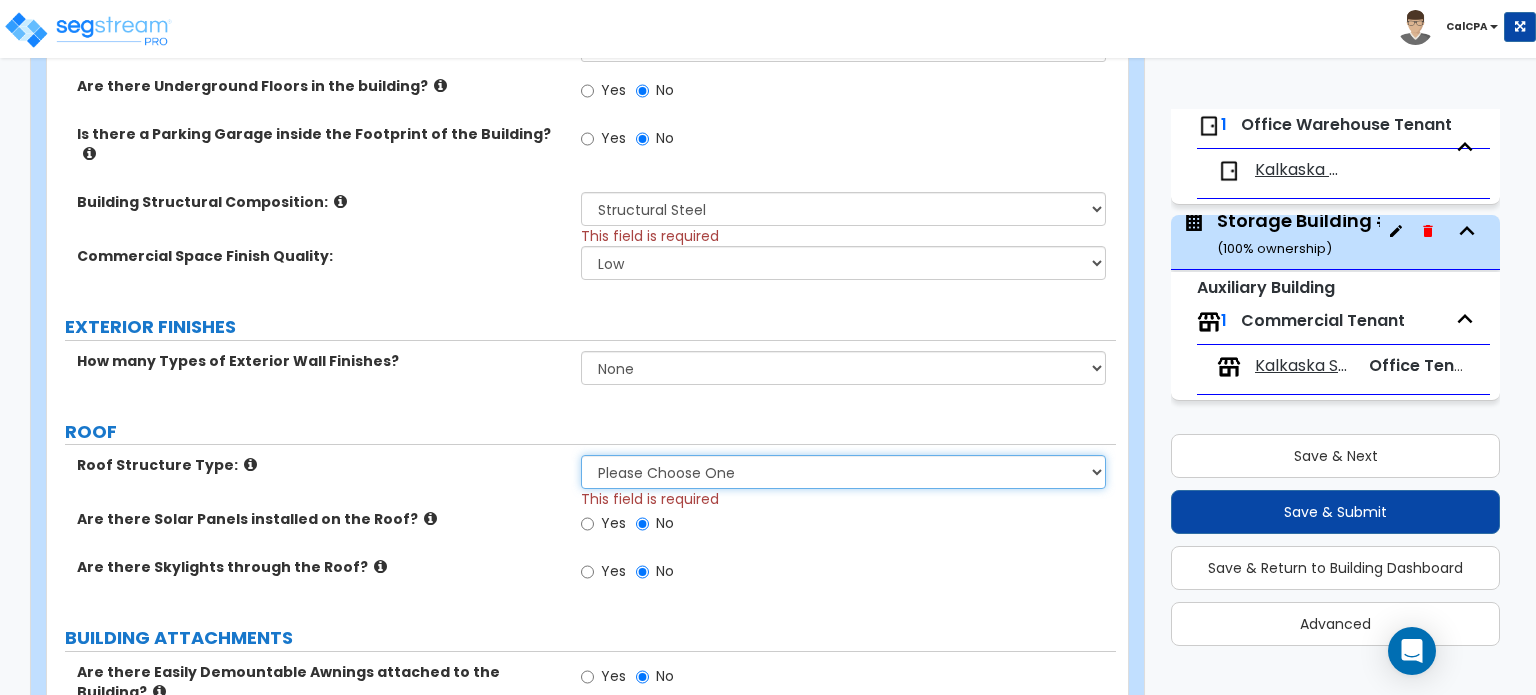 select on "1" 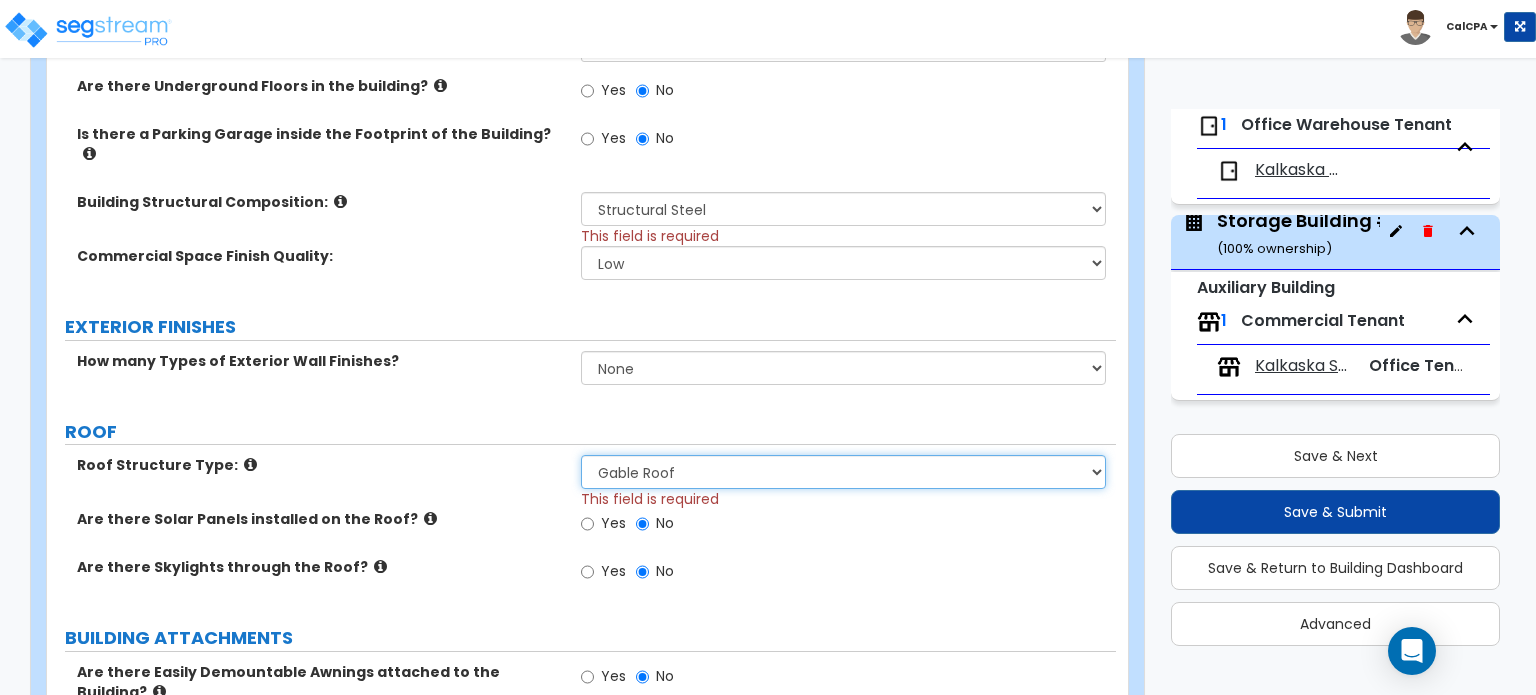 click on "Please Choose One Gable Roof Flat Roof Hybrid Gable & Flat Roof" at bounding box center (843, 472) 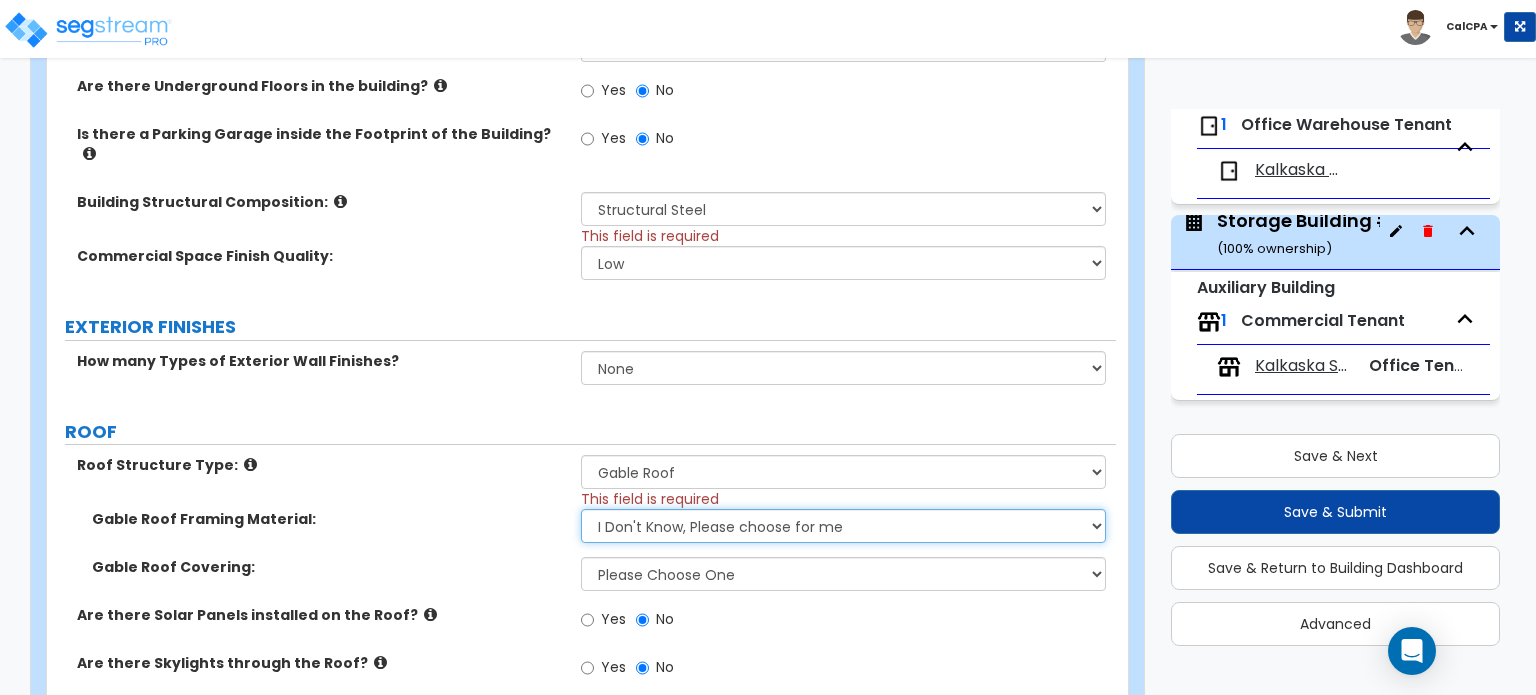 click on "I Don't Know, Please choose for me Metal Wood" at bounding box center (843, 526) 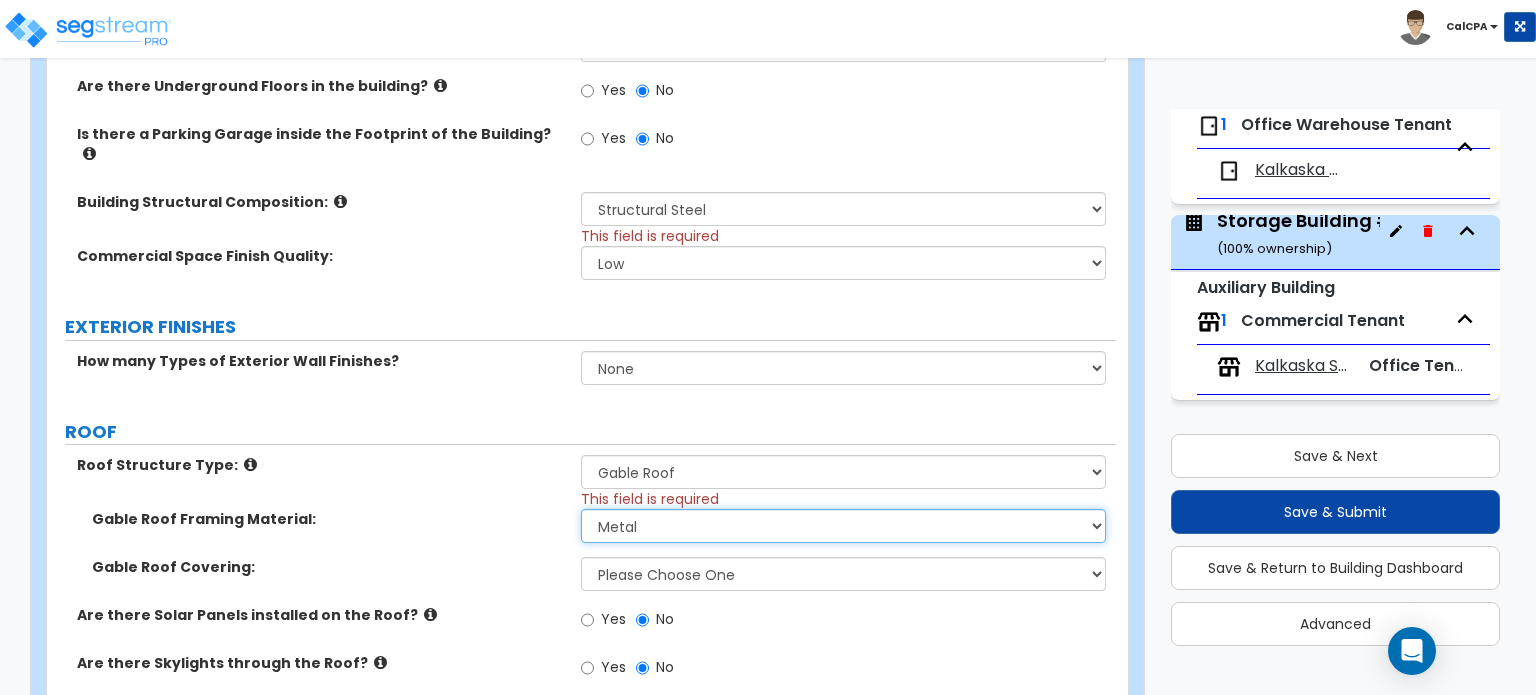 click on "I Don't Know, Please choose for me Metal Wood" at bounding box center [843, 526] 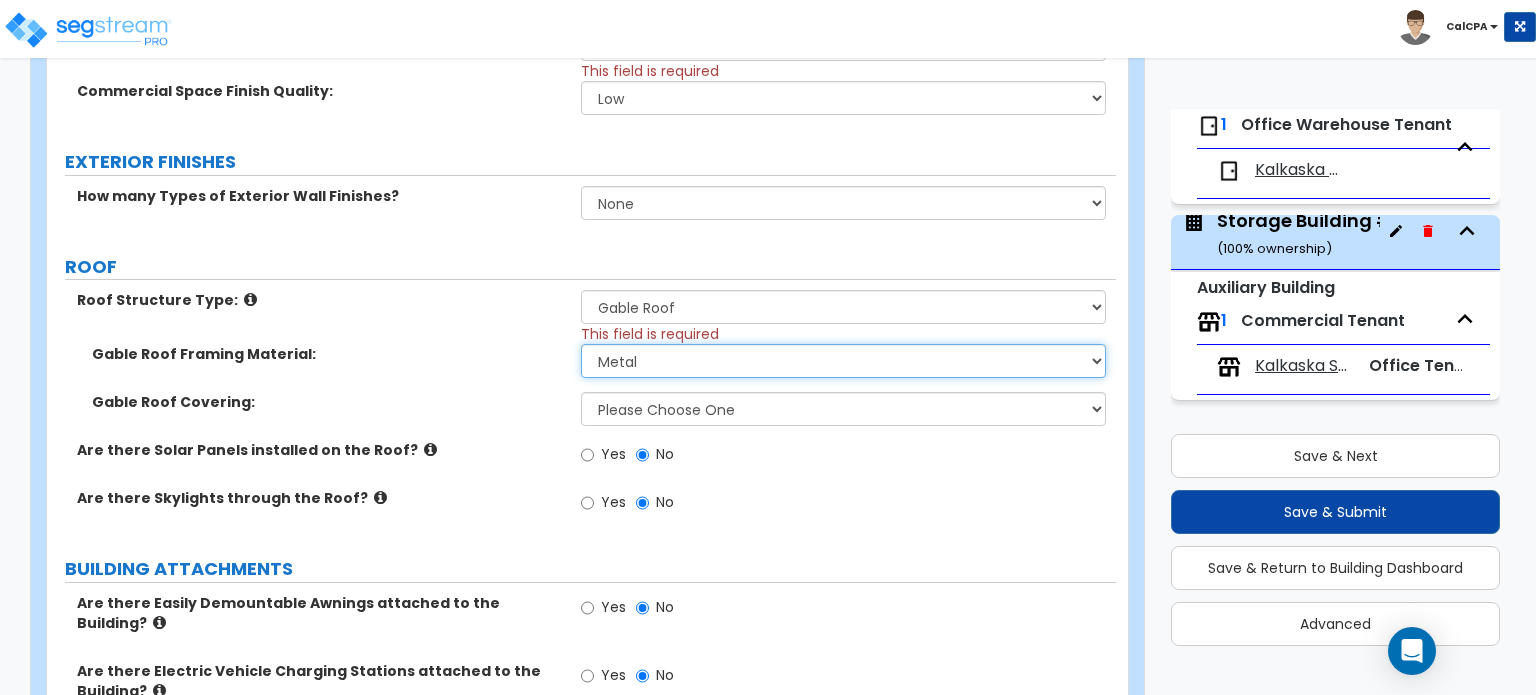 scroll, scrollTop: 900, scrollLeft: 0, axis: vertical 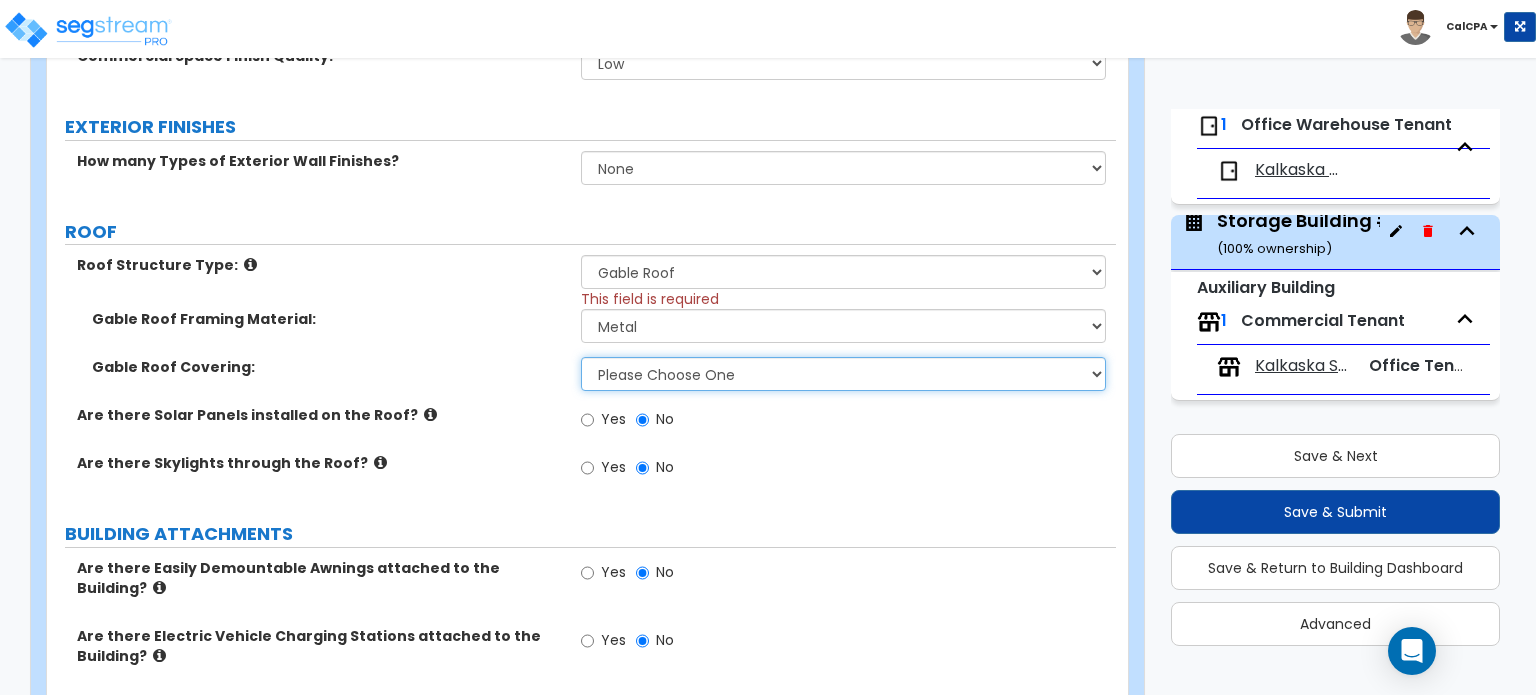 click on "Please Choose One Asphalt Shingle Clay Tile Wood Shingle Metal Shingle Standing Seam Metal" at bounding box center [843, 374] 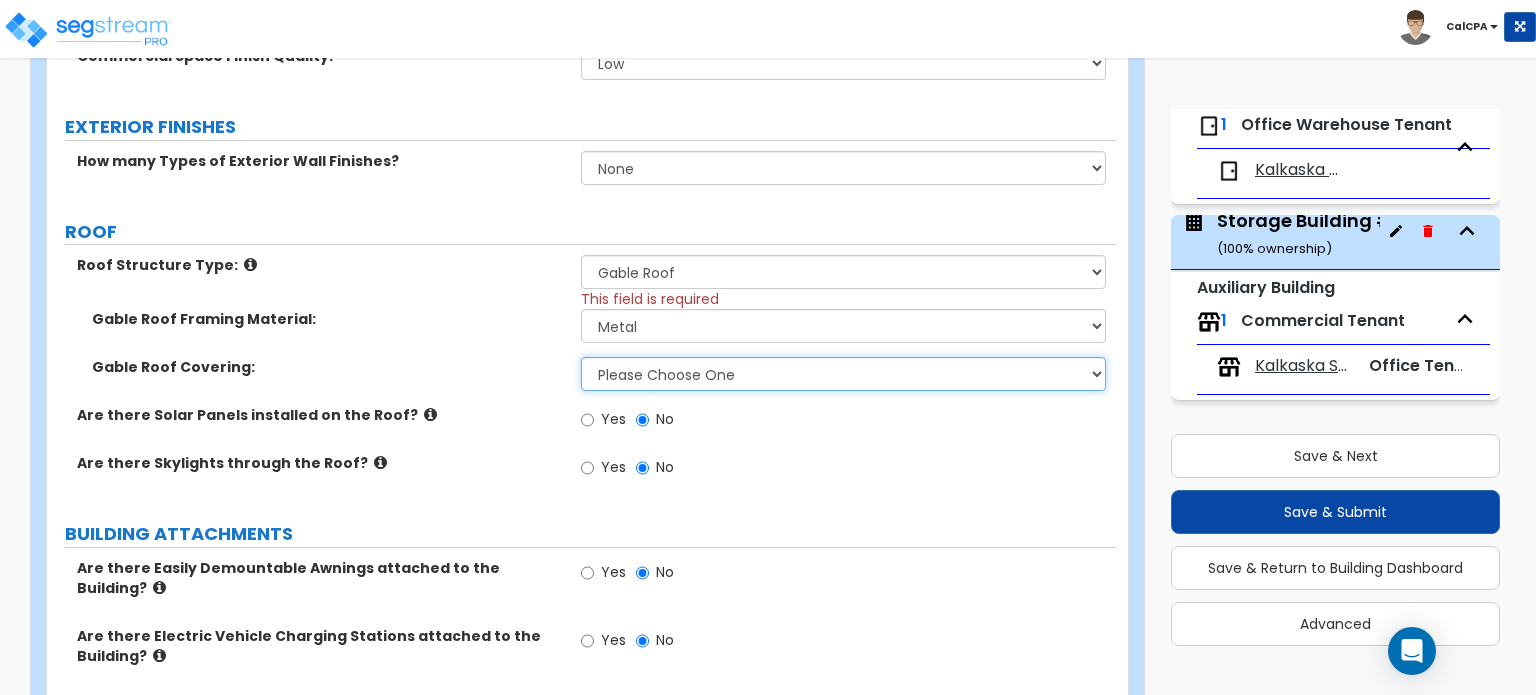 select on "5" 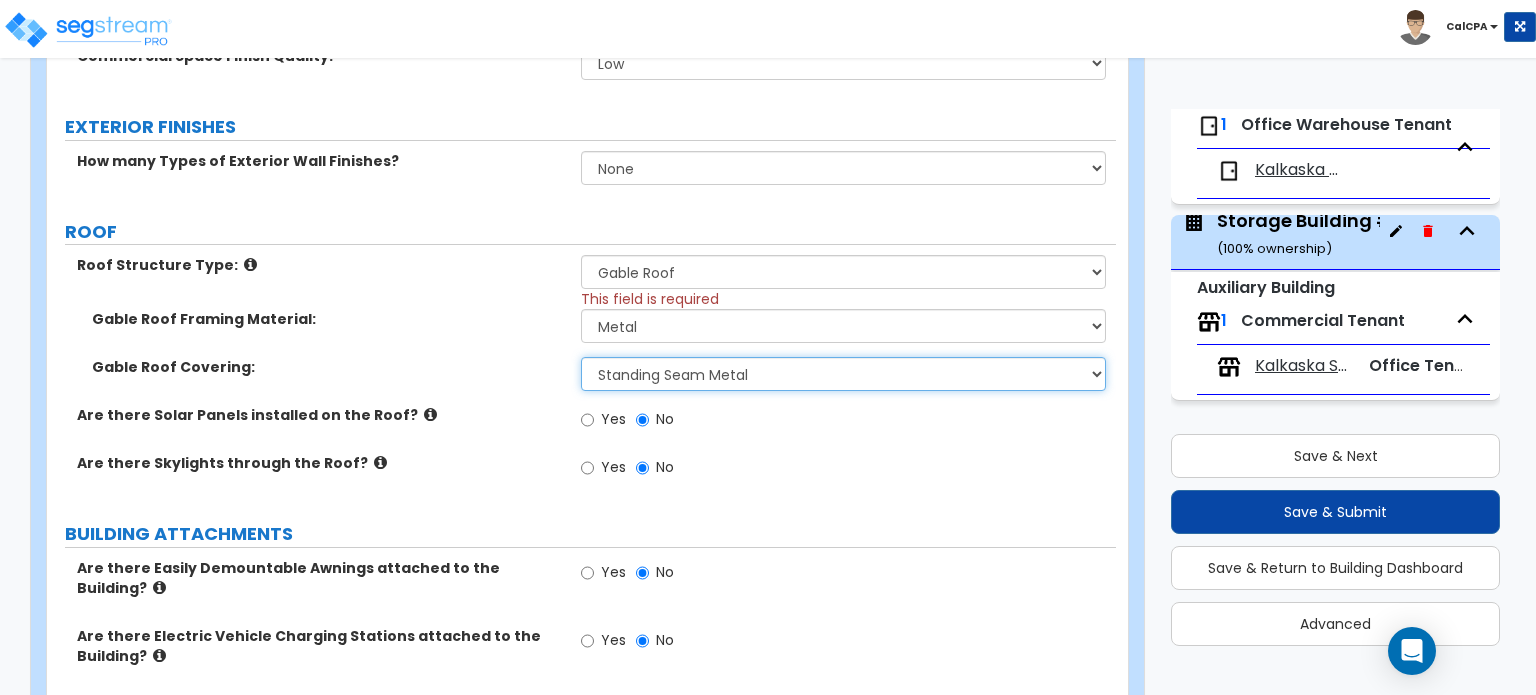 click on "Please Choose One Asphalt Shingle Clay Tile Wood Shingle Metal Shingle Standing Seam Metal" at bounding box center [843, 374] 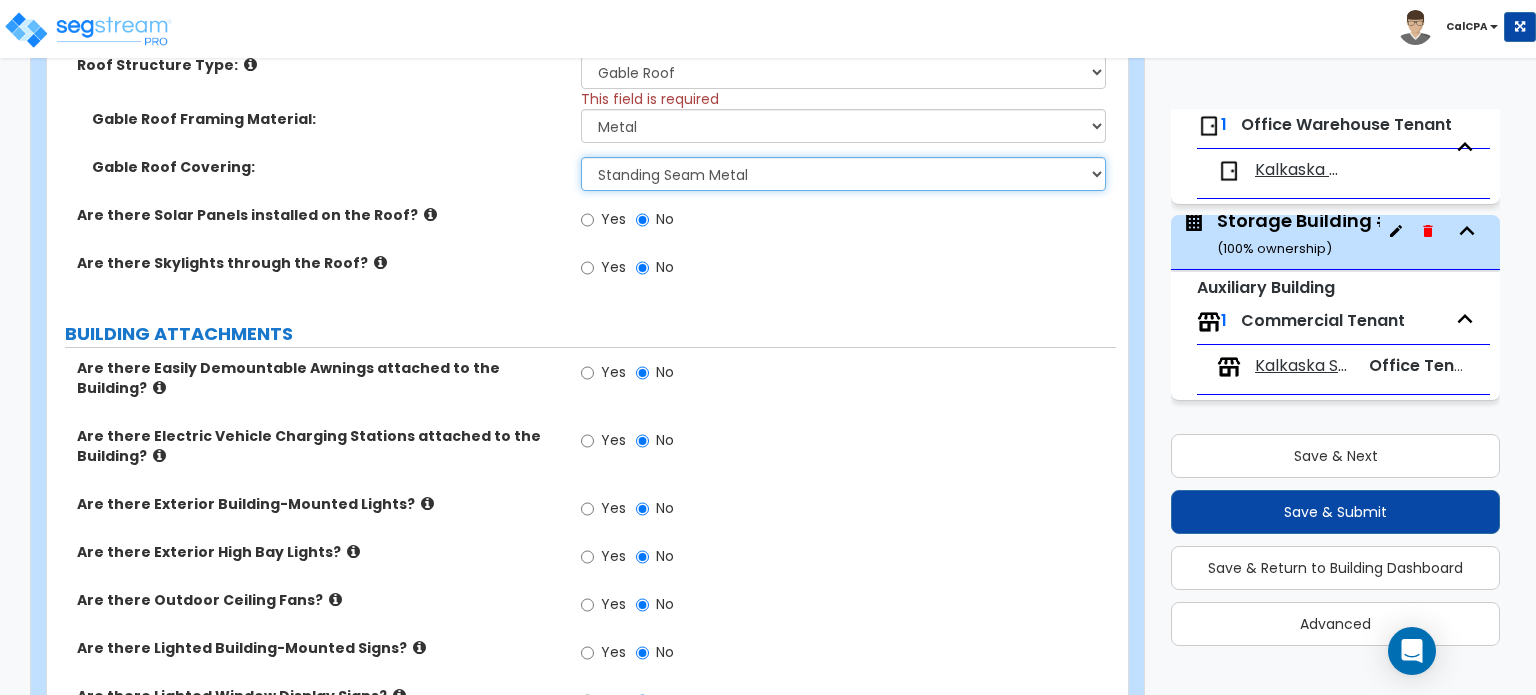 scroll, scrollTop: 1200, scrollLeft: 0, axis: vertical 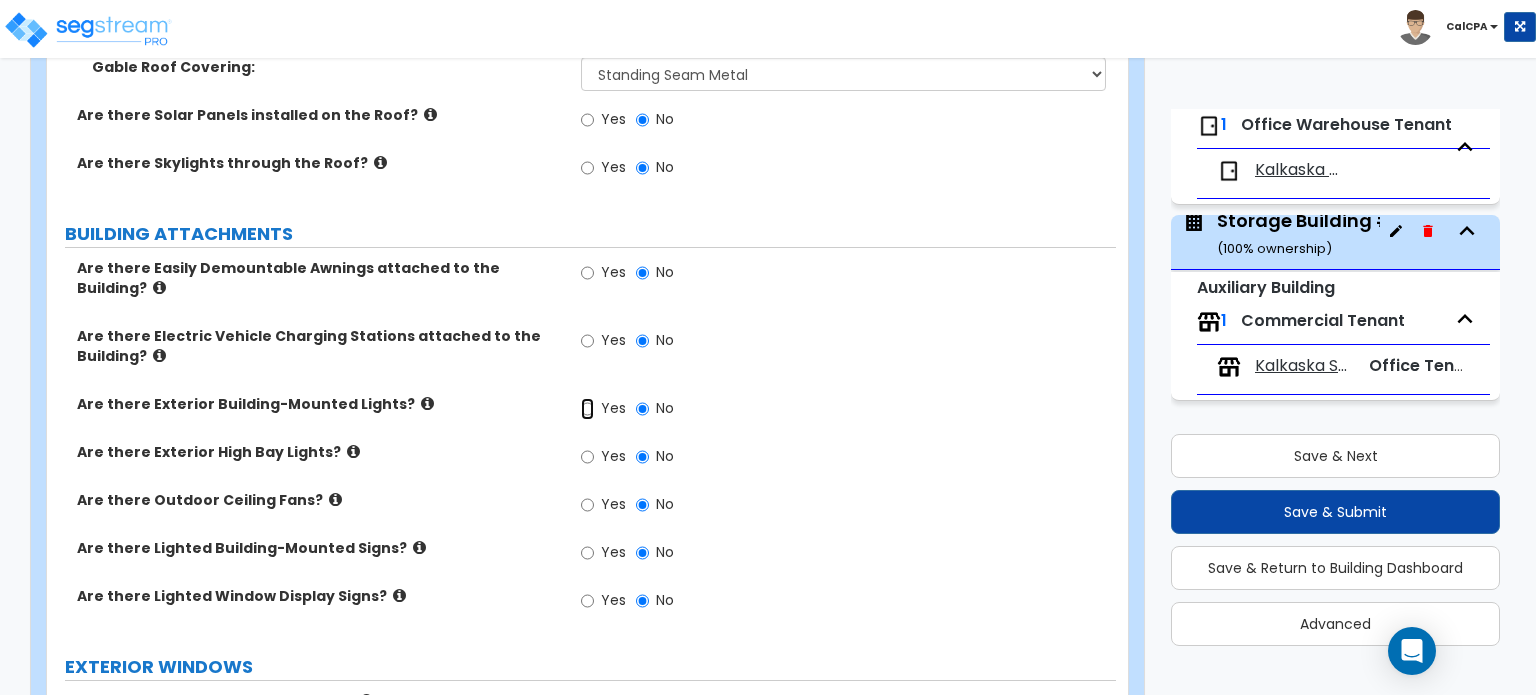 click on "Yes" at bounding box center (587, 409) 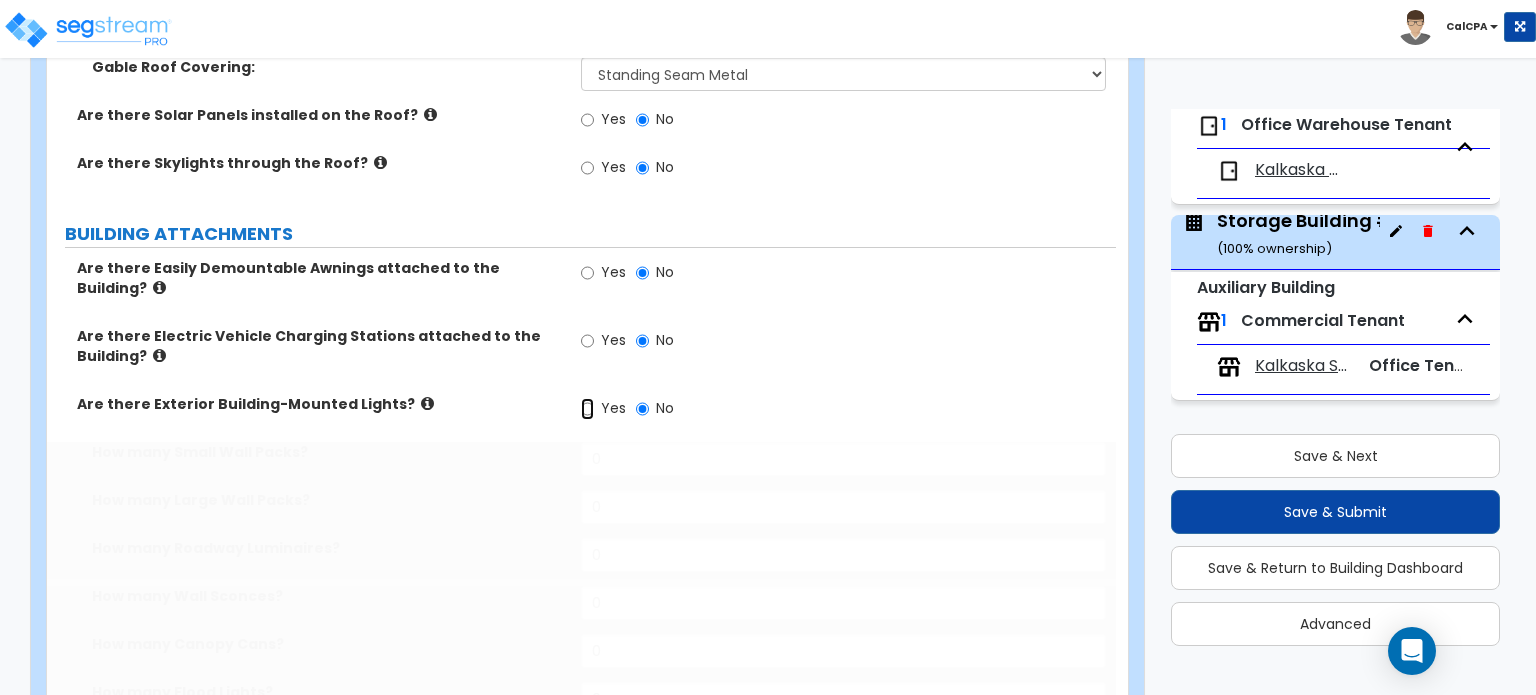radio on "true" 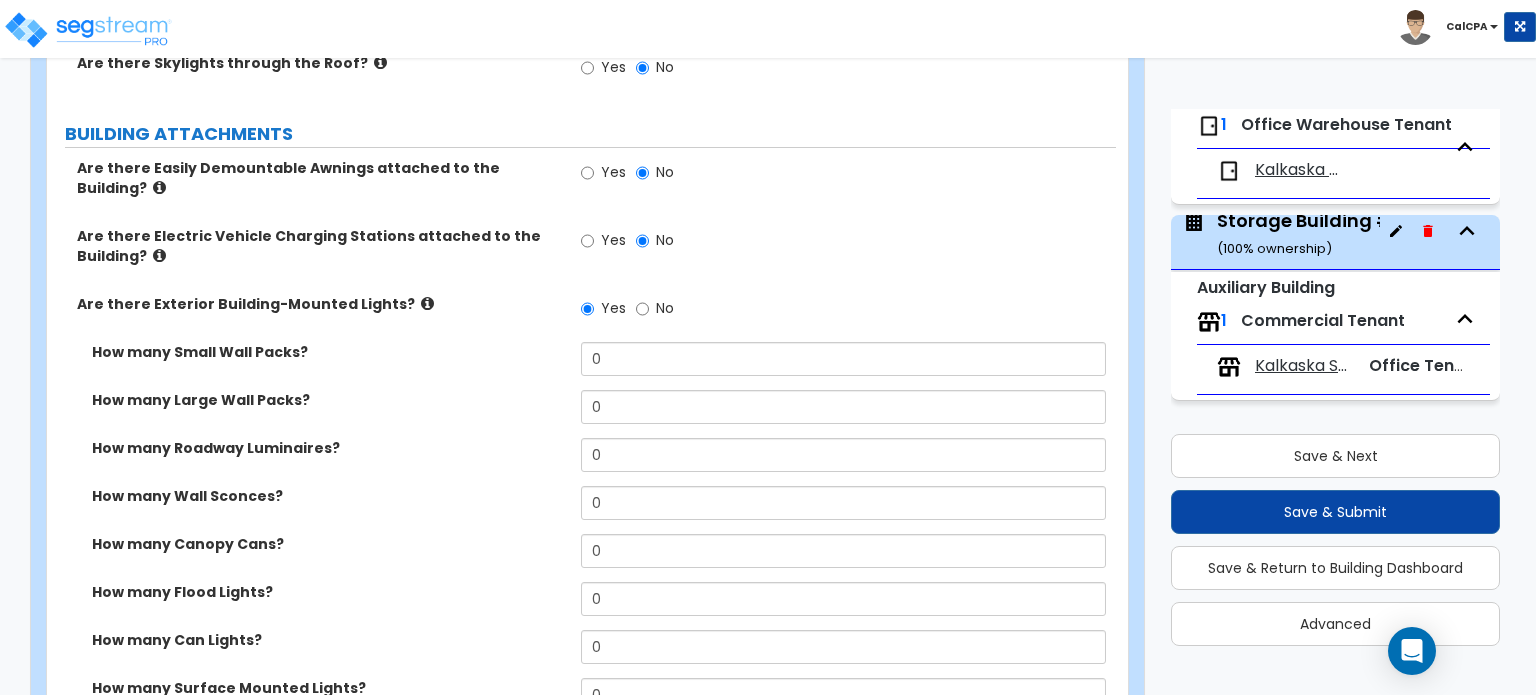 scroll, scrollTop: 1400, scrollLeft: 0, axis: vertical 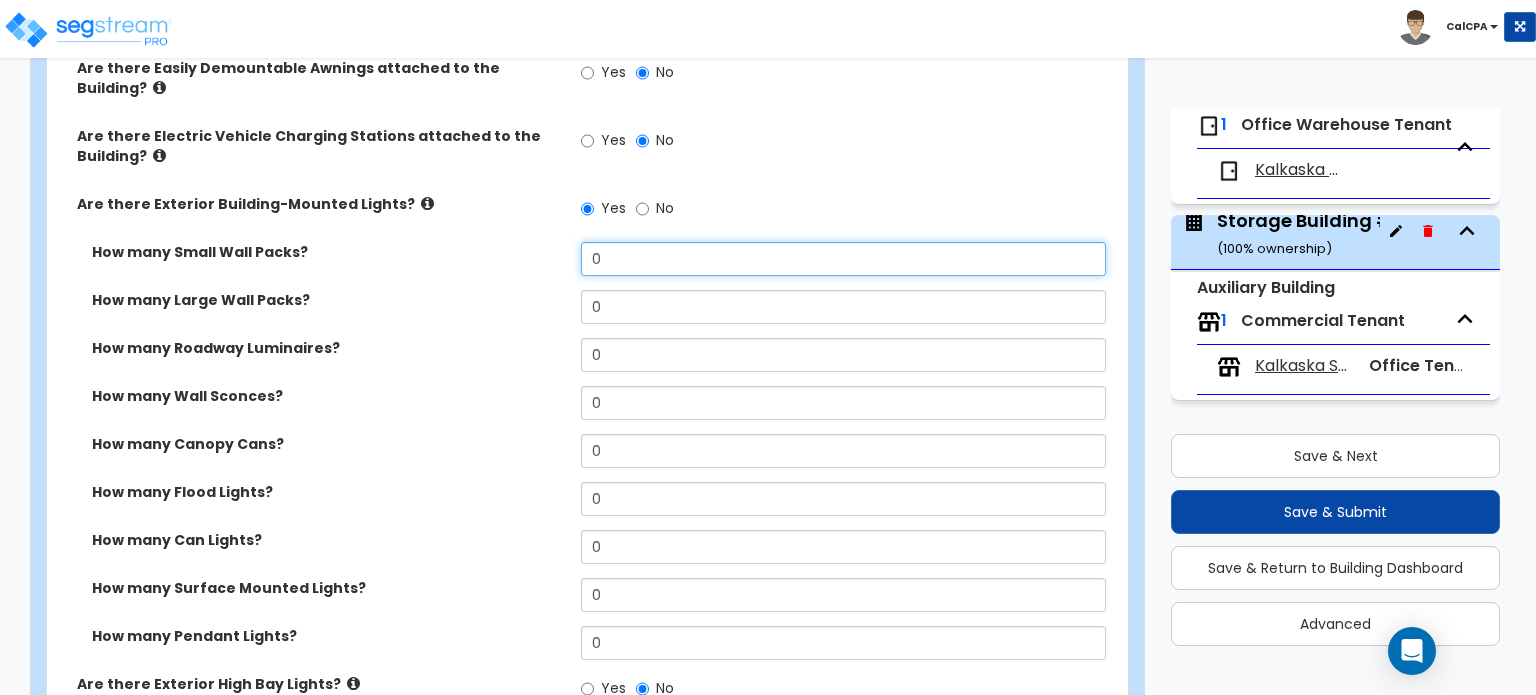 click on "0" at bounding box center [843, 259] 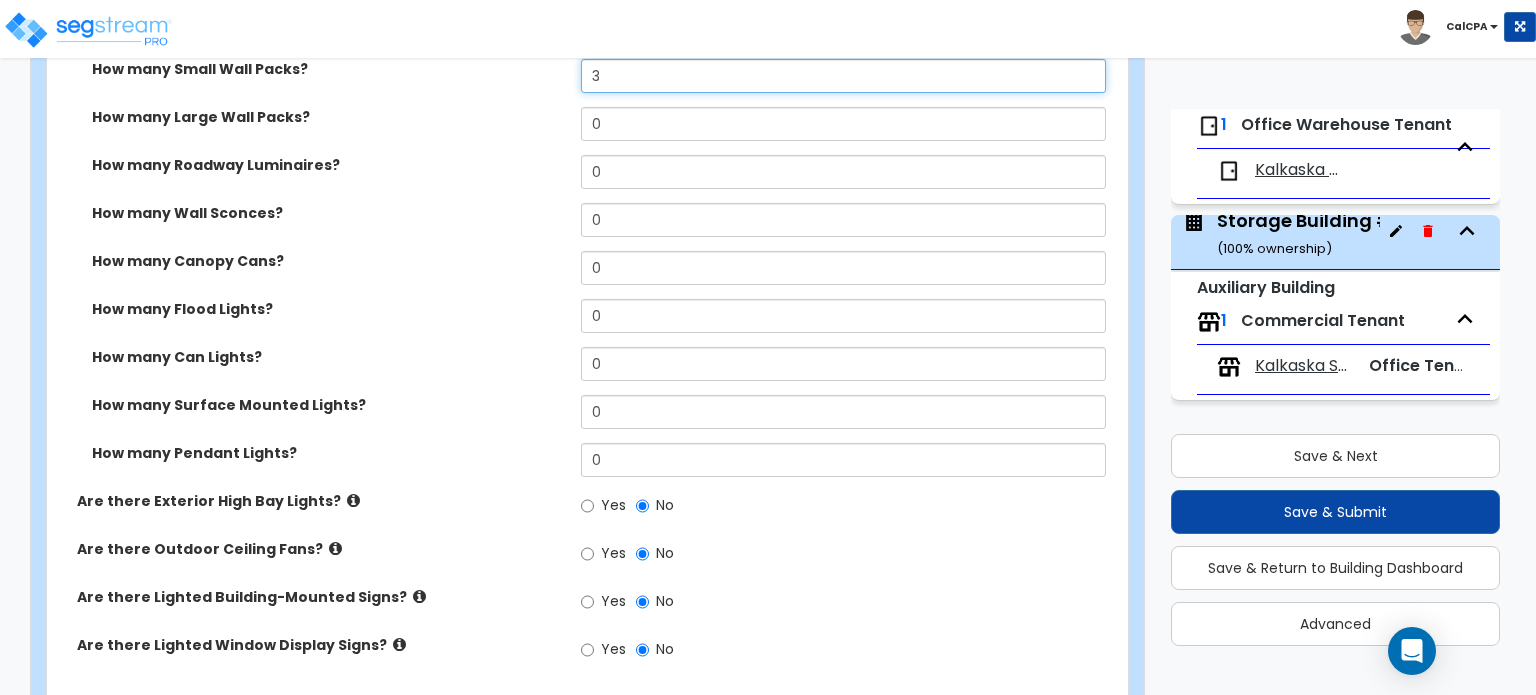 scroll, scrollTop: 1600, scrollLeft: 0, axis: vertical 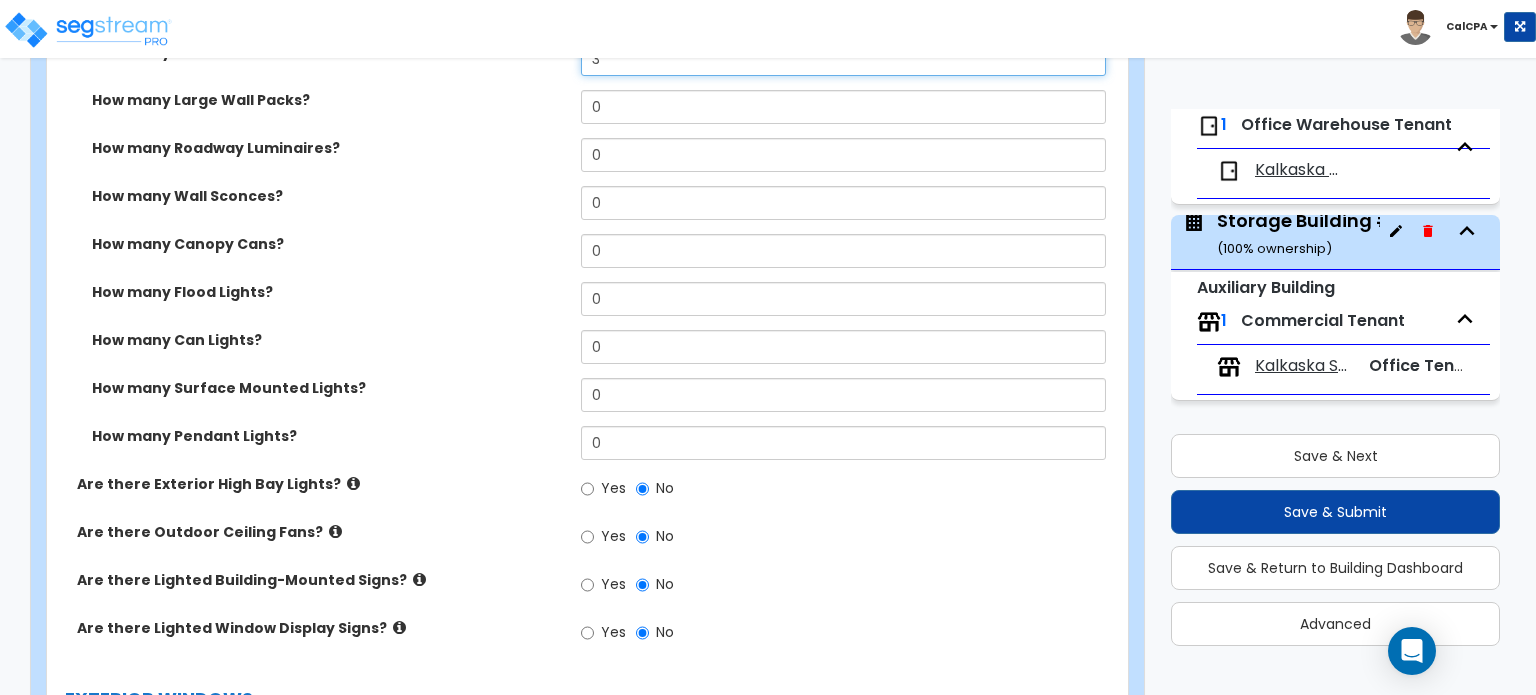 type on "3" 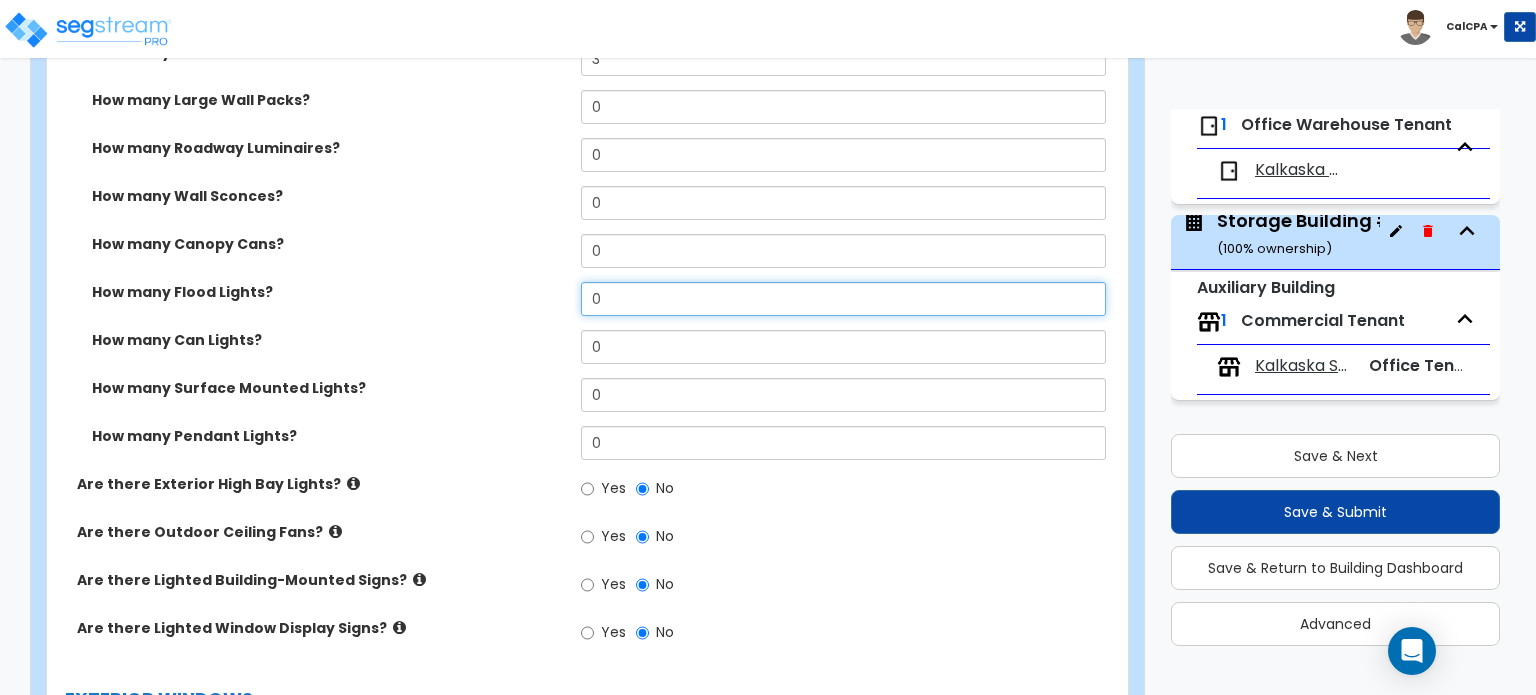 click on "0" at bounding box center (843, 299) 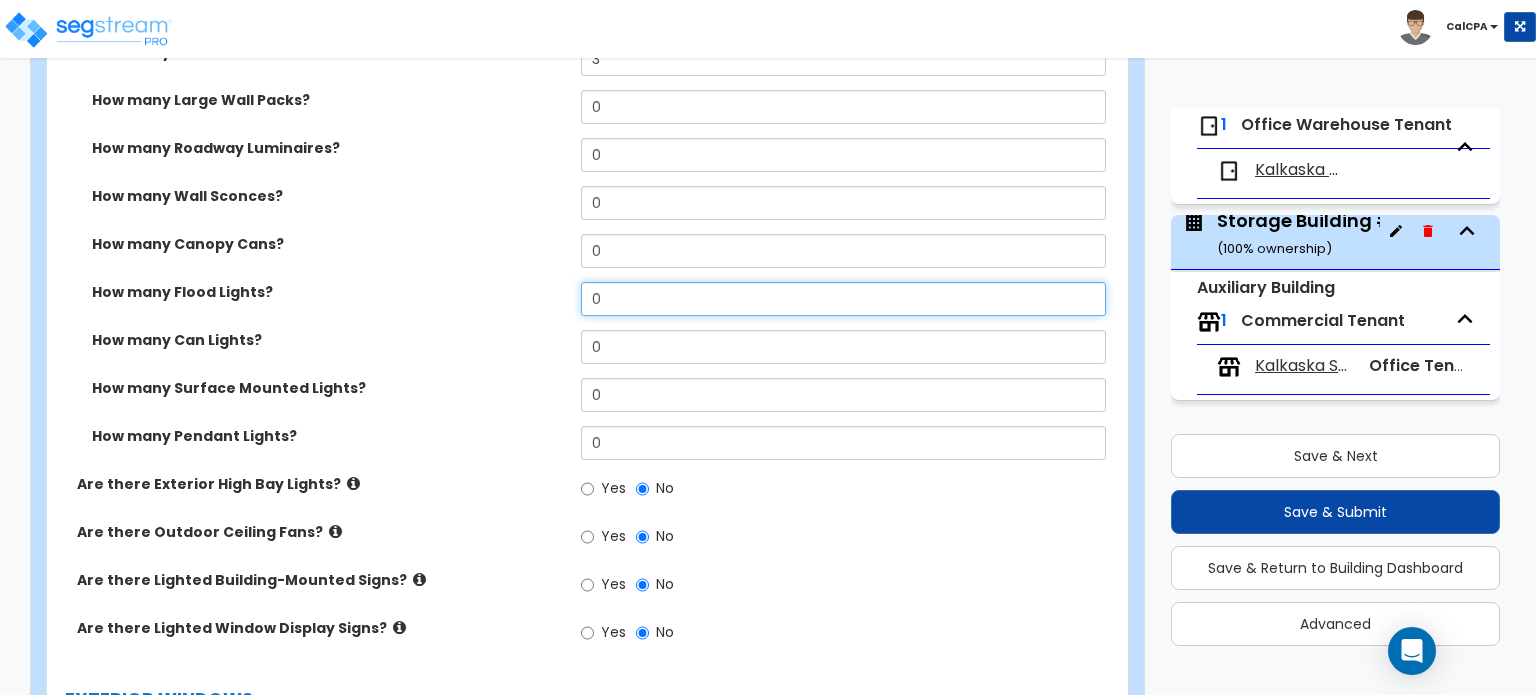 drag, startPoint x: 624, startPoint y: 251, endPoint x: 518, endPoint y: 250, distance: 106.004715 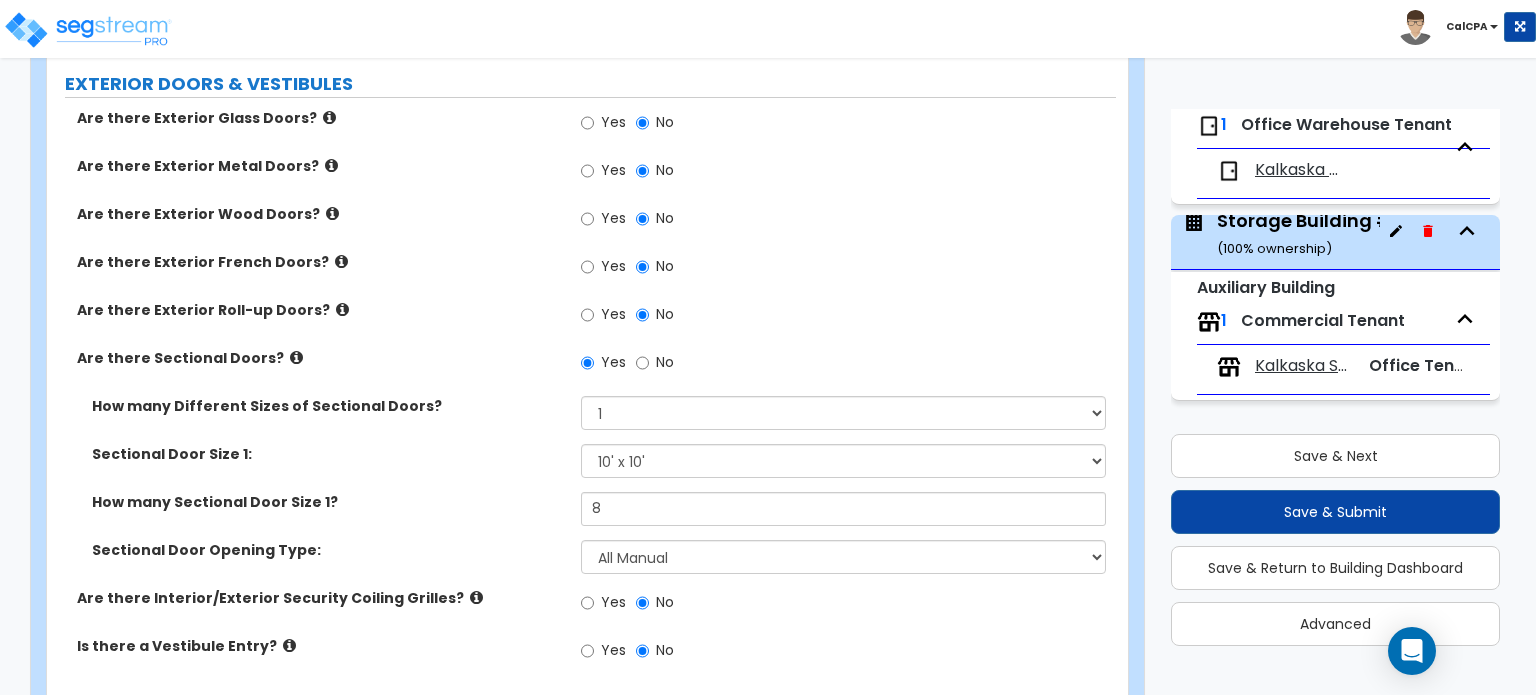 scroll, scrollTop: 2400, scrollLeft: 0, axis: vertical 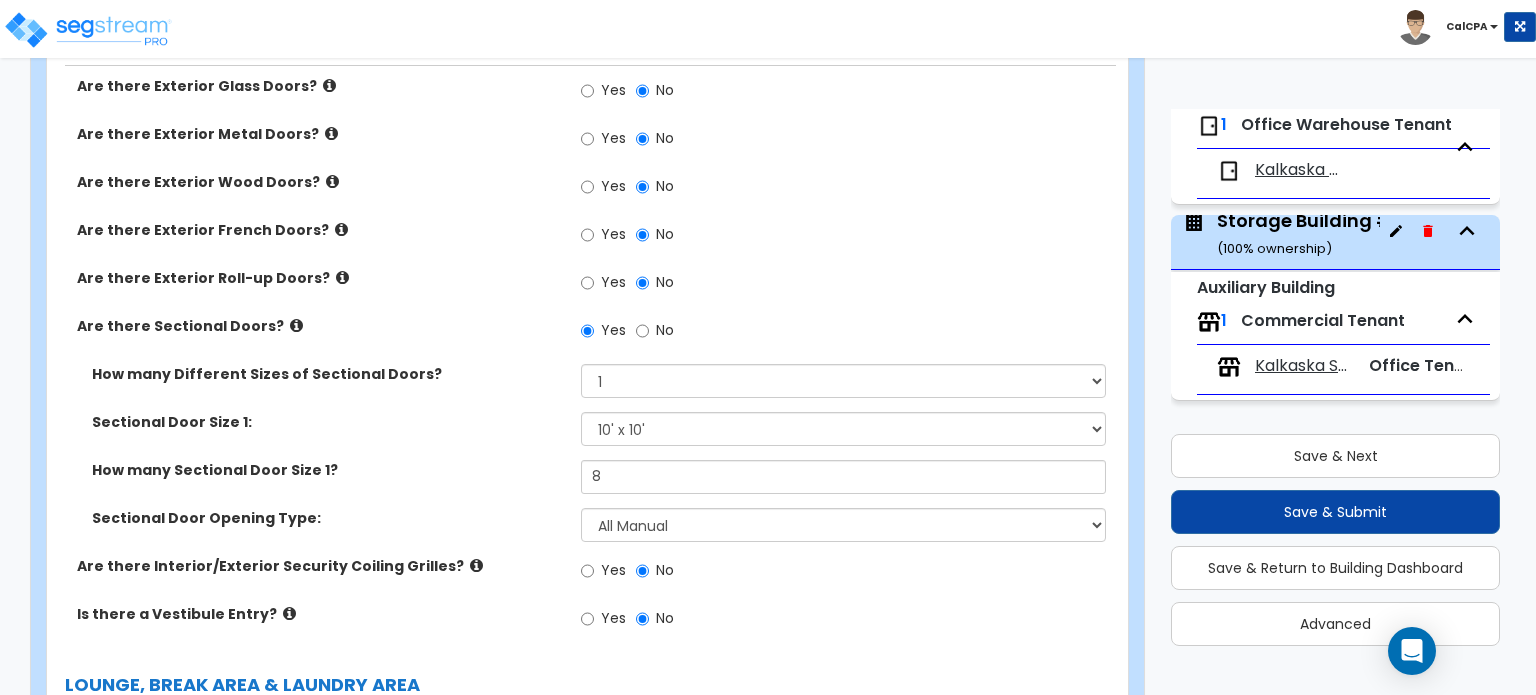 type on "1" 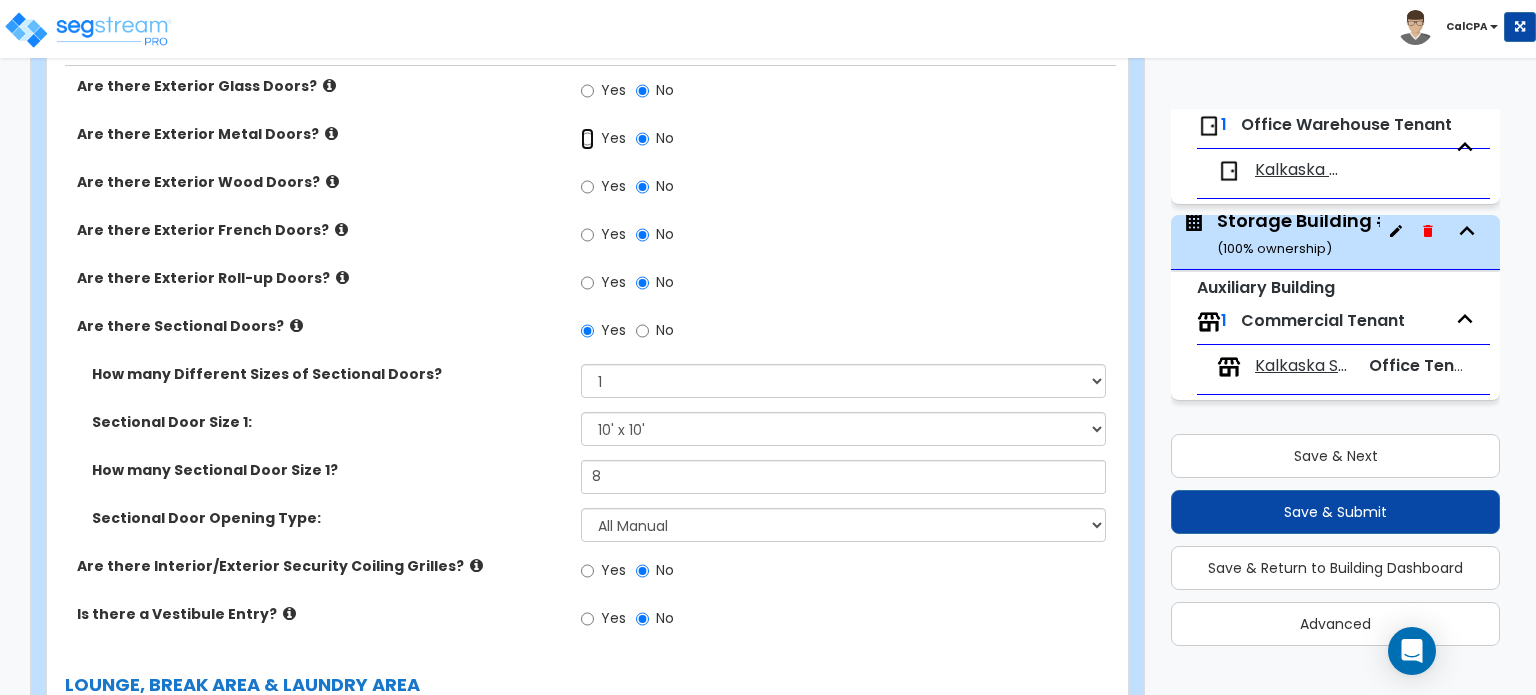 click on "Yes" at bounding box center (587, 139) 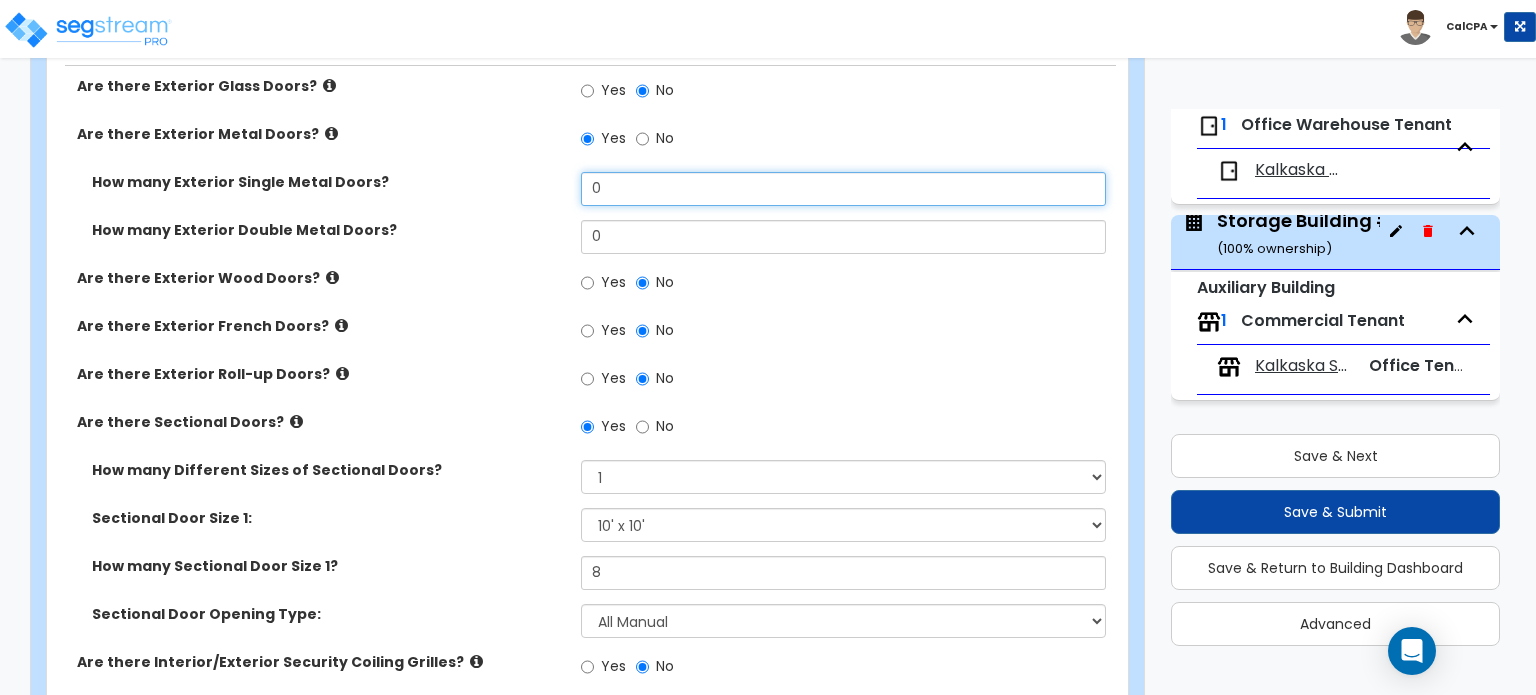 drag, startPoint x: 612, startPoint y: 150, endPoint x: 539, endPoint y: 149, distance: 73.00685 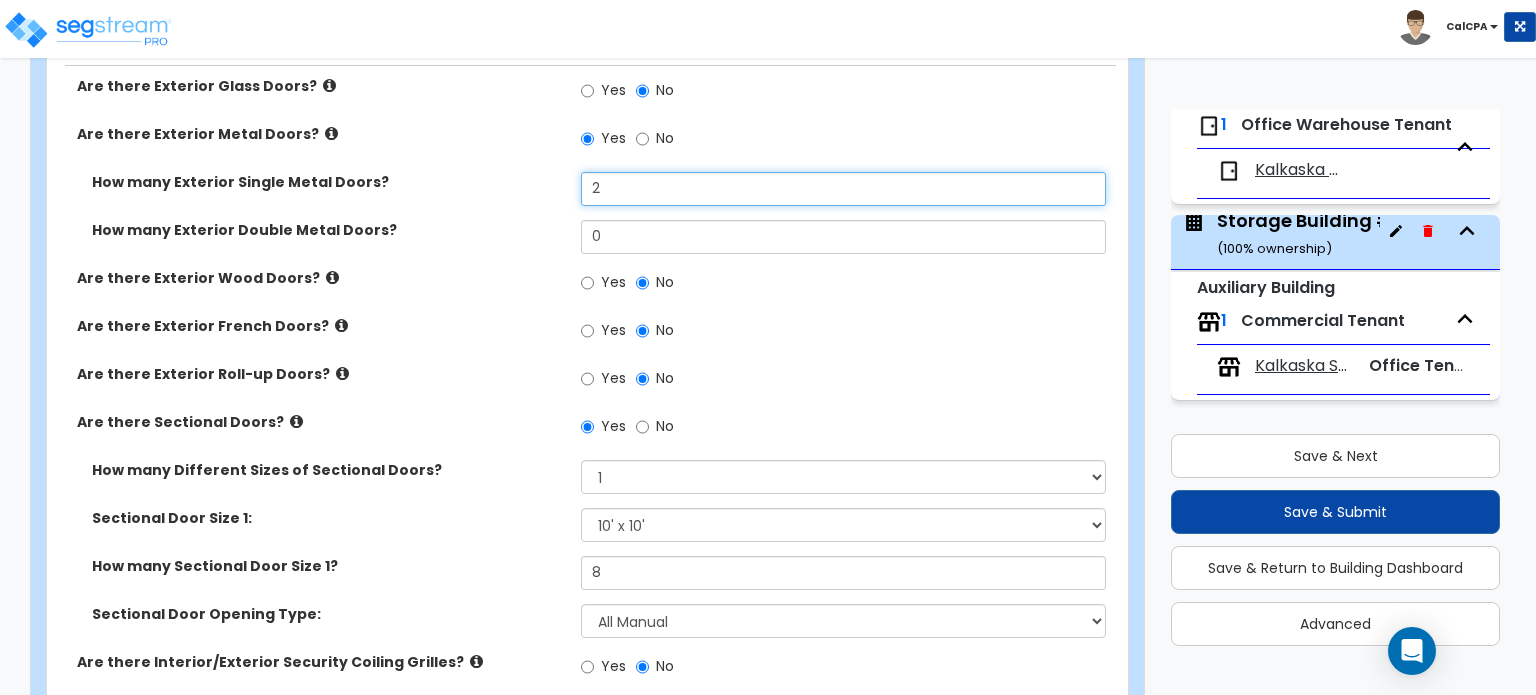 type on "2" 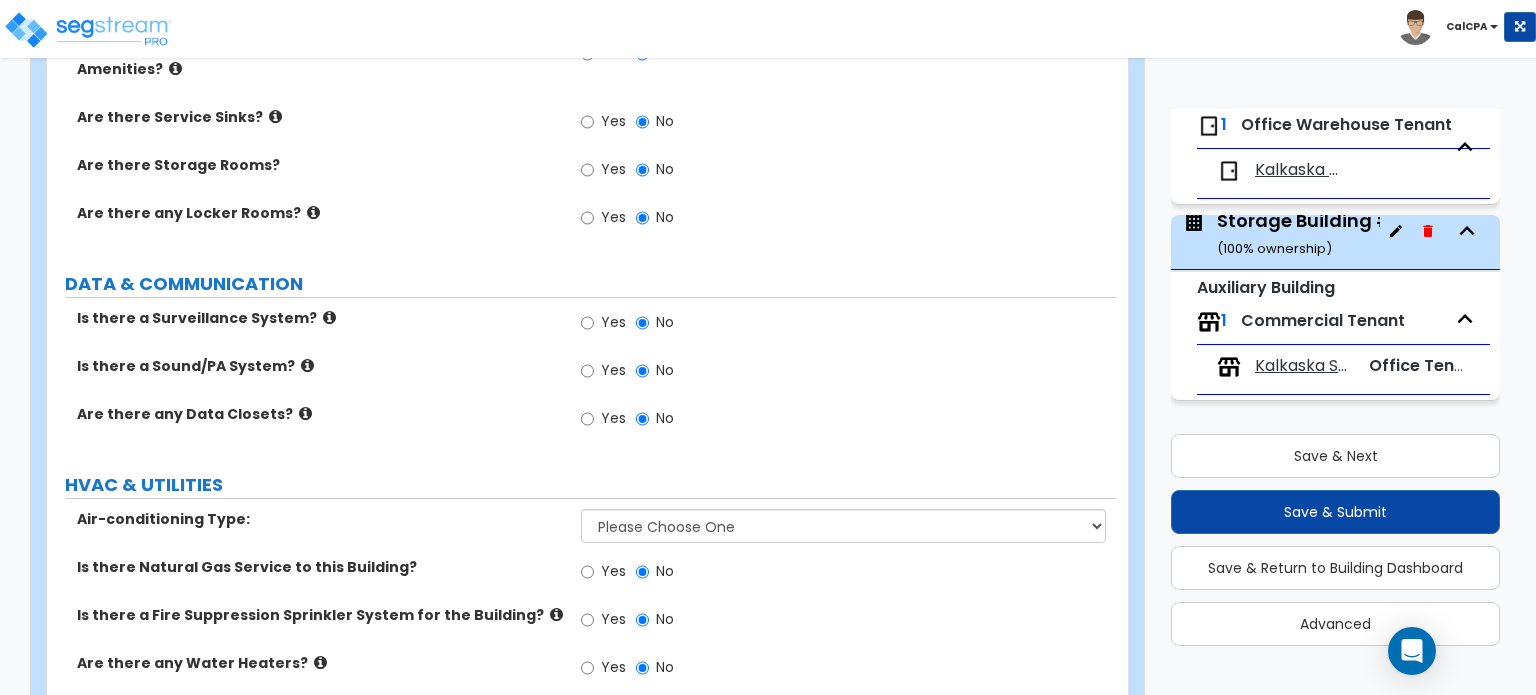 scroll, scrollTop: 4452, scrollLeft: 0, axis: vertical 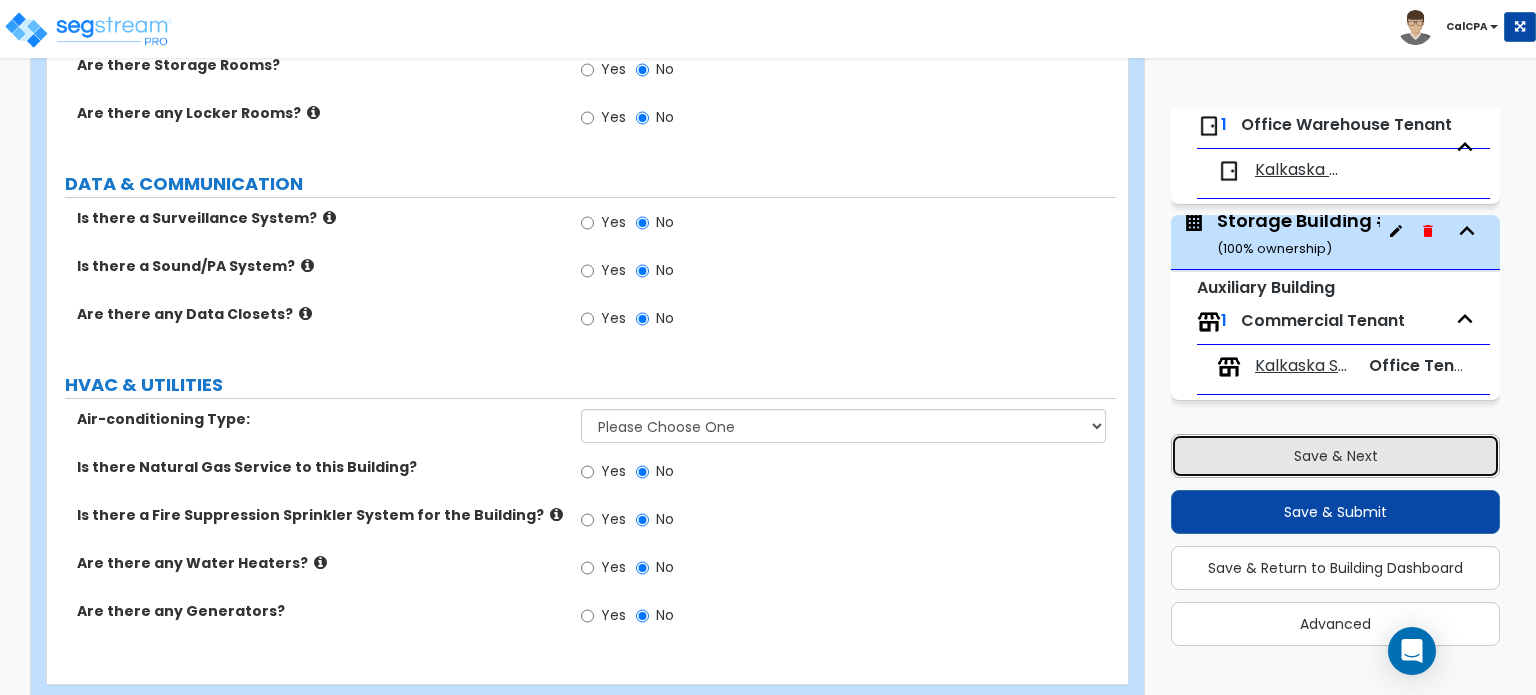 click on "Save & Next" at bounding box center (1335, 456) 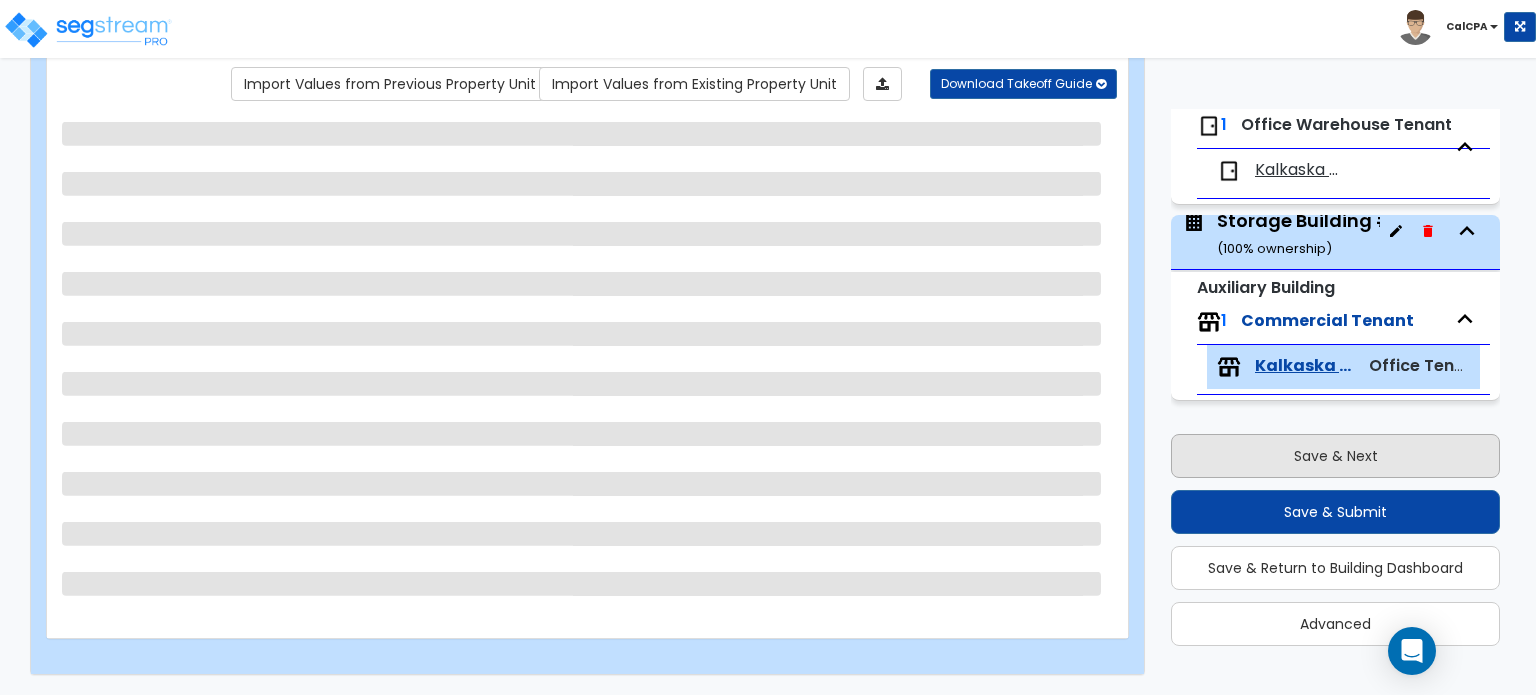 select on "1" 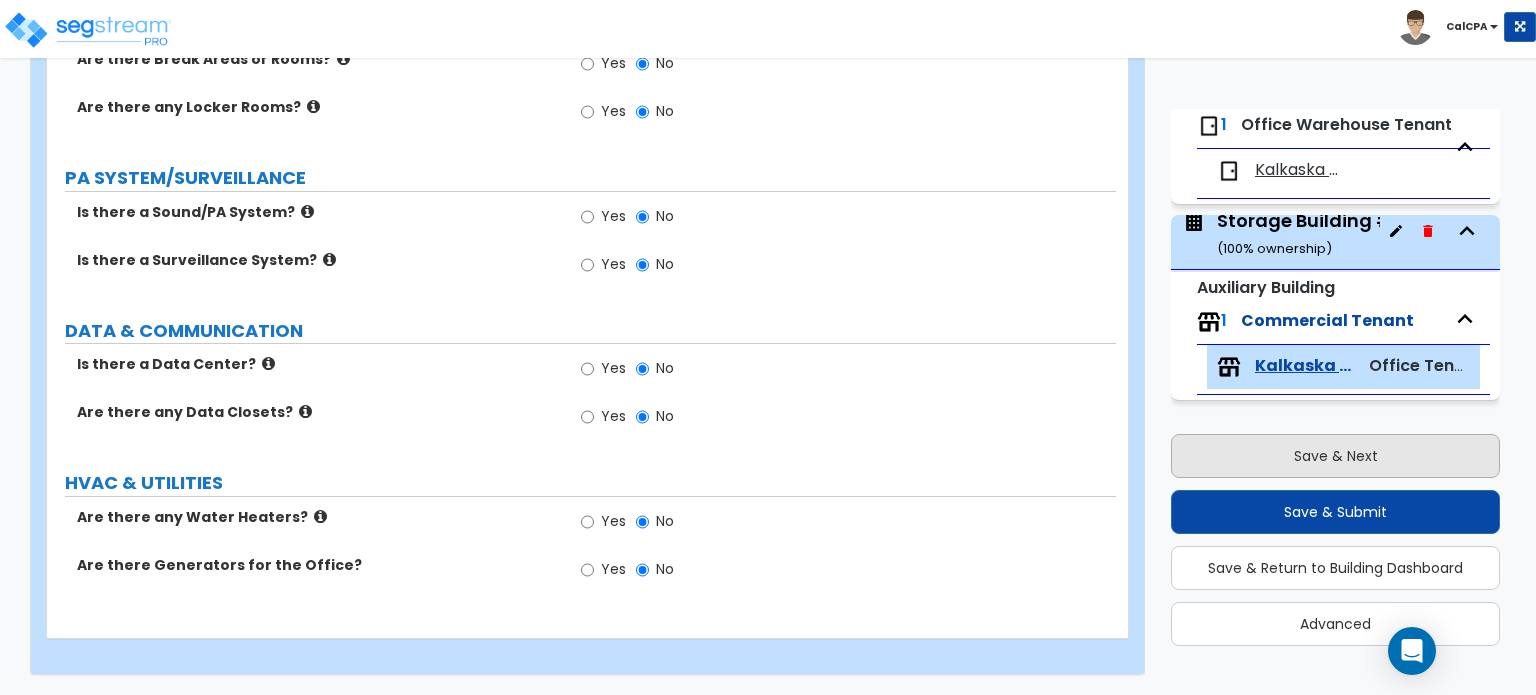 scroll, scrollTop: 1995, scrollLeft: 0, axis: vertical 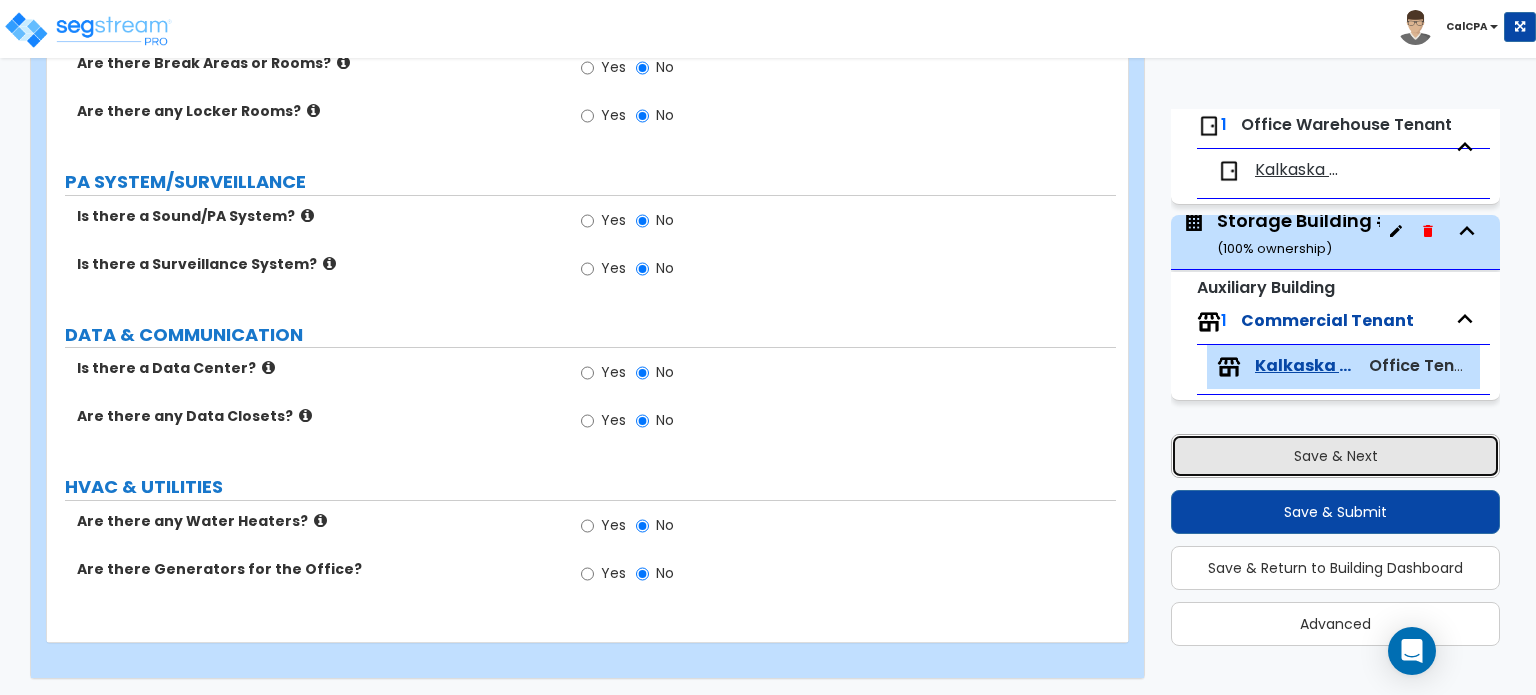 click on "Save & Next" at bounding box center [1335, 456] 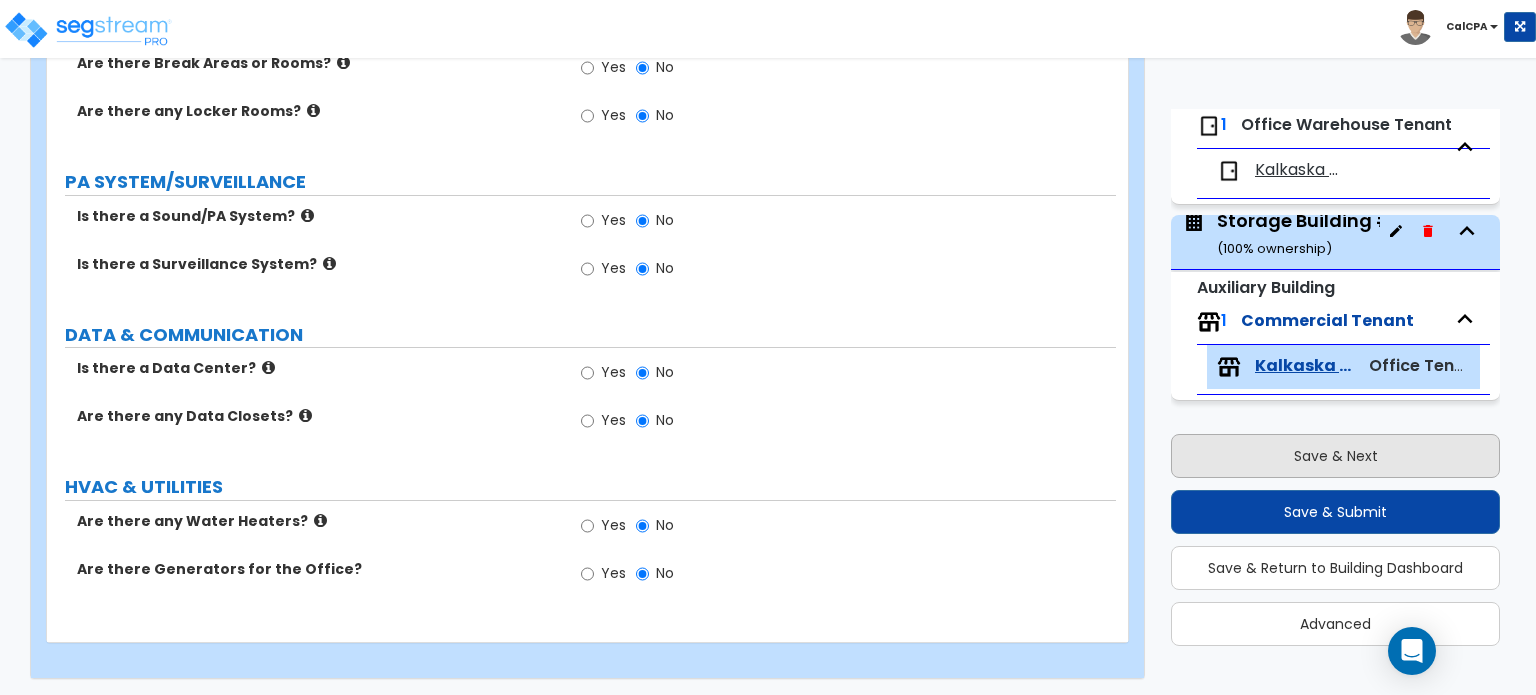 select on "2" 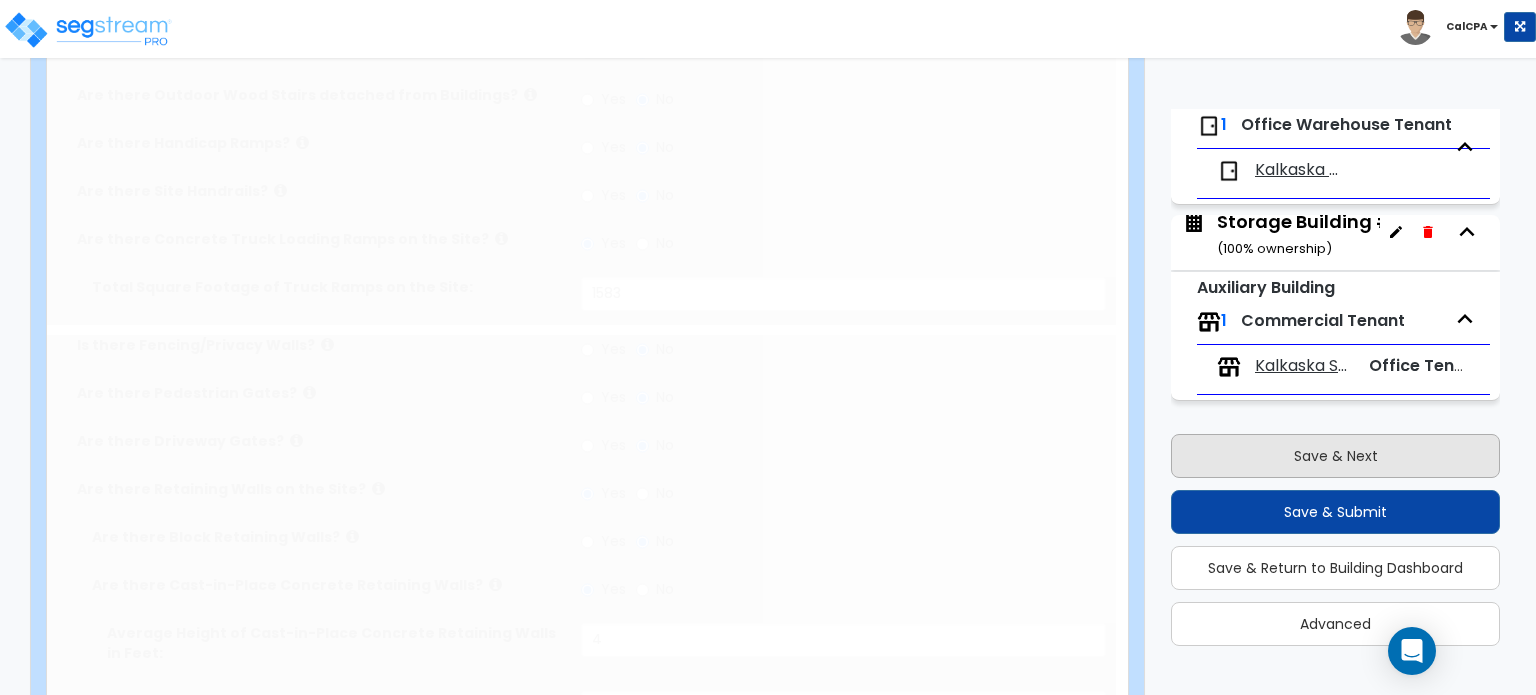 scroll, scrollTop: 2217, scrollLeft: 0, axis: vertical 